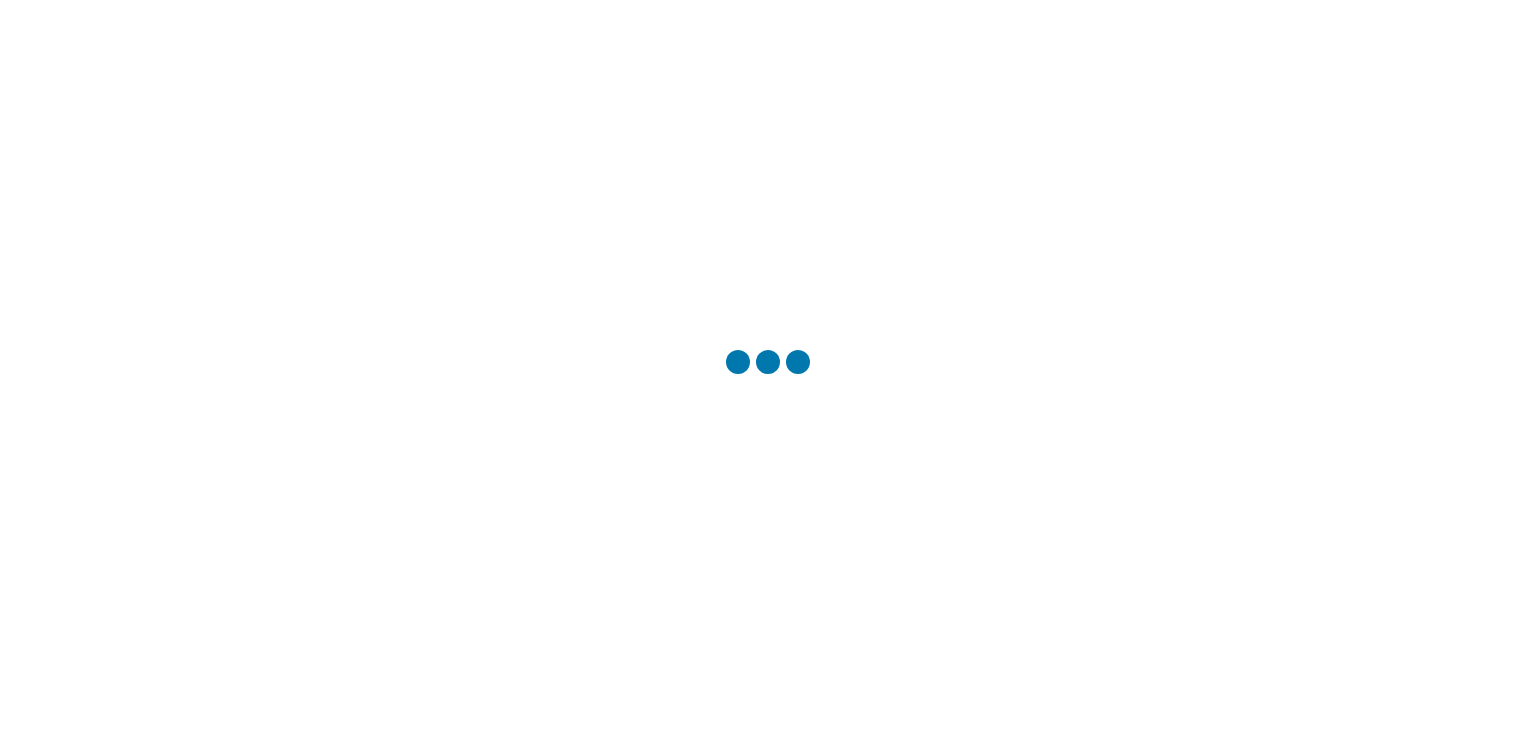 scroll, scrollTop: 0, scrollLeft: 0, axis: both 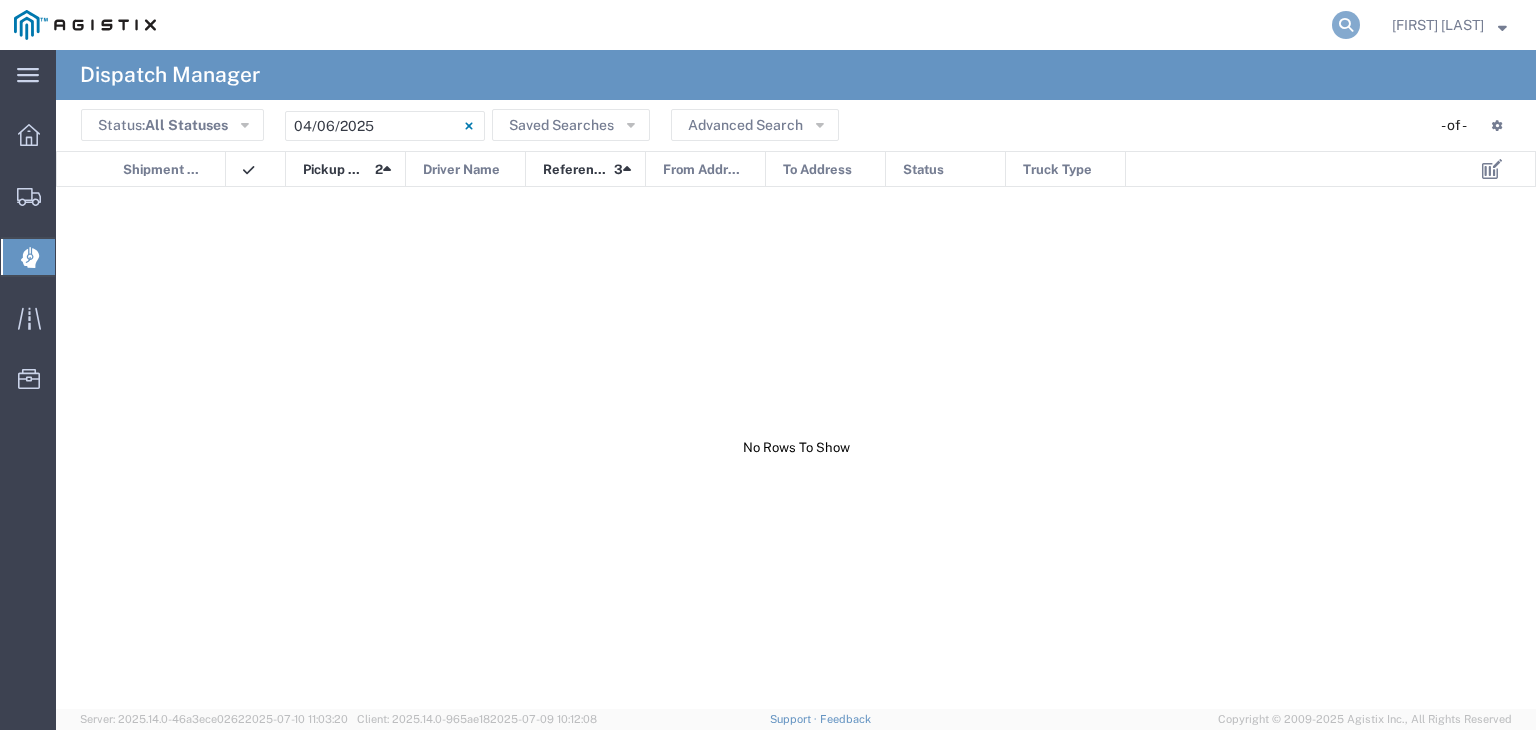 click 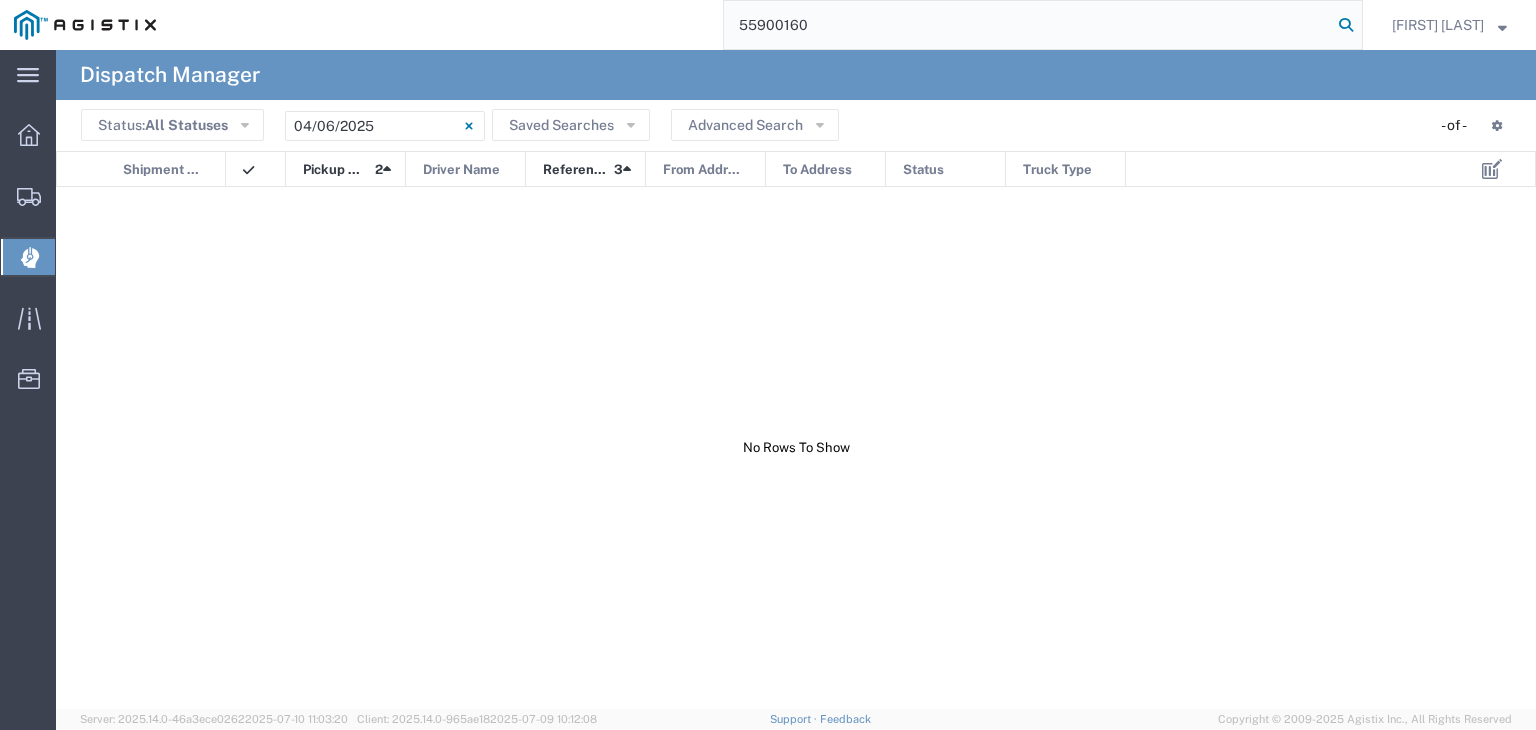 type on "55900160" 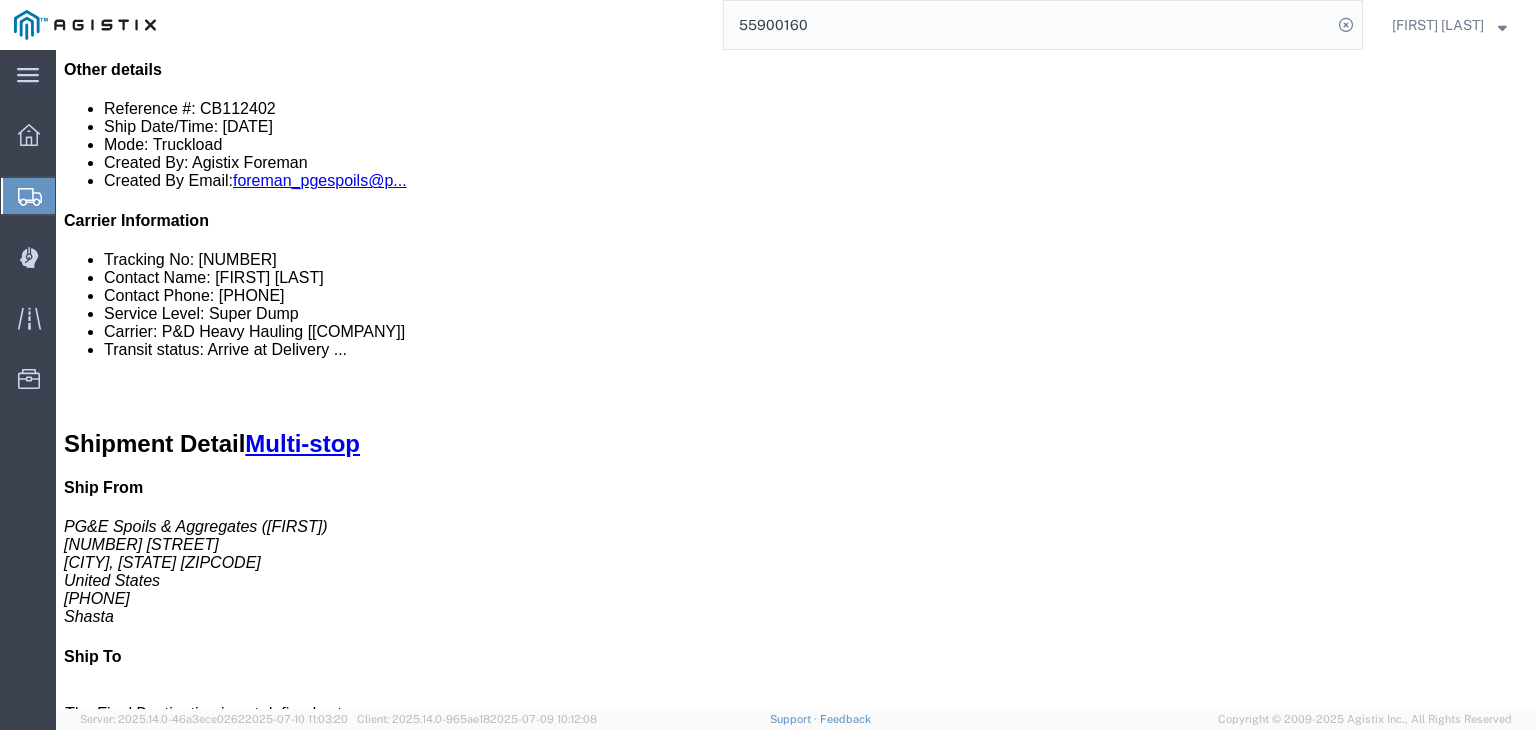 scroll, scrollTop: 400, scrollLeft: 0, axis: vertical 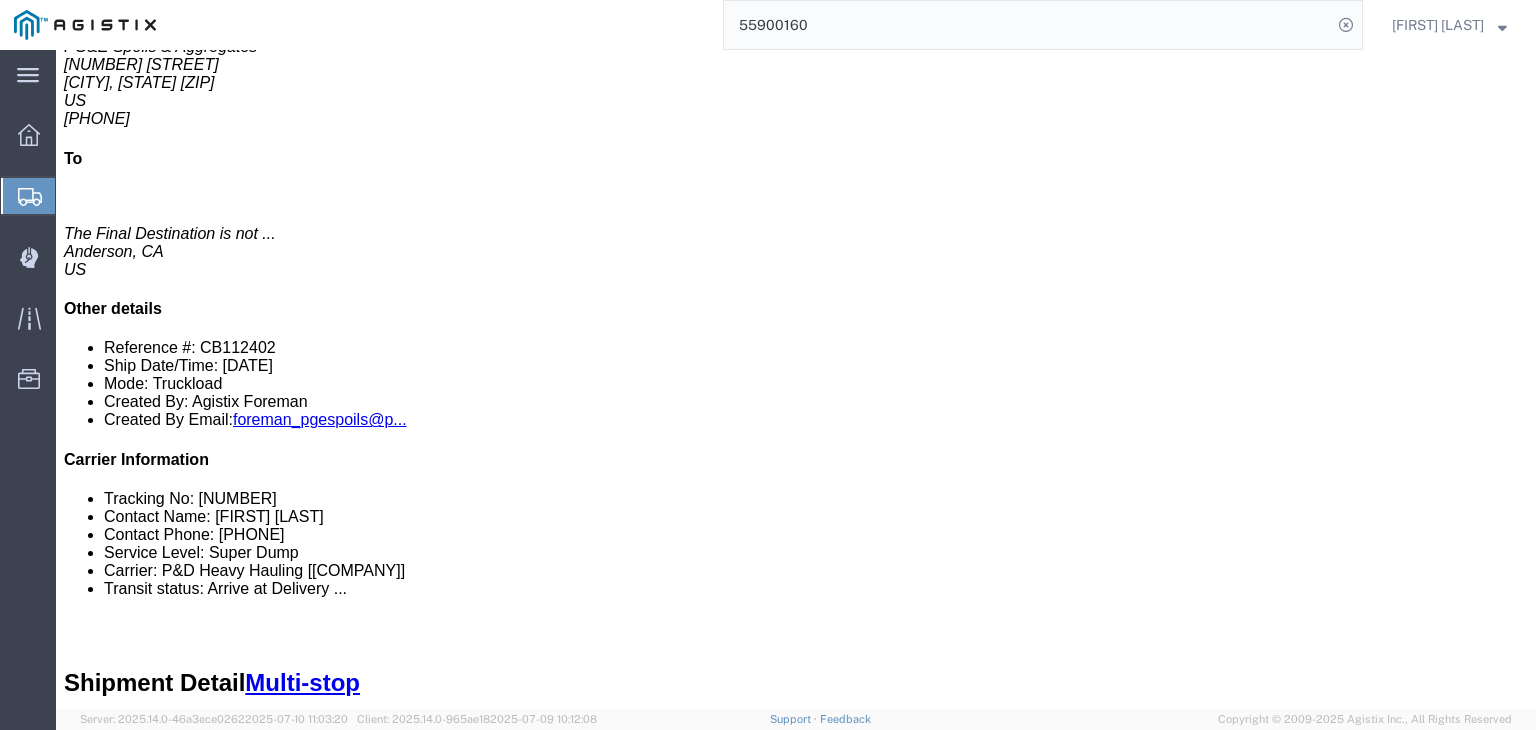 click on "Documents" 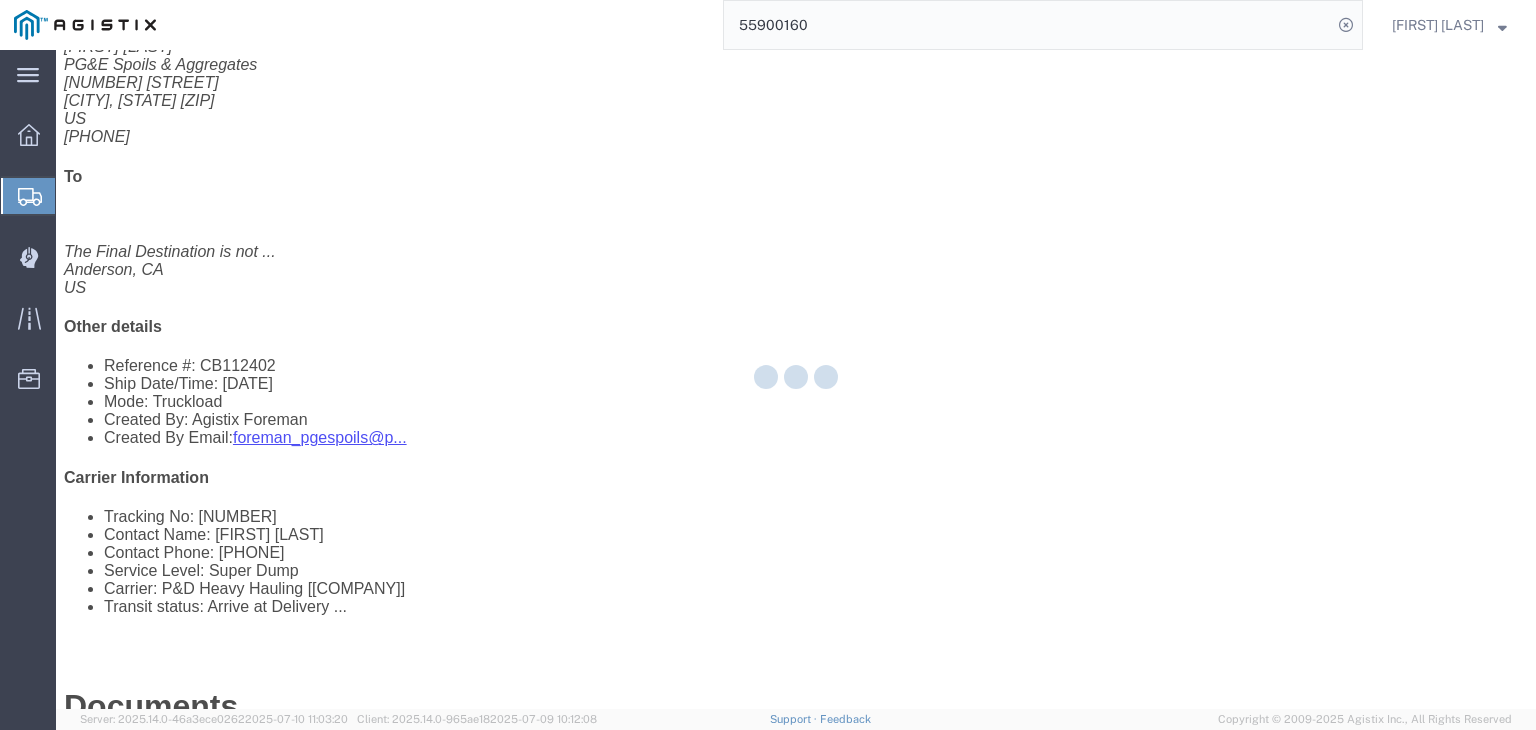 scroll, scrollTop: 0, scrollLeft: 0, axis: both 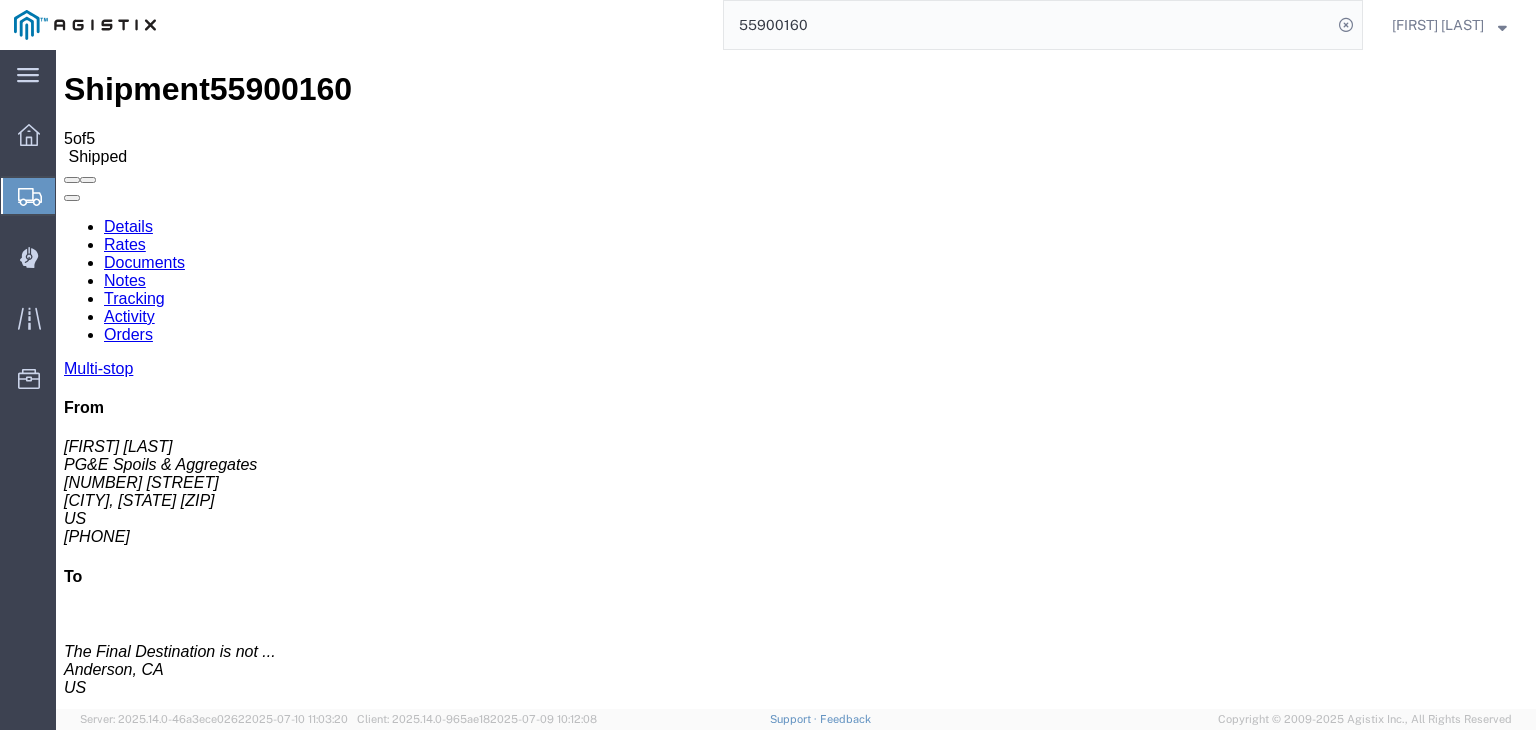 click at bounding box center (74, 1748) 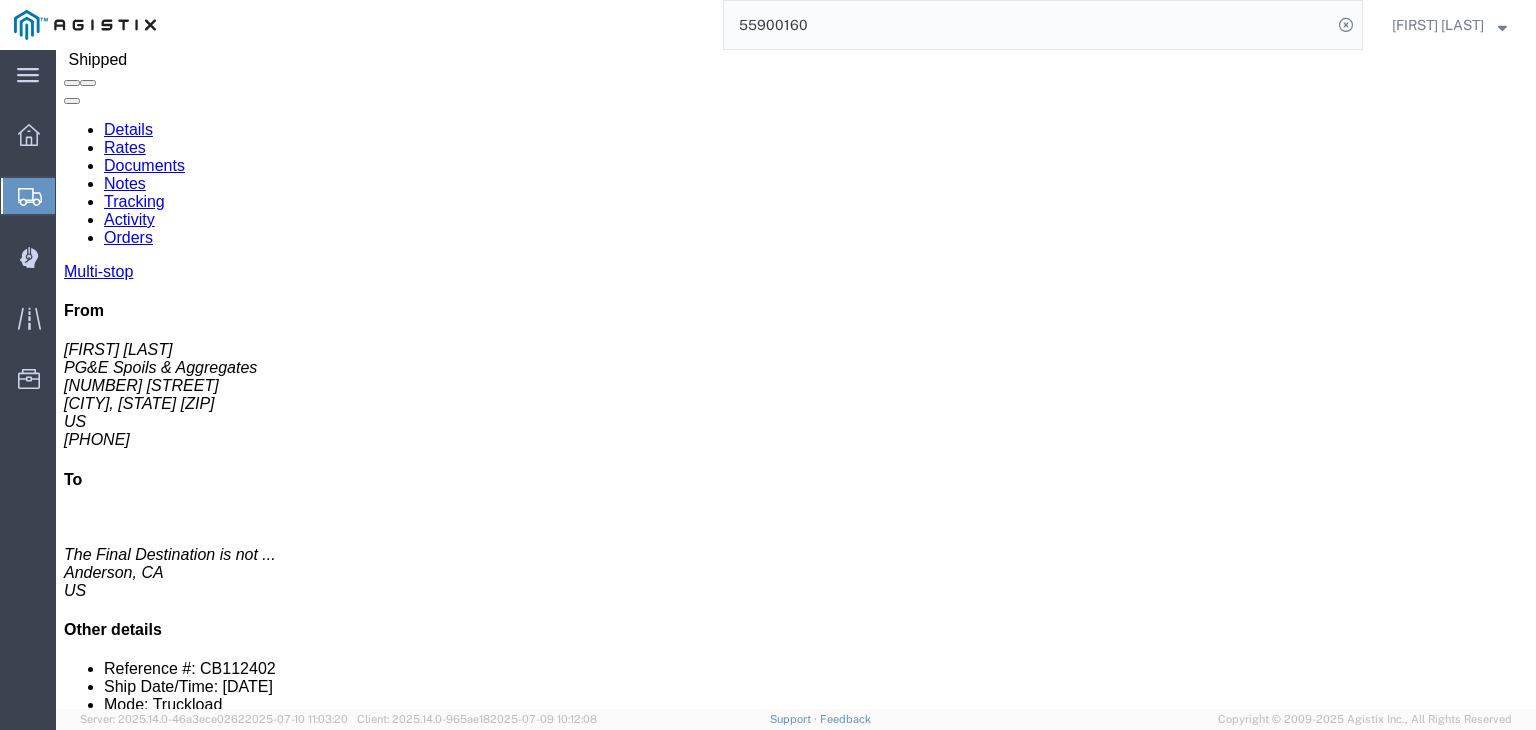 scroll, scrollTop: 0, scrollLeft: 0, axis: both 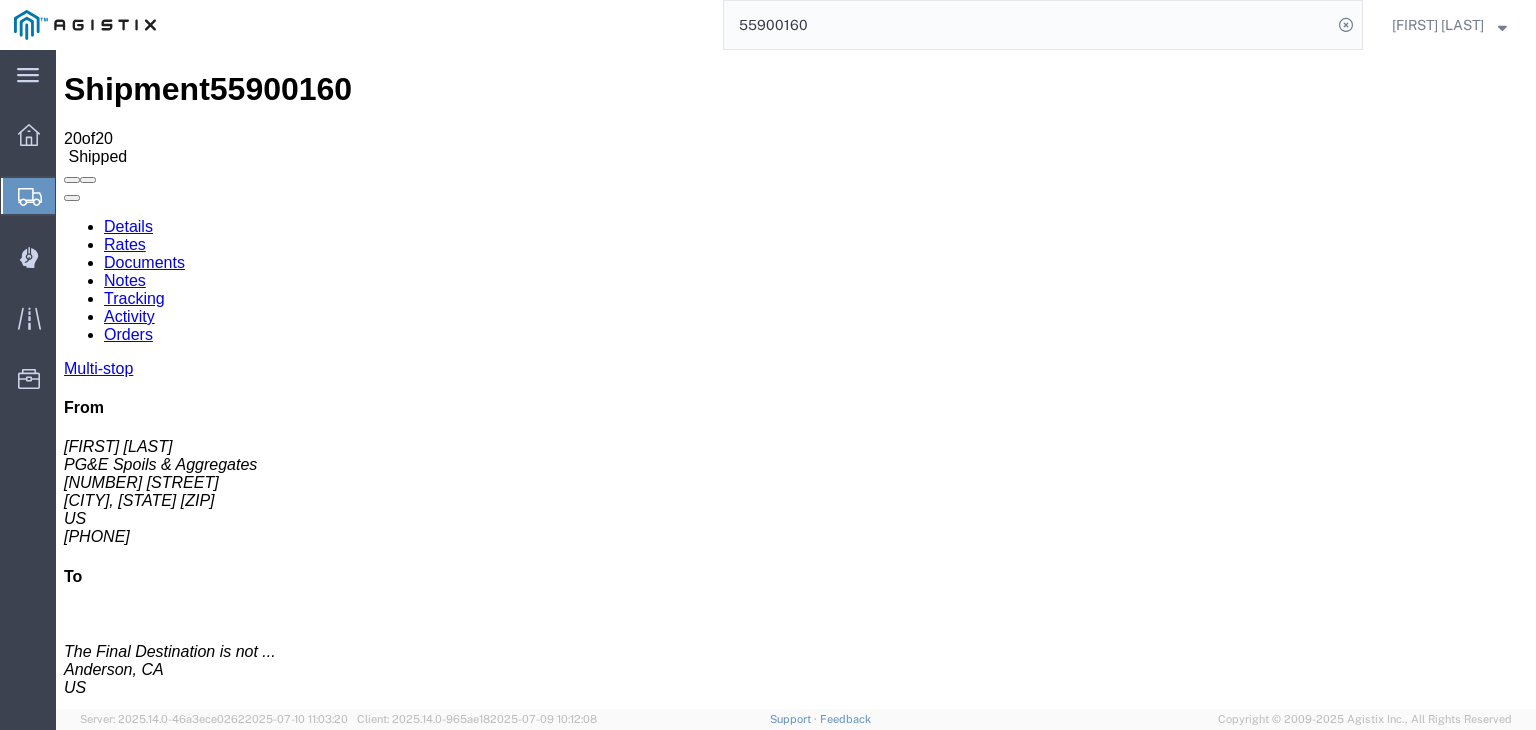 click on "Add New Tracking" at bounding box center [229, 1195] 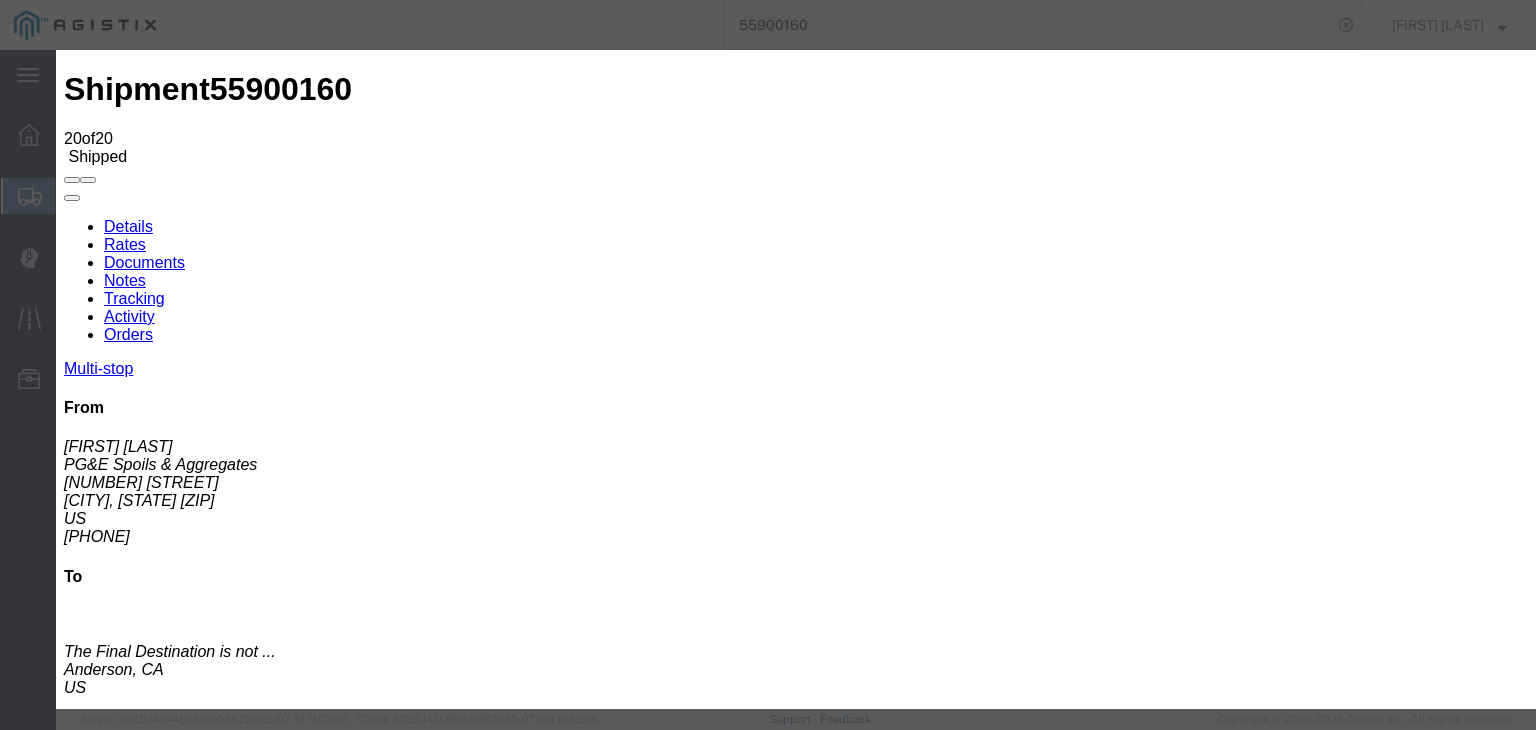 type on "07/13/2025" 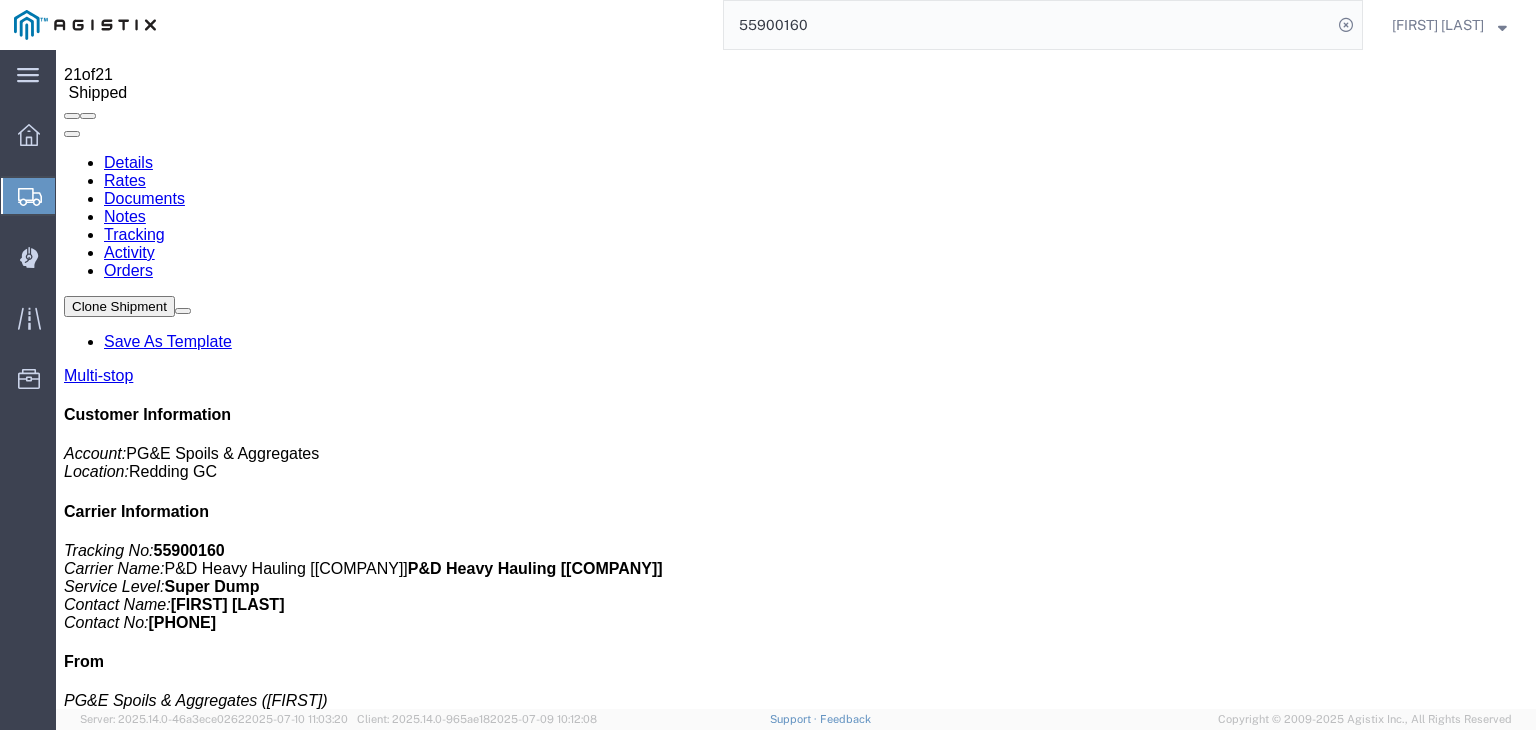 scroll, scrollTop: 0, scrollLeft: 0, axis: both 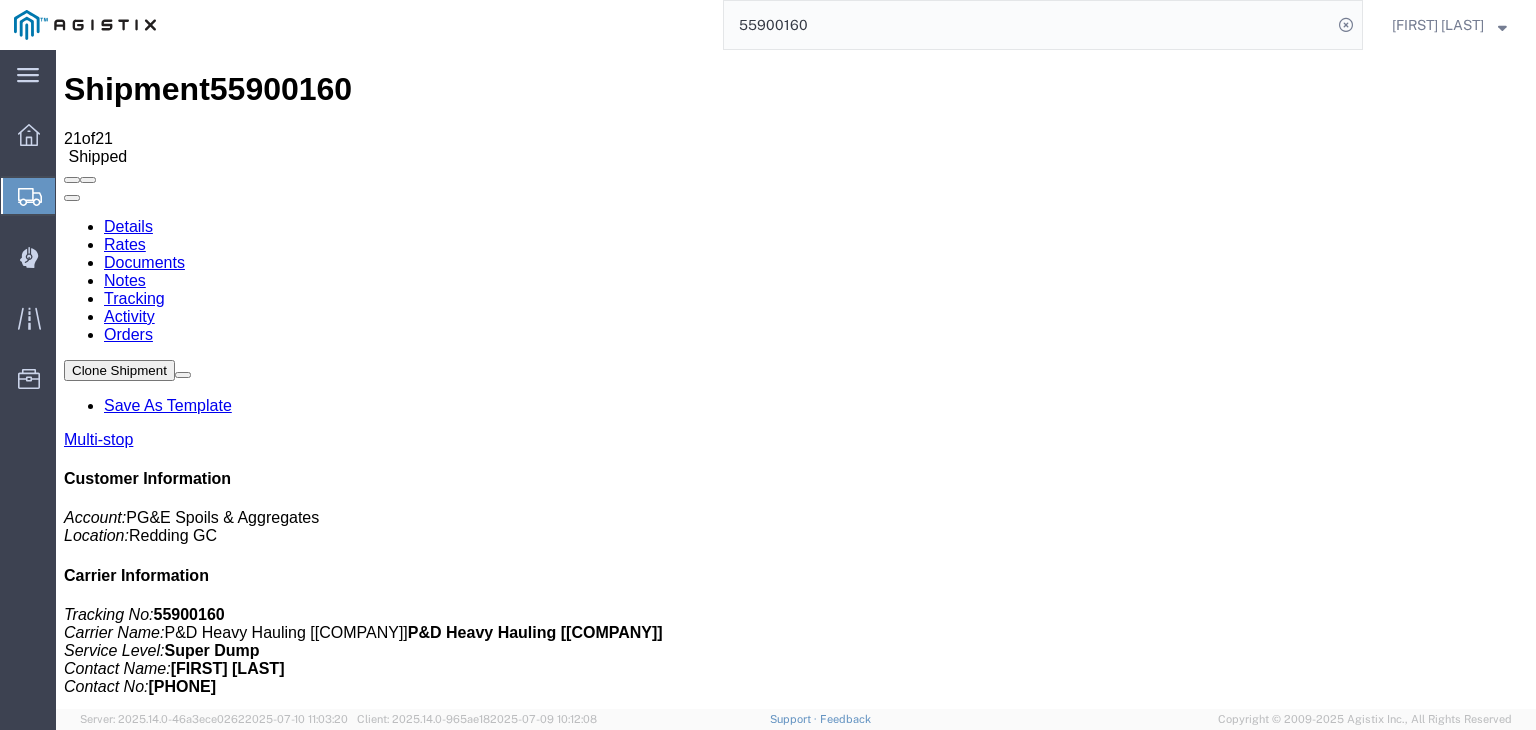 click on "Add New Tracking" at bounding box center [229, 1195] 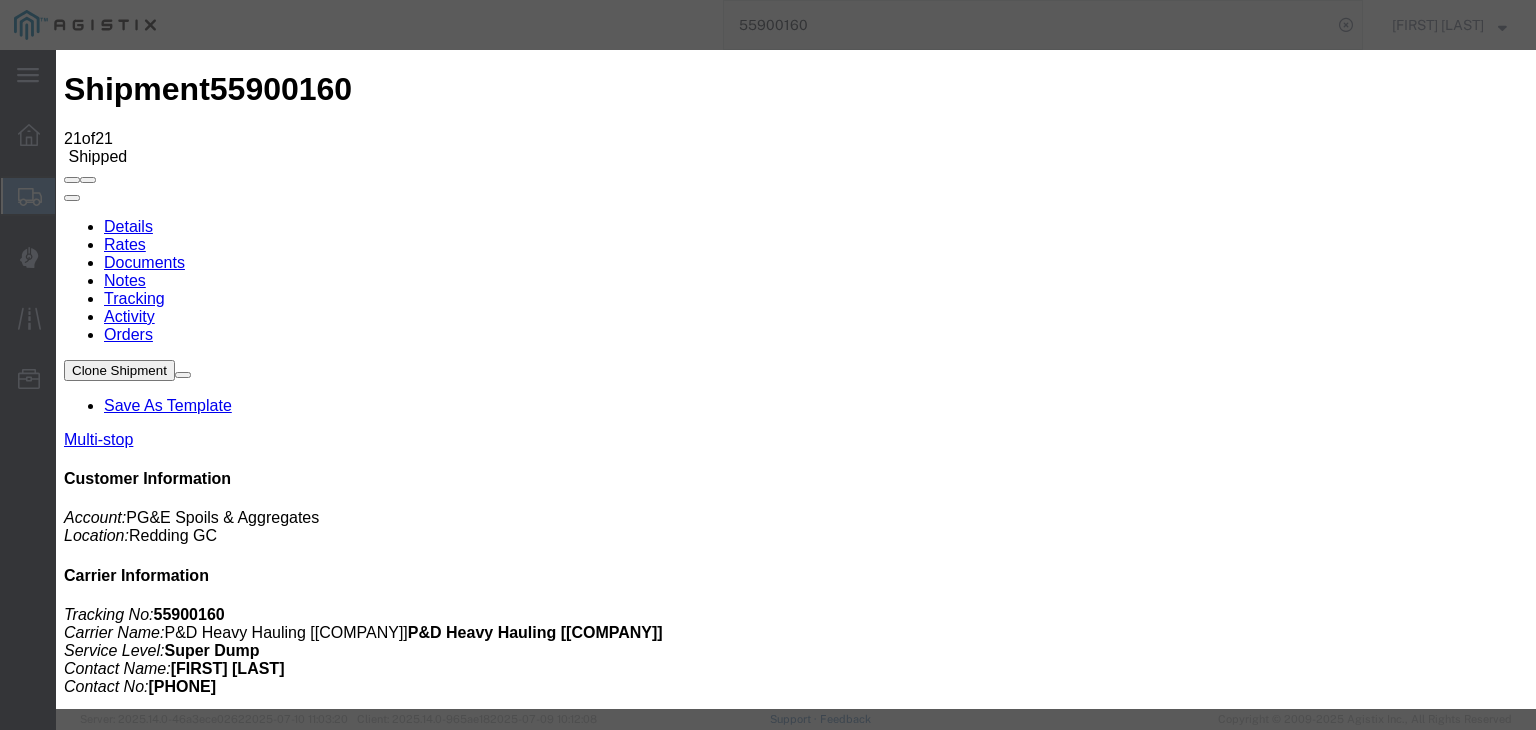 type on "07/13/2025" 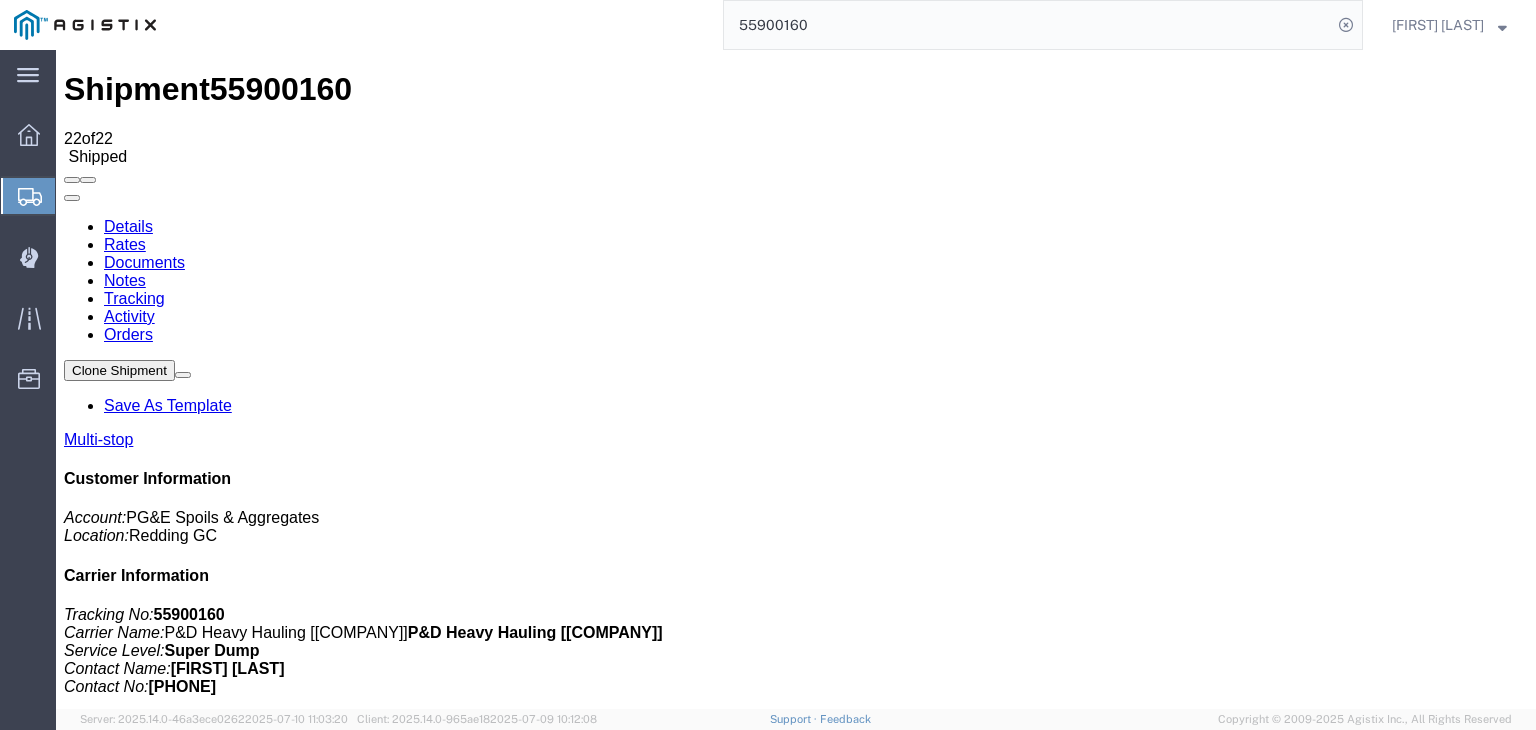 click on "Add New Tracking" at bounding box center [229, 1195] 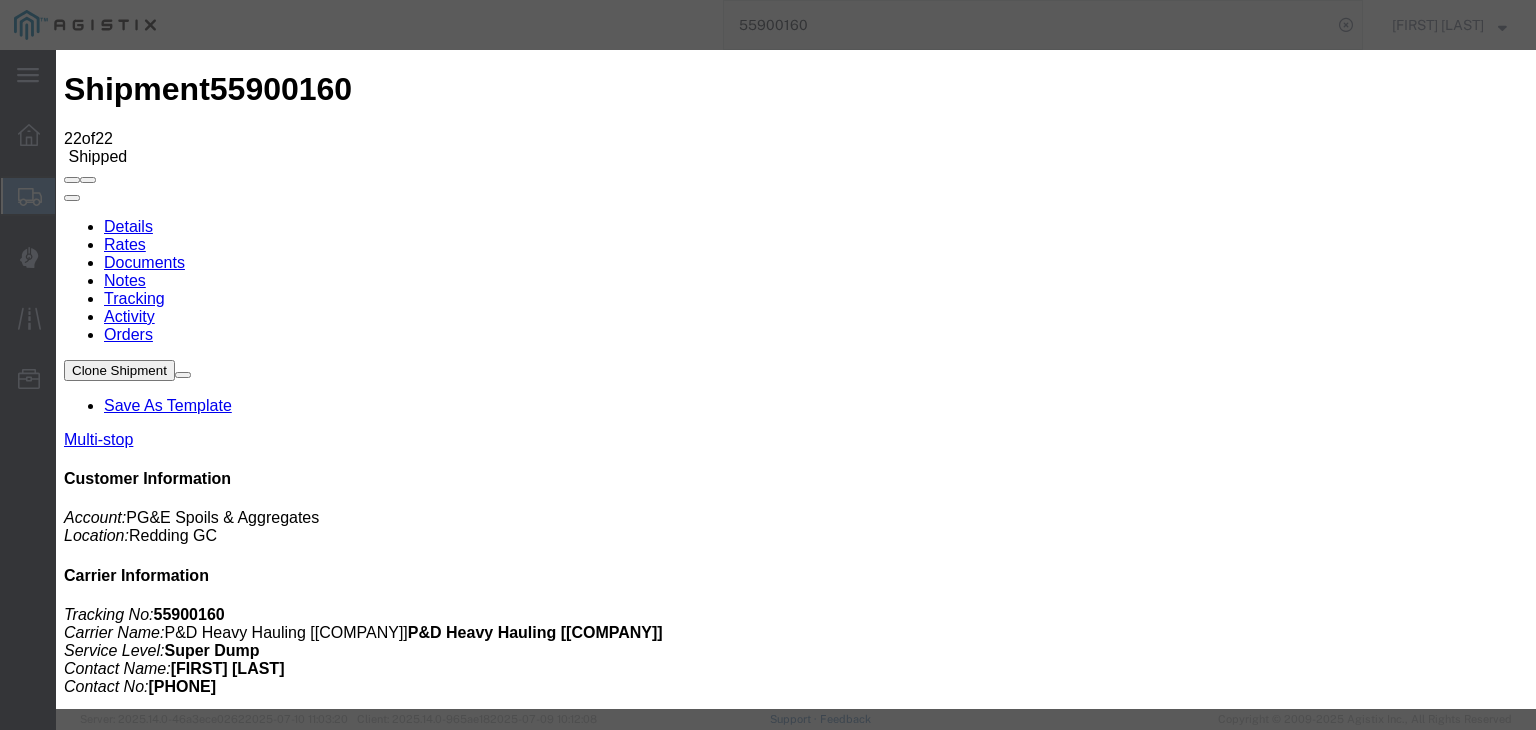 type on "07/13/2025" 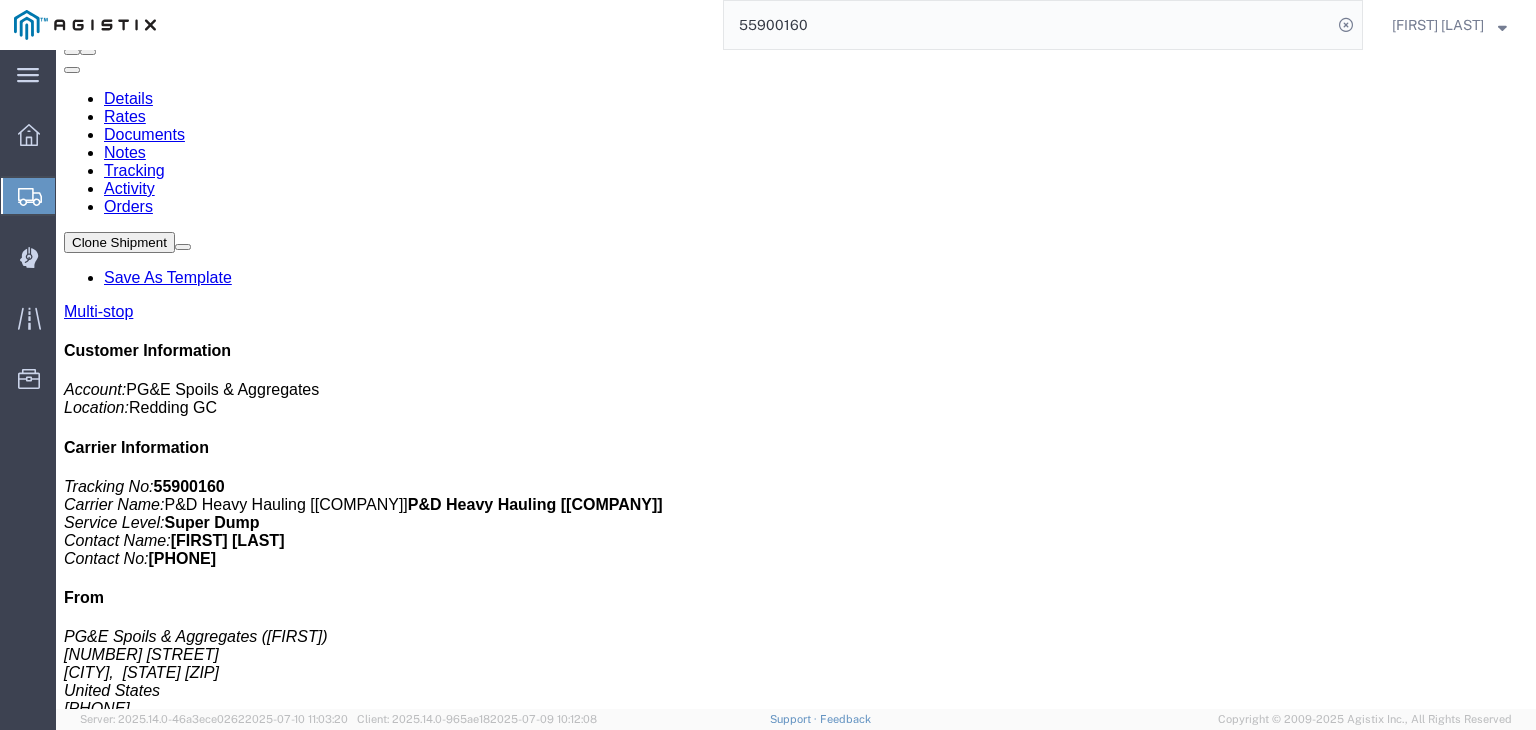 scroll, scrollTop: 0, scrollLeft: 0, axis: both 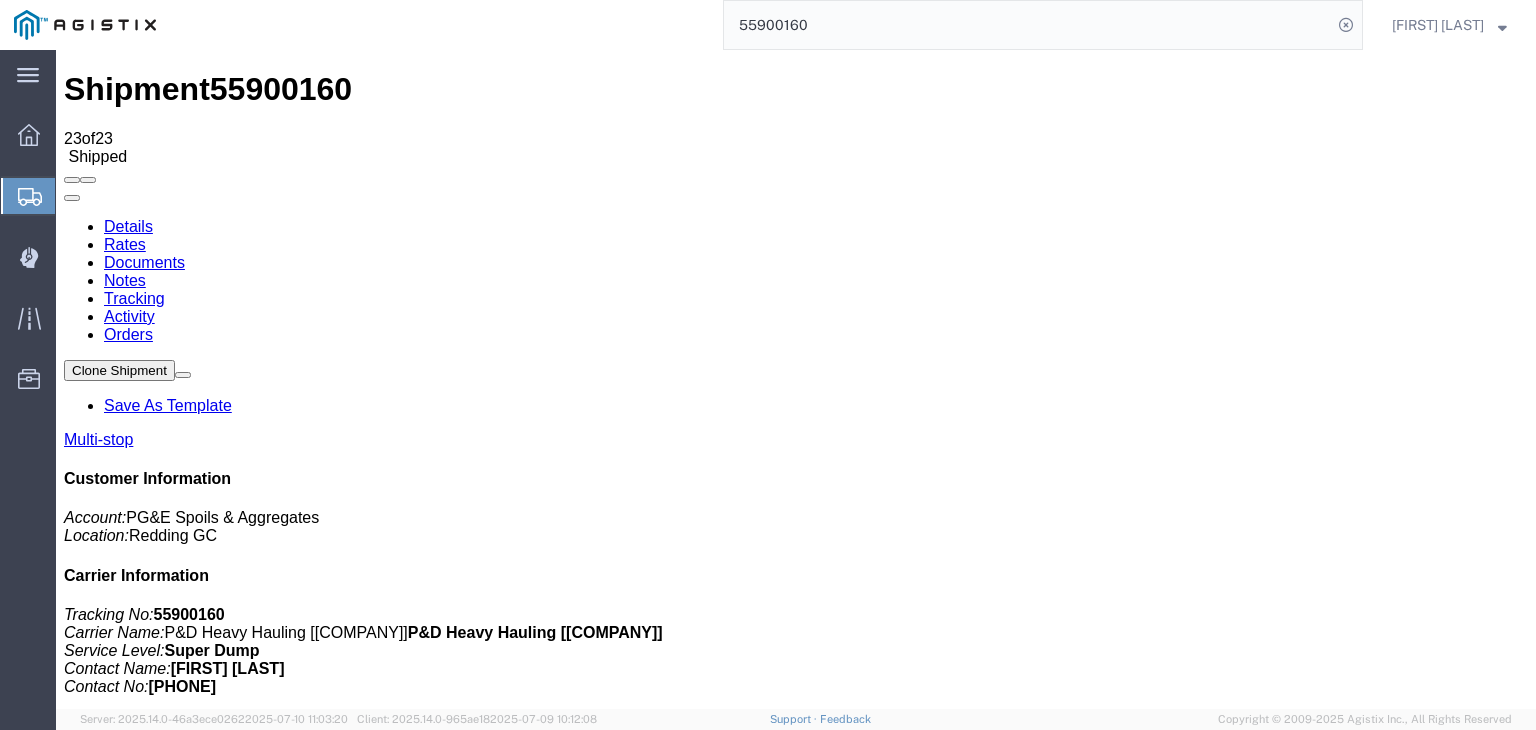 click on "Documents" at bounding box center [144, 262] 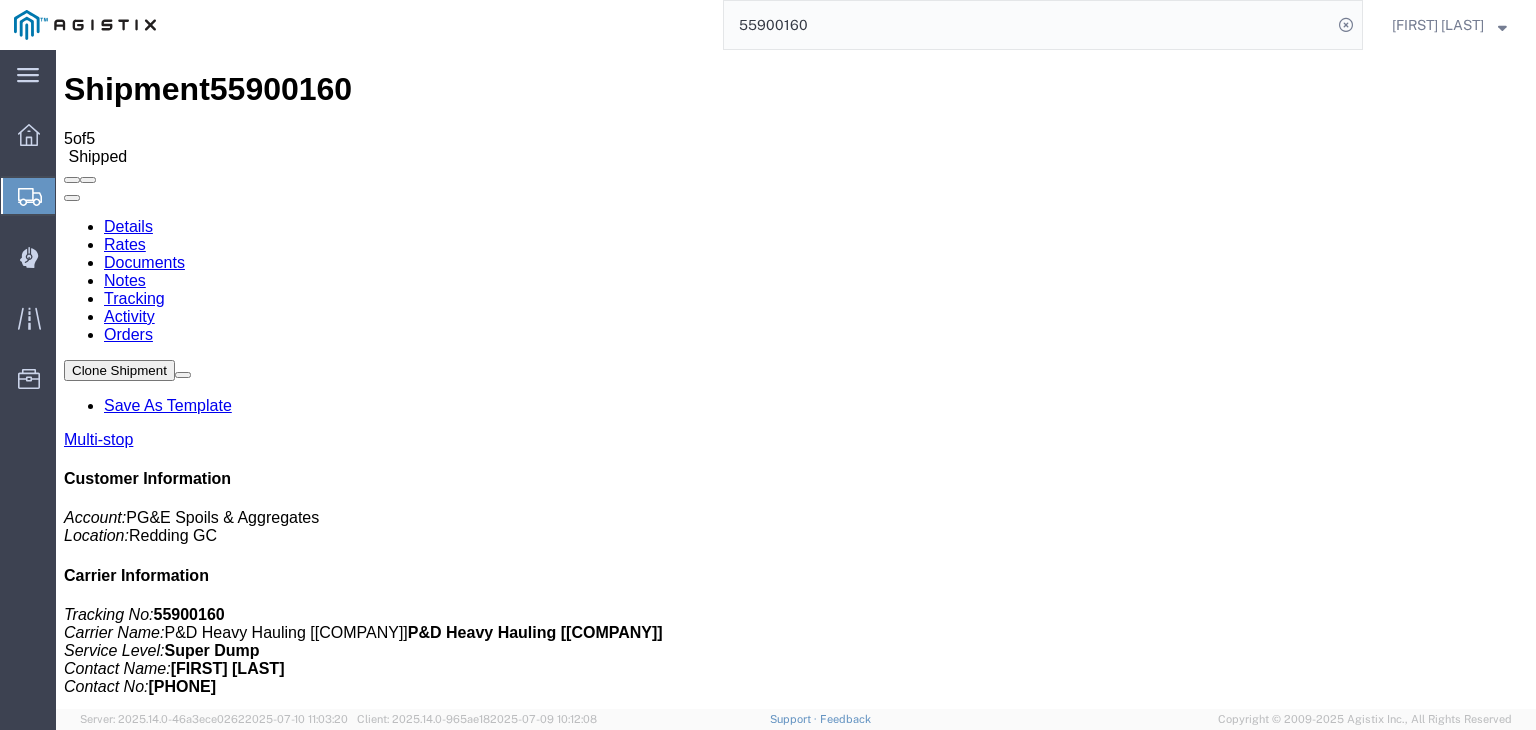click on "Attach Documents" at bounding box center [126, 1175] 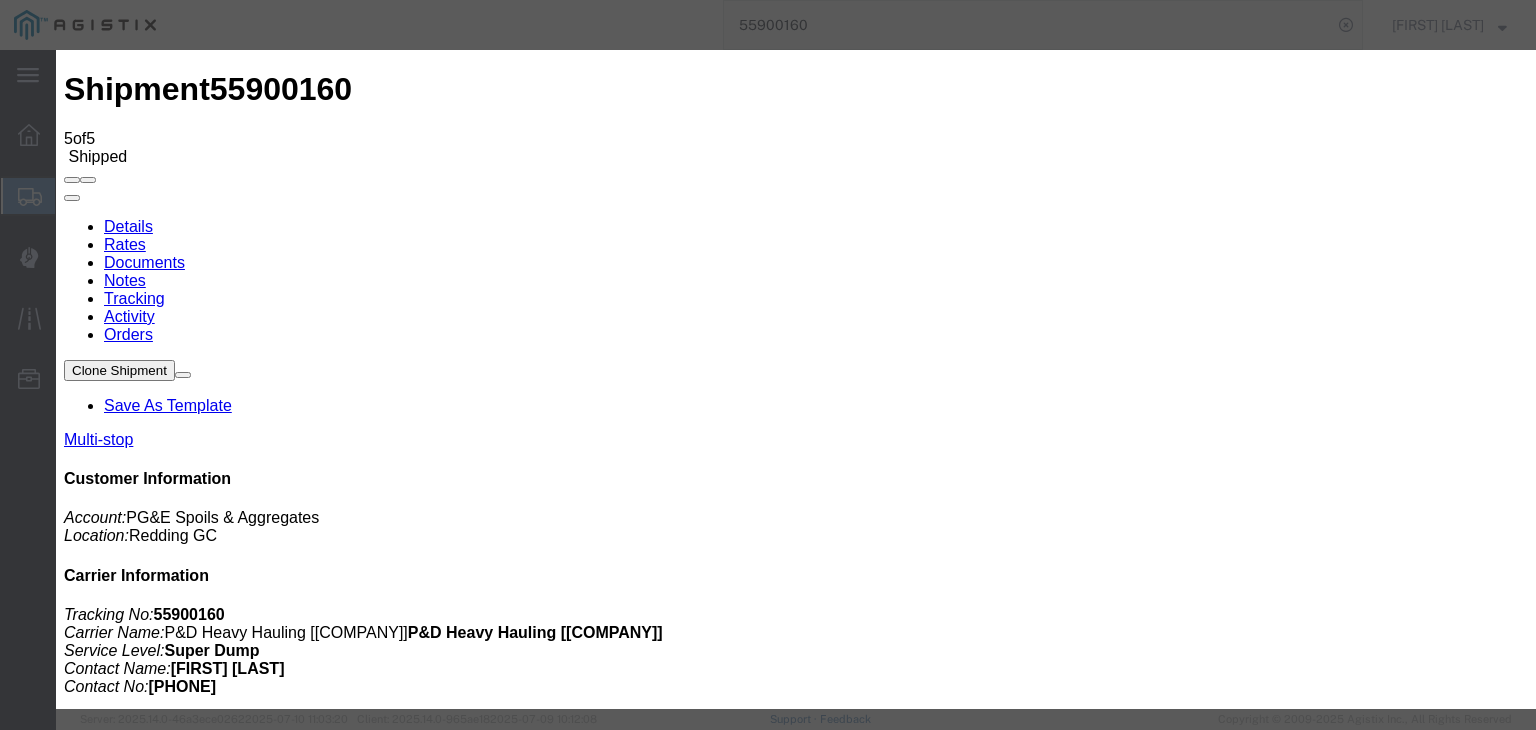 click on "No file chosen" at bounding box center [796, 2023] 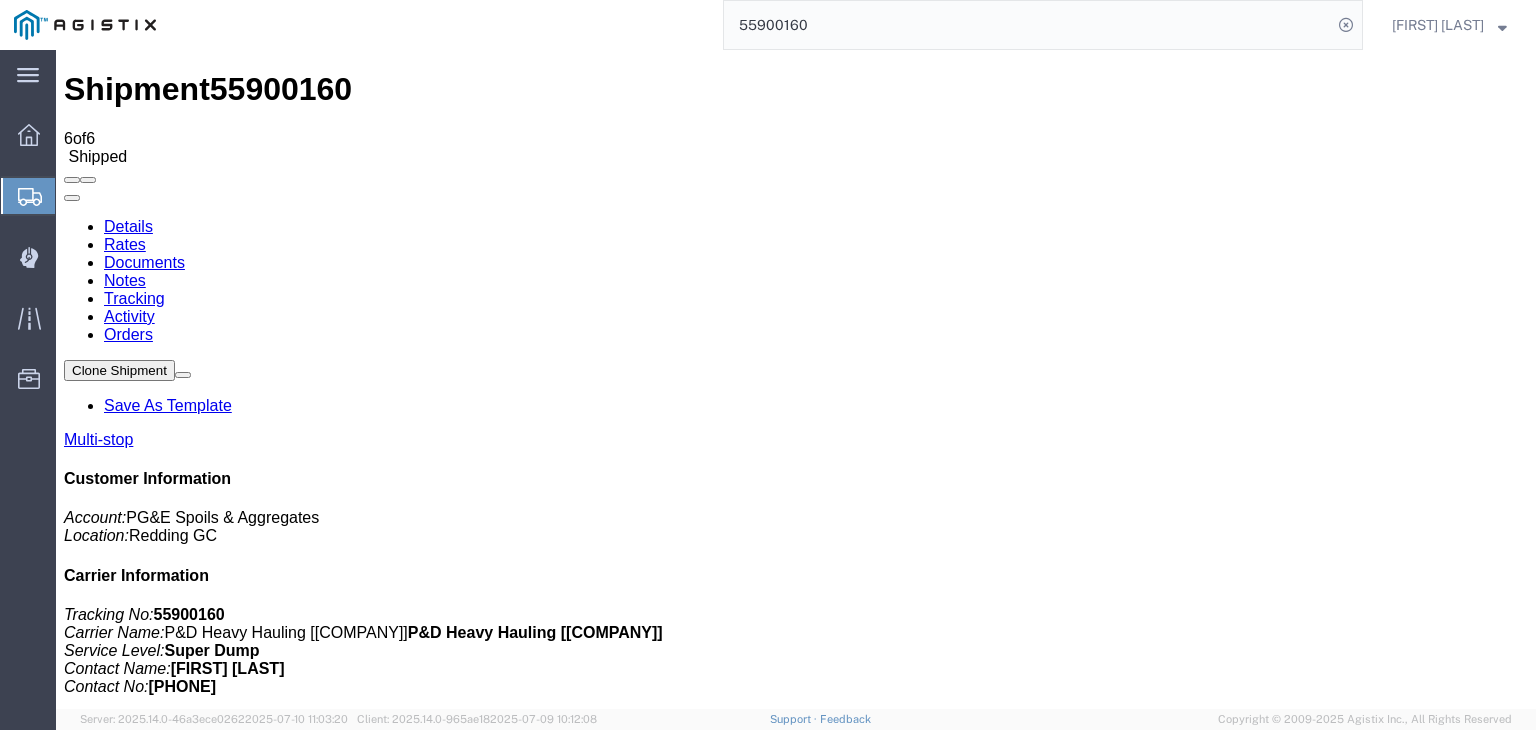 click on "Tracking" at bounding box center [134, 298] 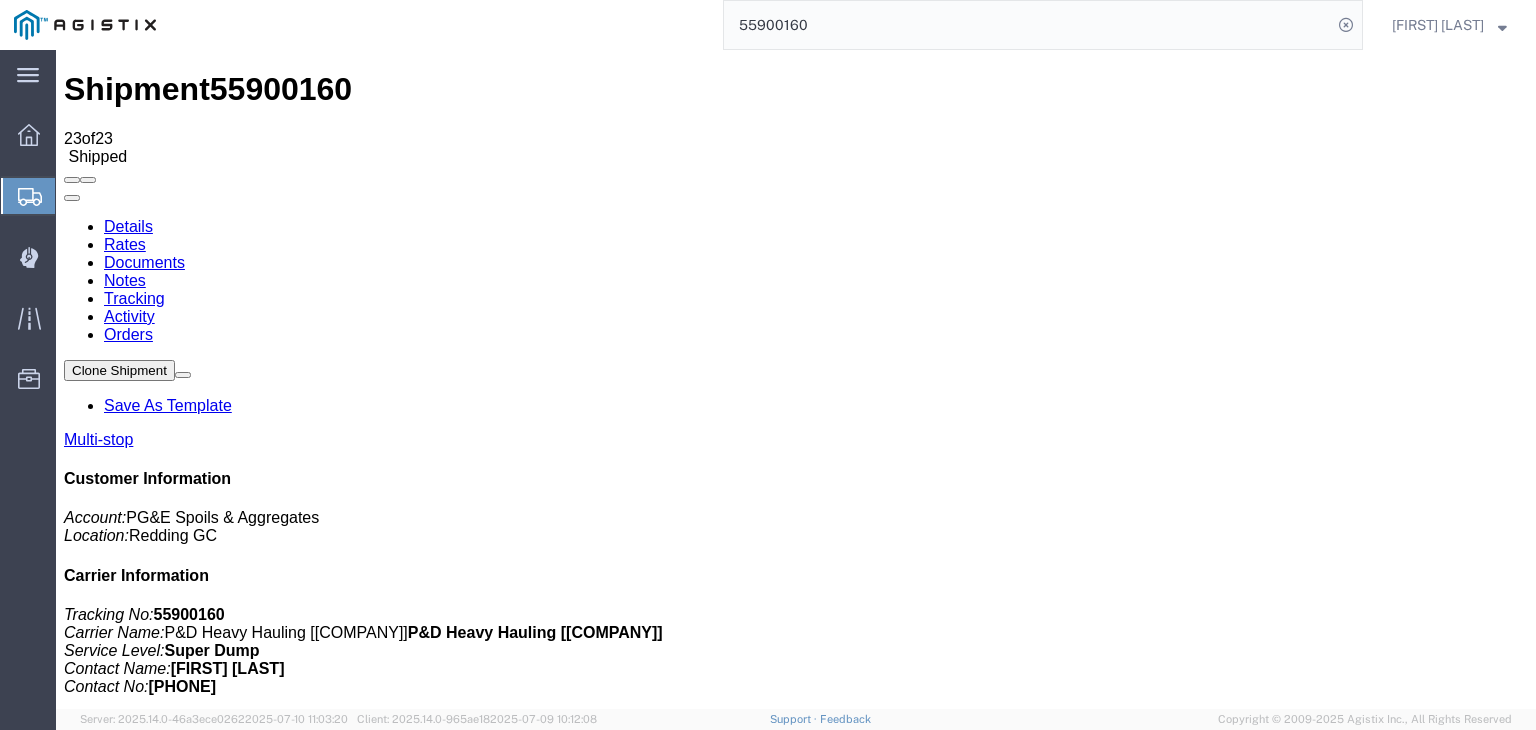 click on "Add New Tracking" at bounding box center (229, 1195) 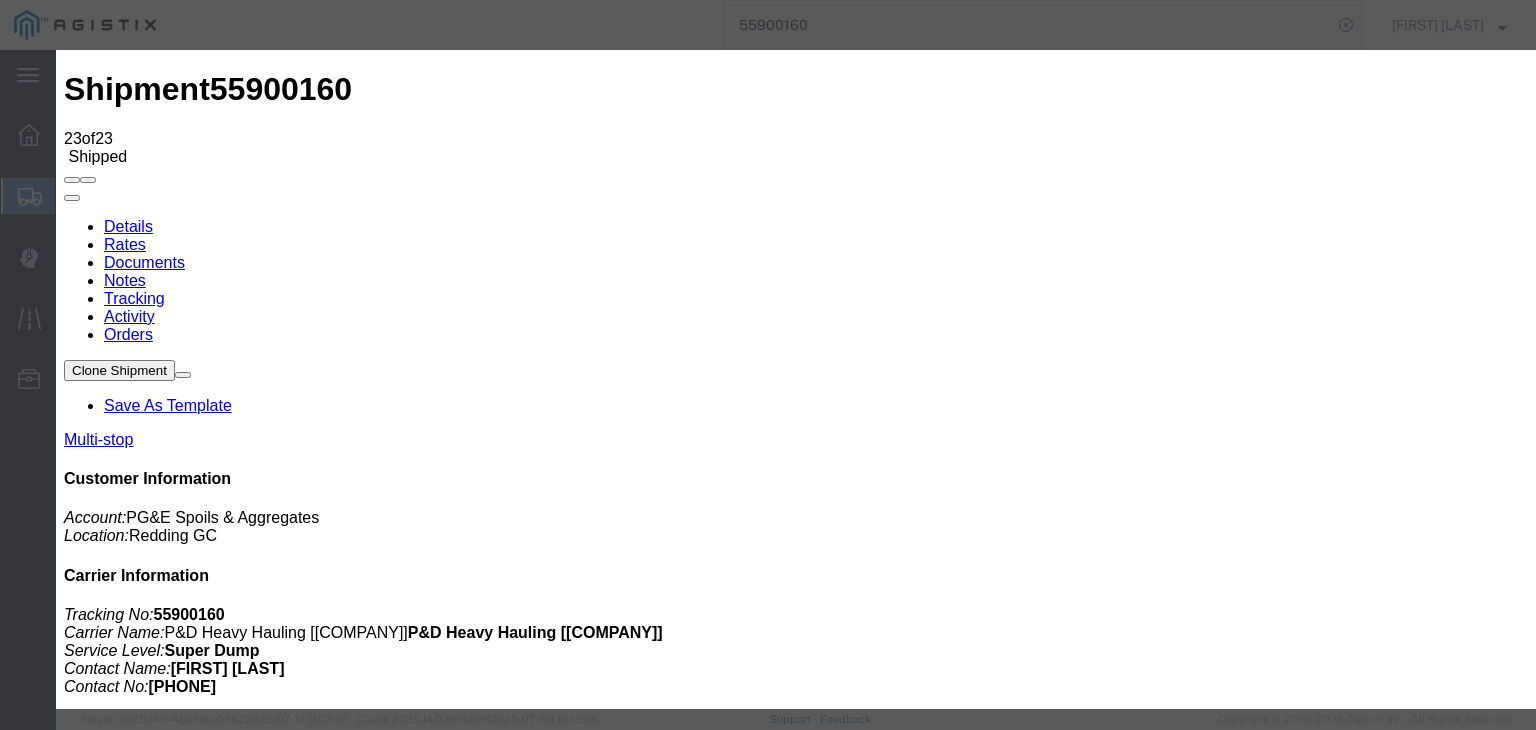 type on "07/13/2025" 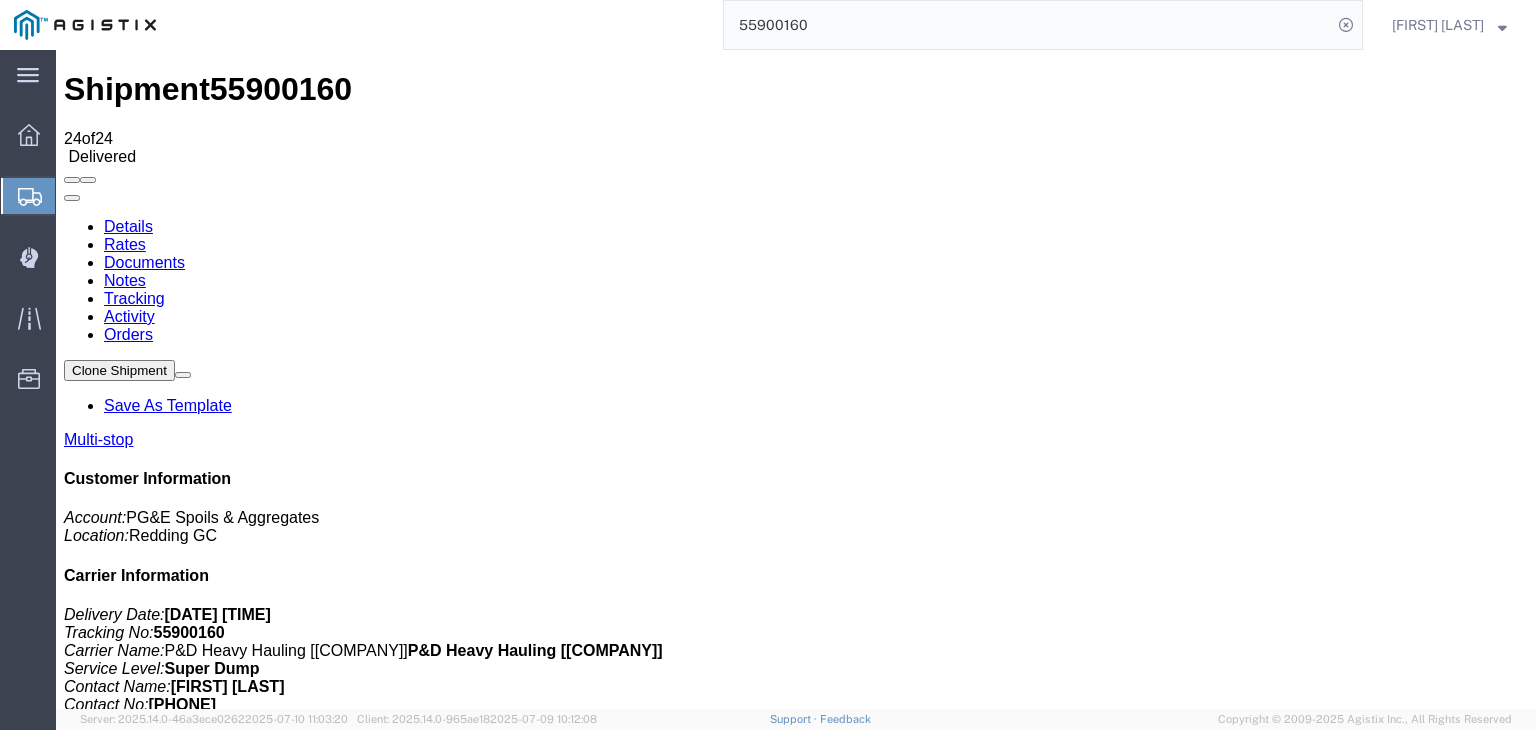 scroll, scrollTop: 0, scrollLeft: 0, axis: both 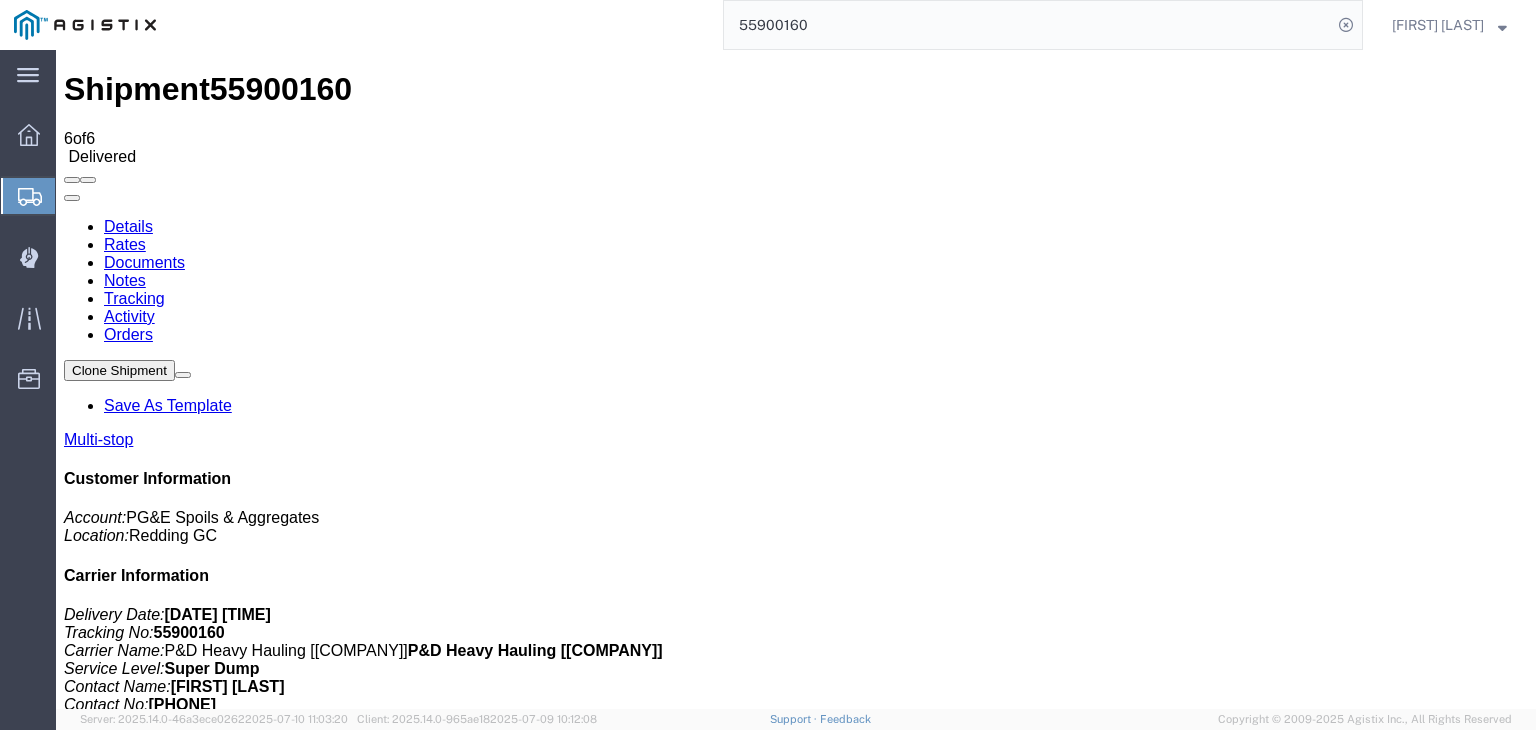 click on "Documents" at bounding box center (144, 262) 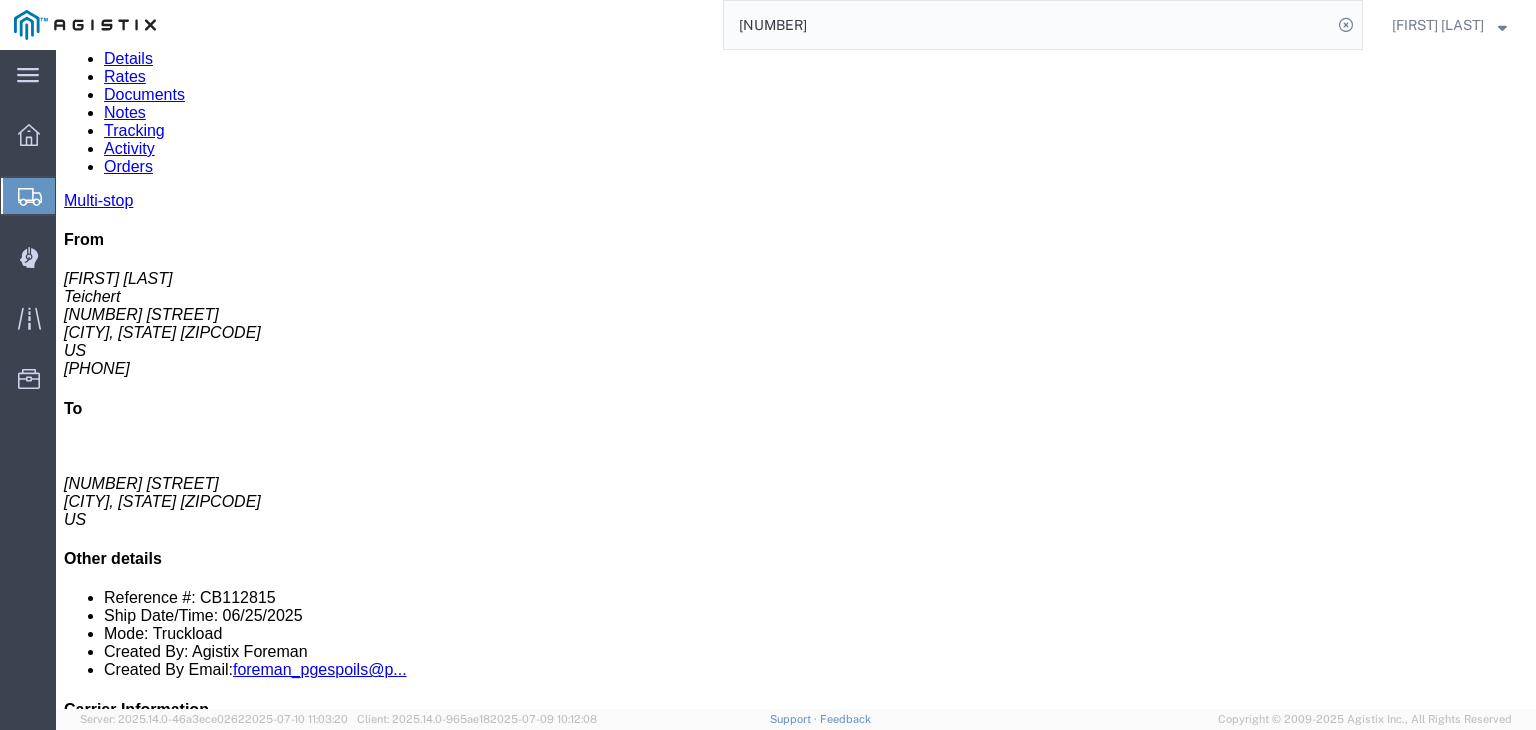 scroll, scrollTop: 0, scrollLeft: 0, axis: both 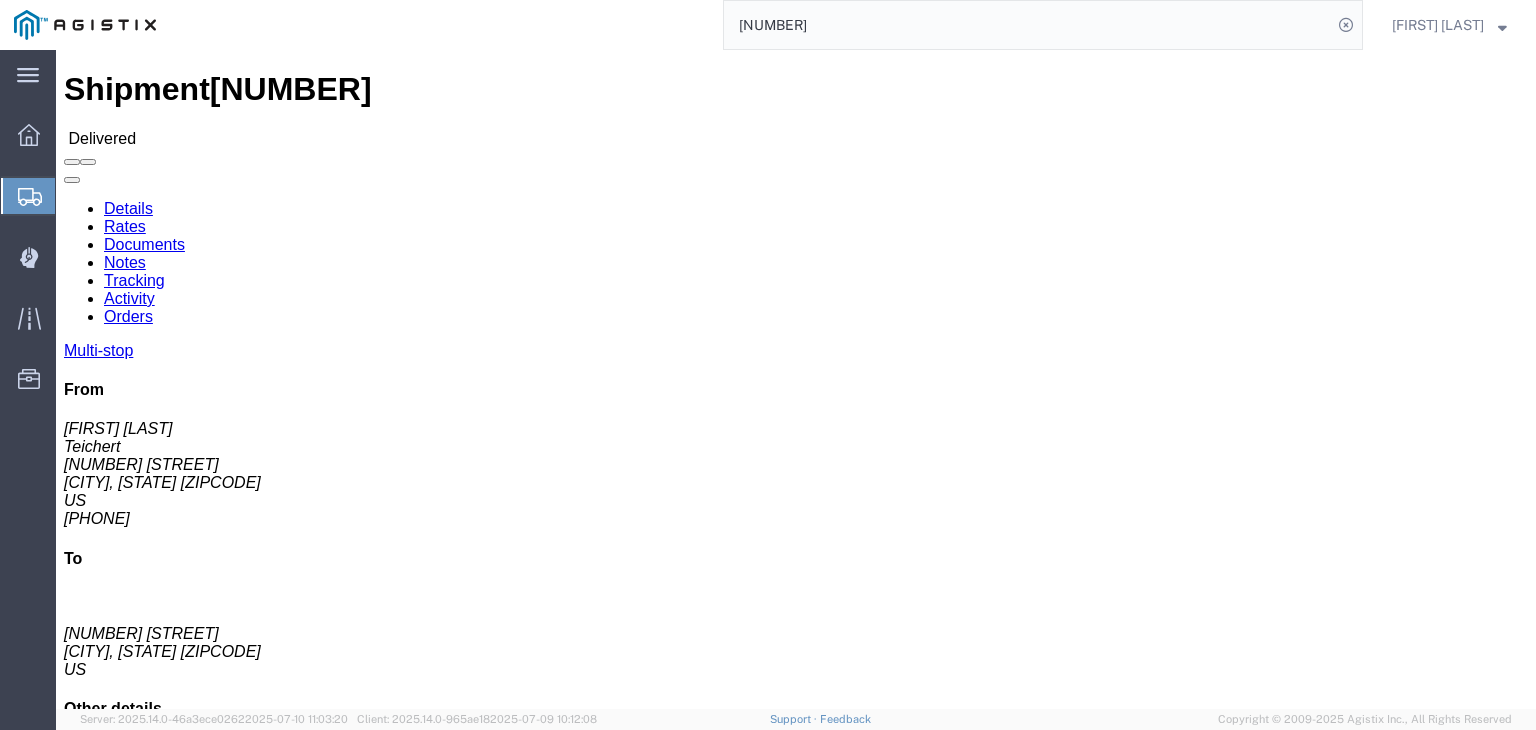click on "Documents" 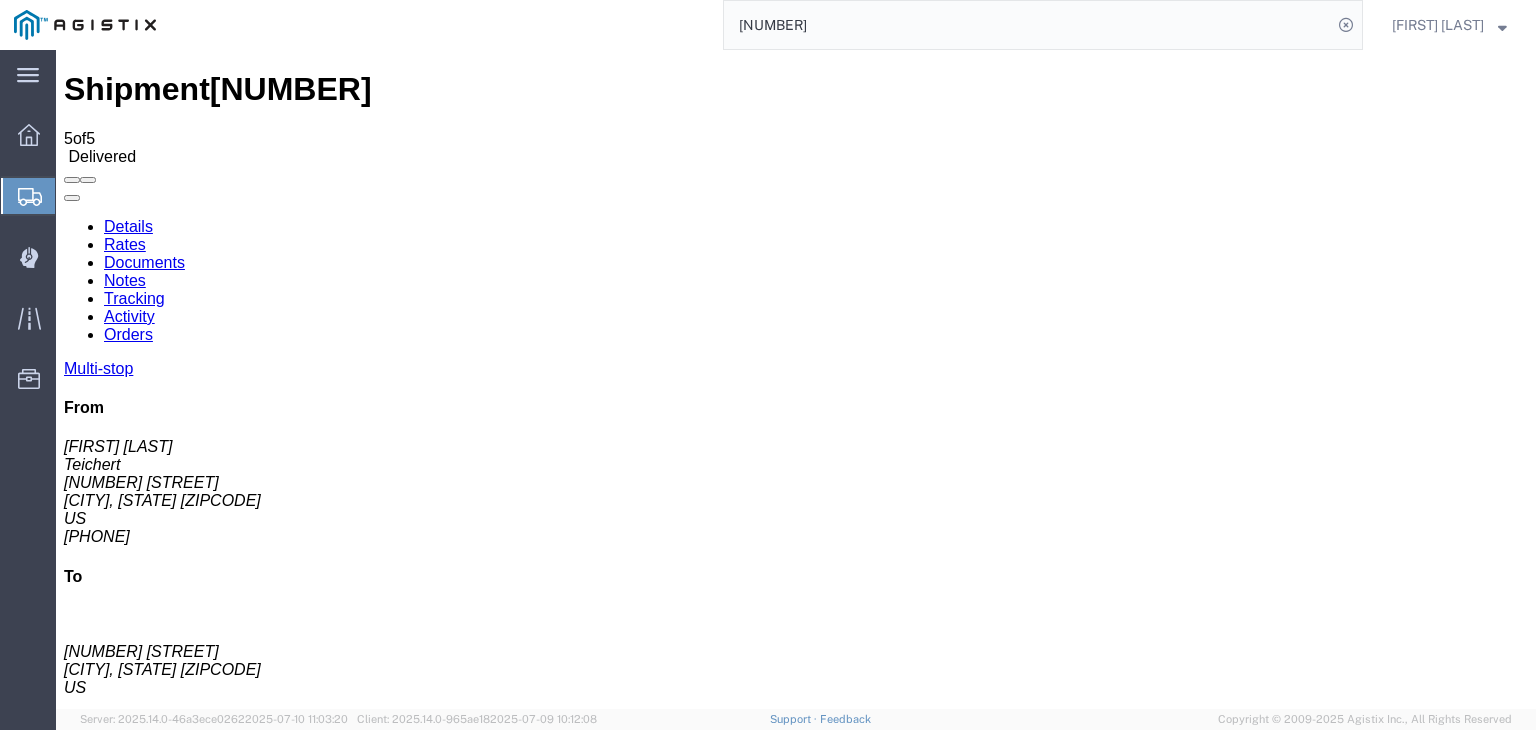 click on "[NUMBER]" 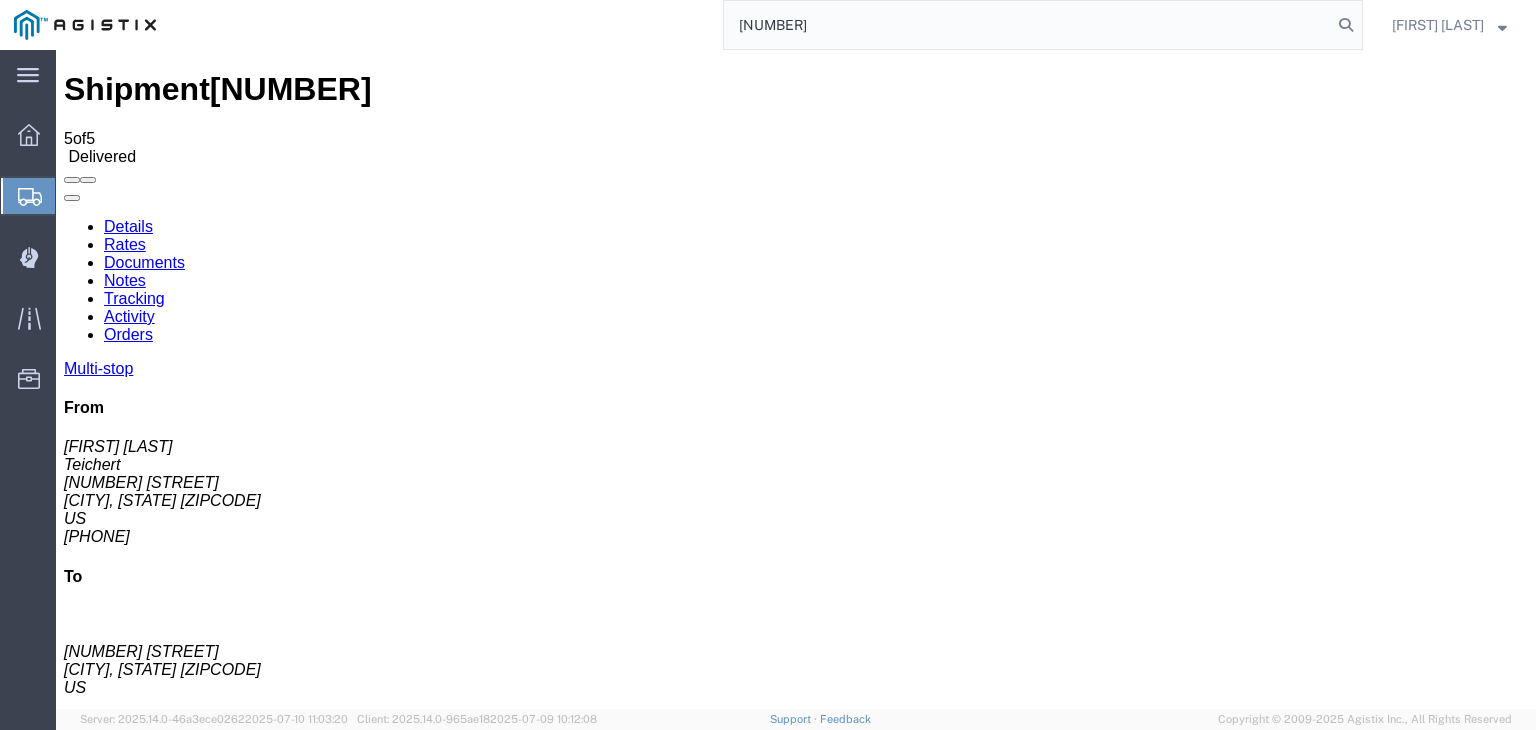type on "[NUMBER]" 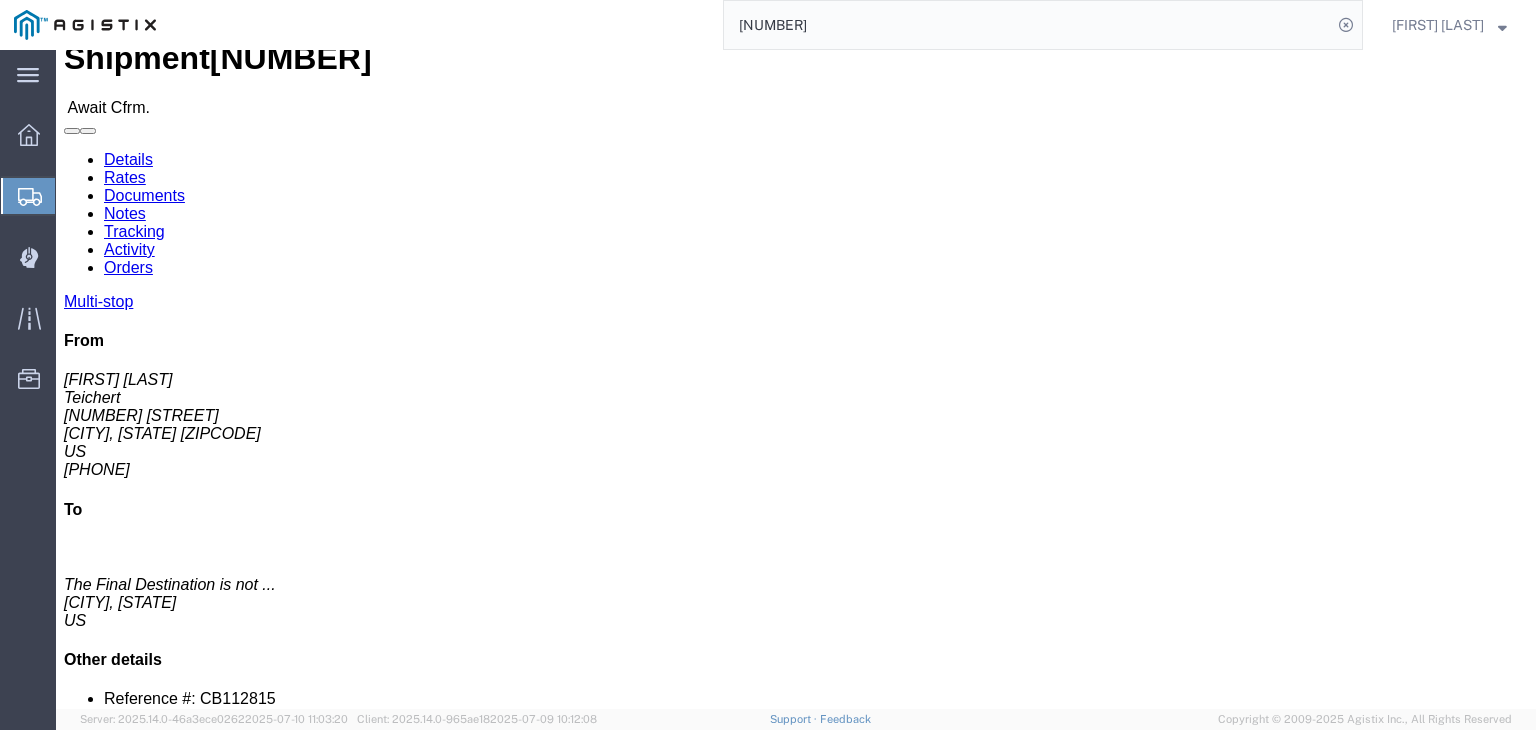 scroll, scrollTop: 0, scrollLeft: 0, axis: both 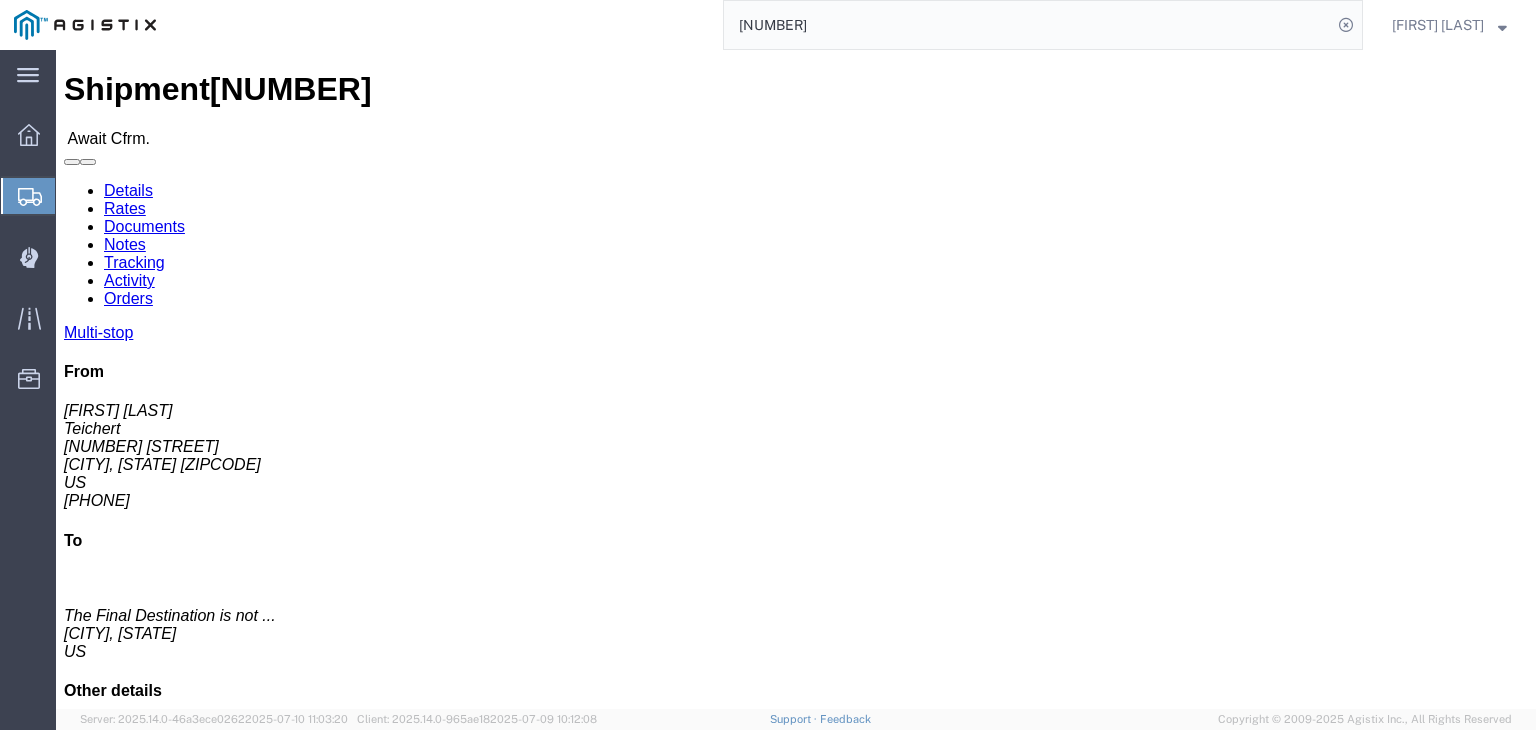 click on "Documents" 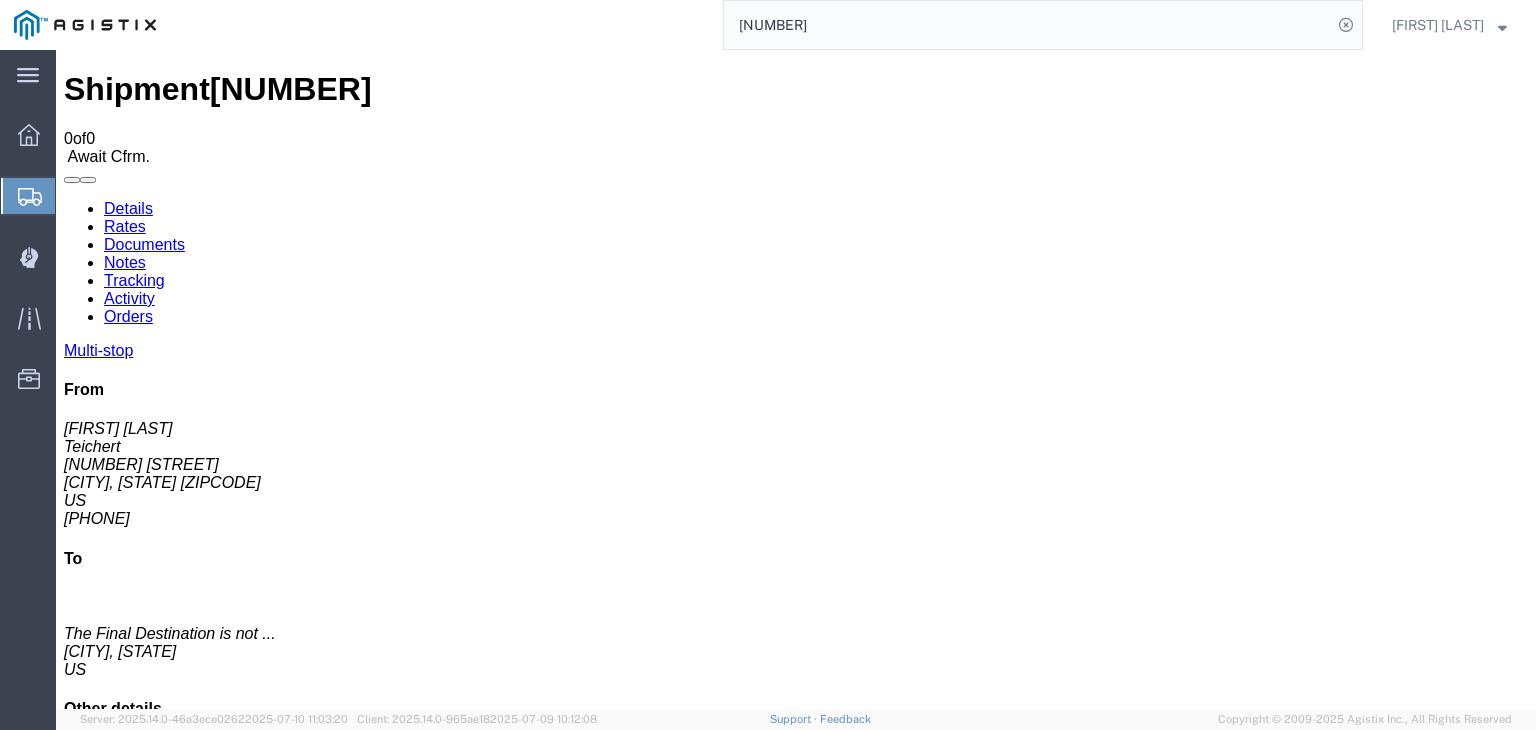 click on "Tracking" at bounding box center [134, 280] 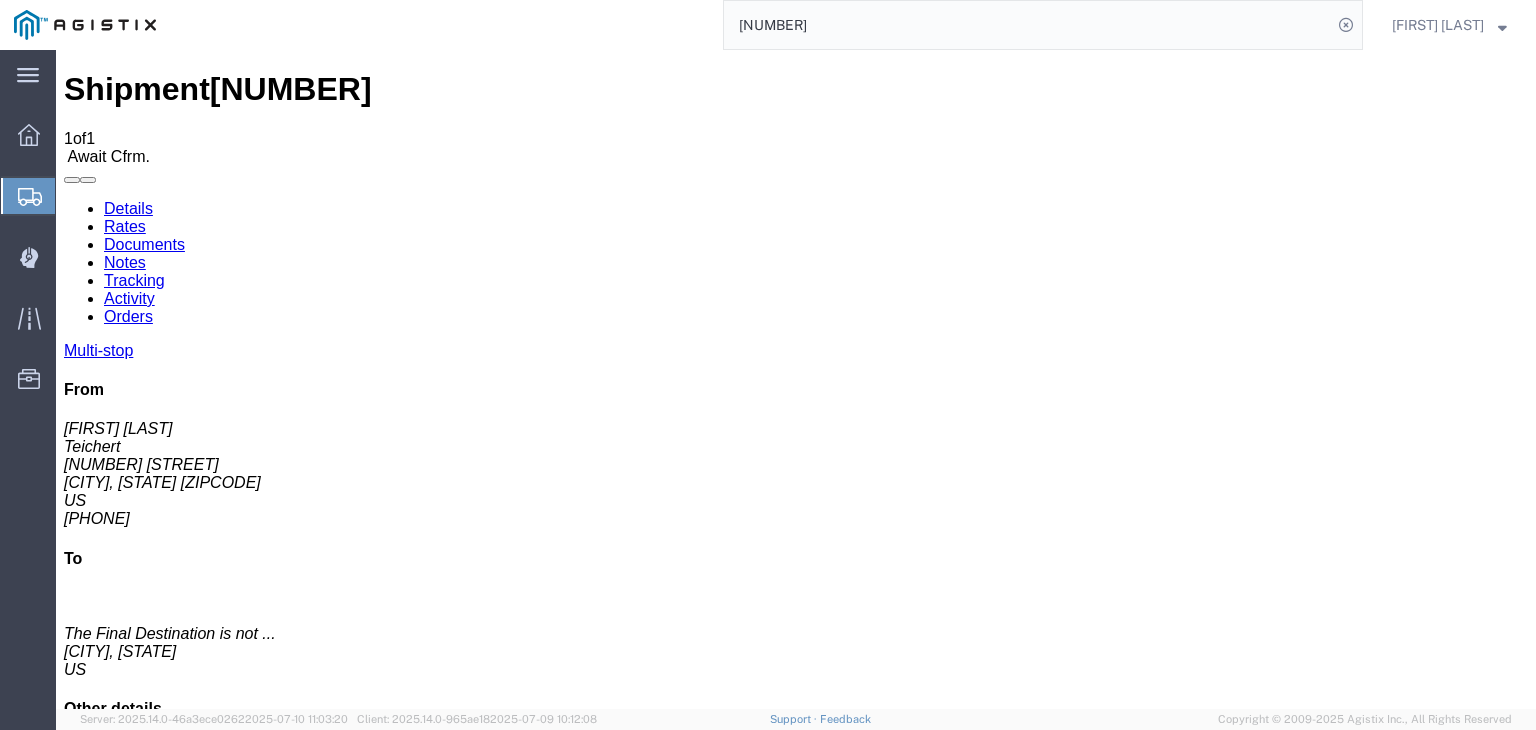 click on "Add New Tracking" at bounding box center (229, 1177) 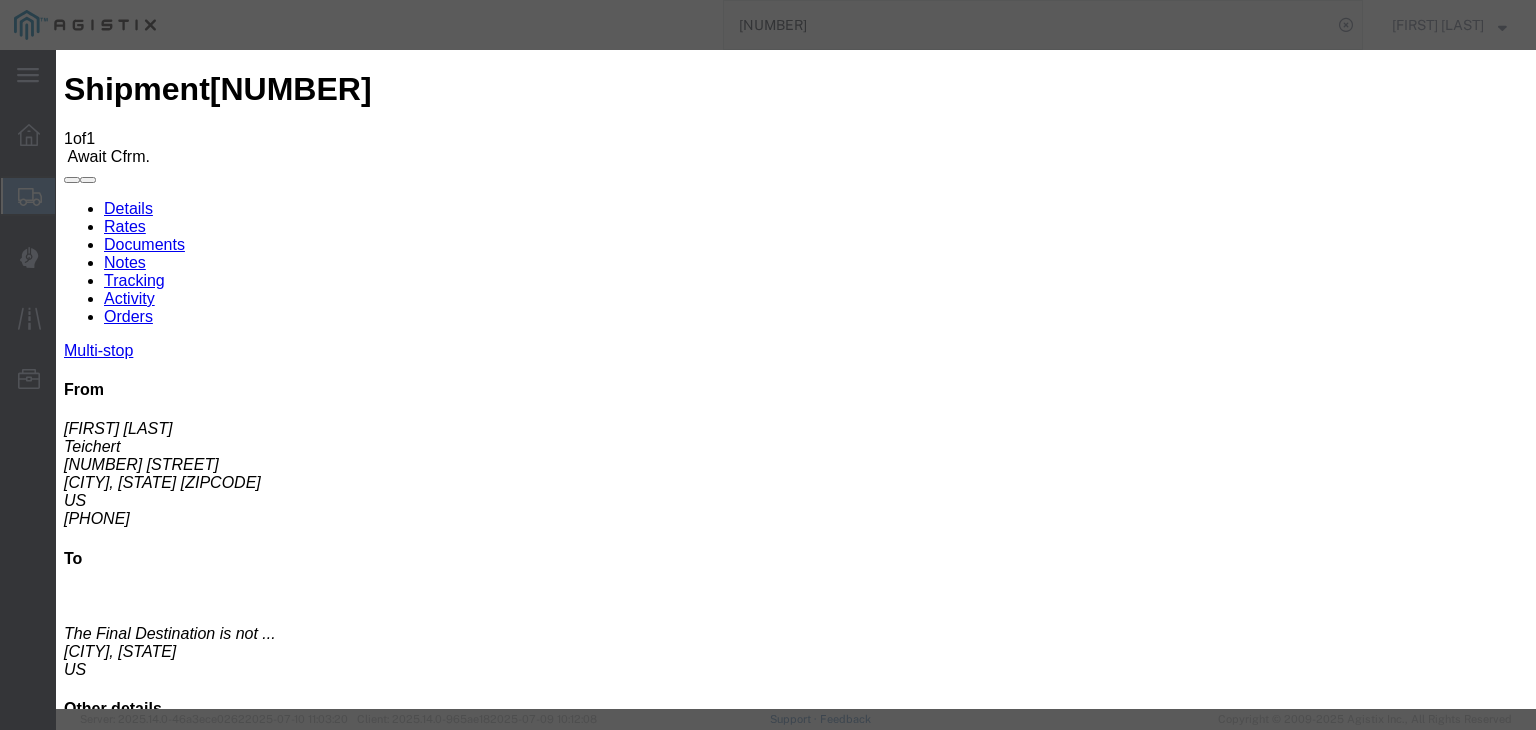 type on "07/13/2025" 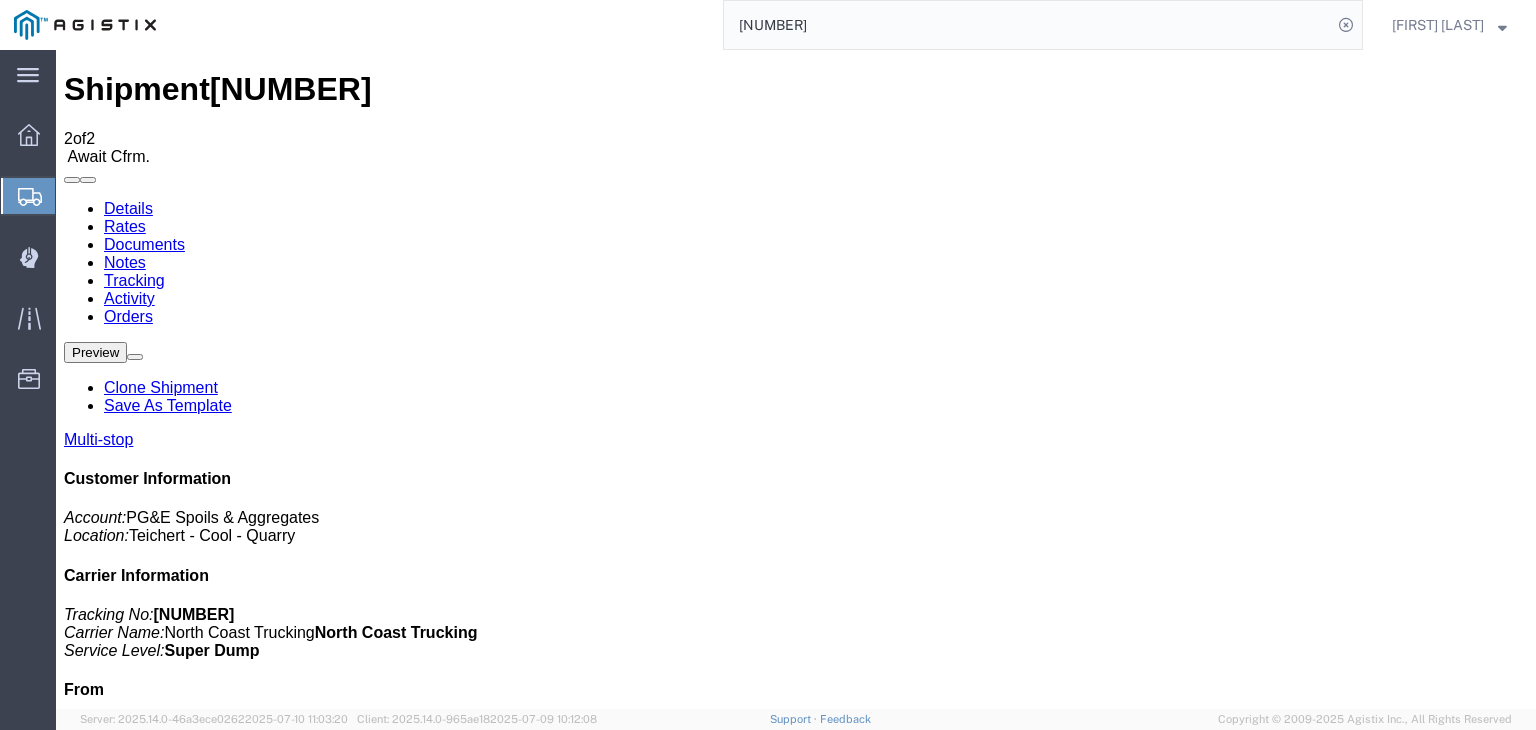 click on "Add New Tracking" at bounding box center [229, 1177] 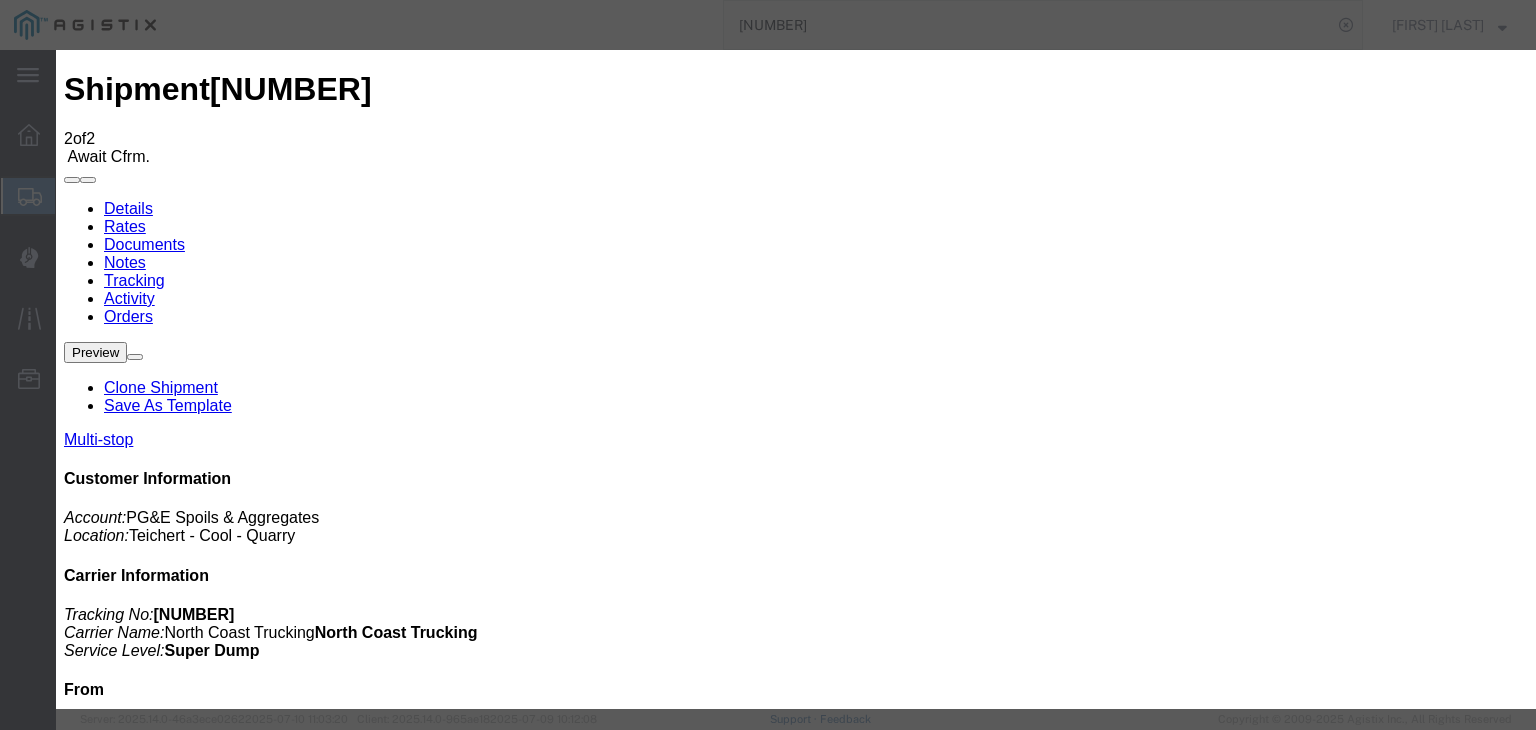 type on "07/13/2025" 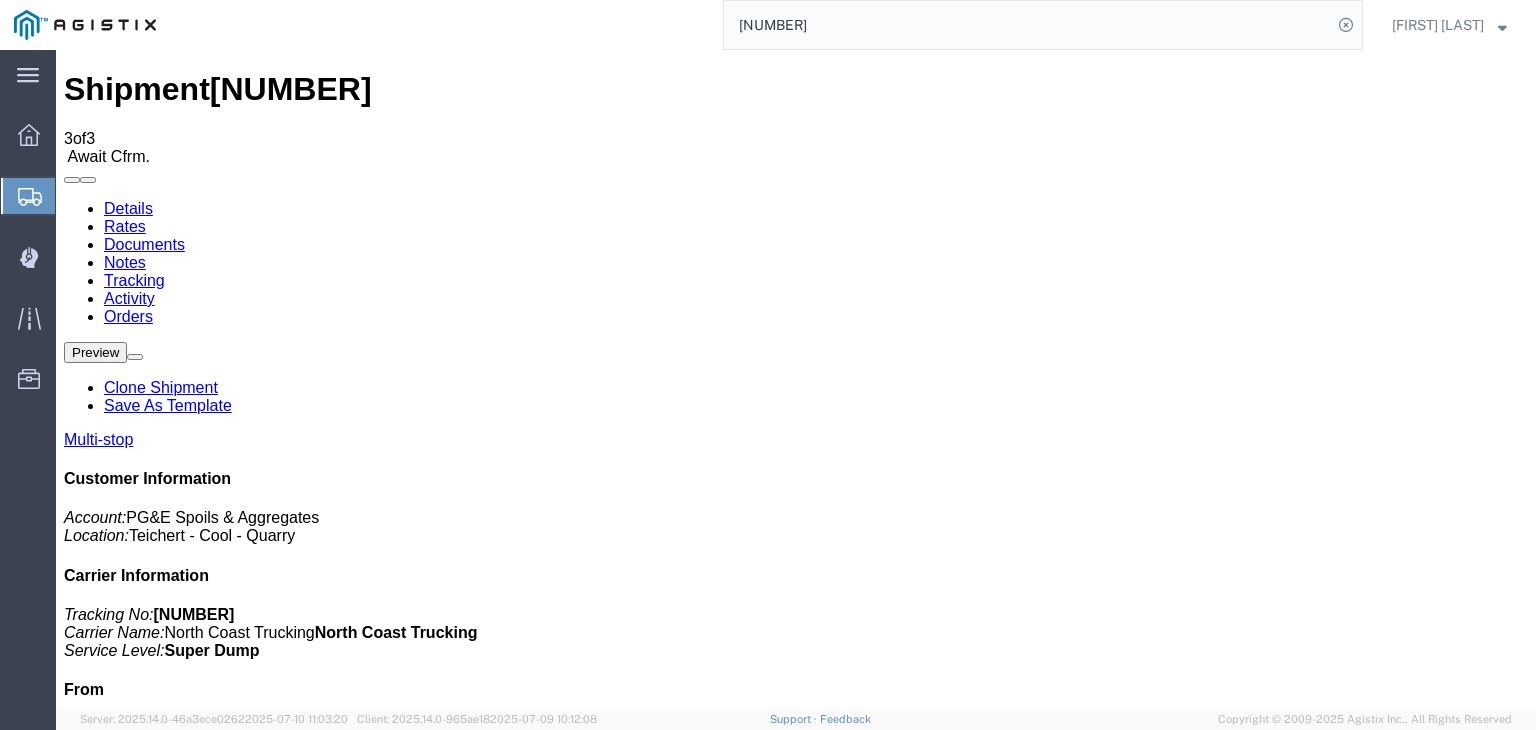 click on "Add New Tracking" at bounding box center [229, 1177] 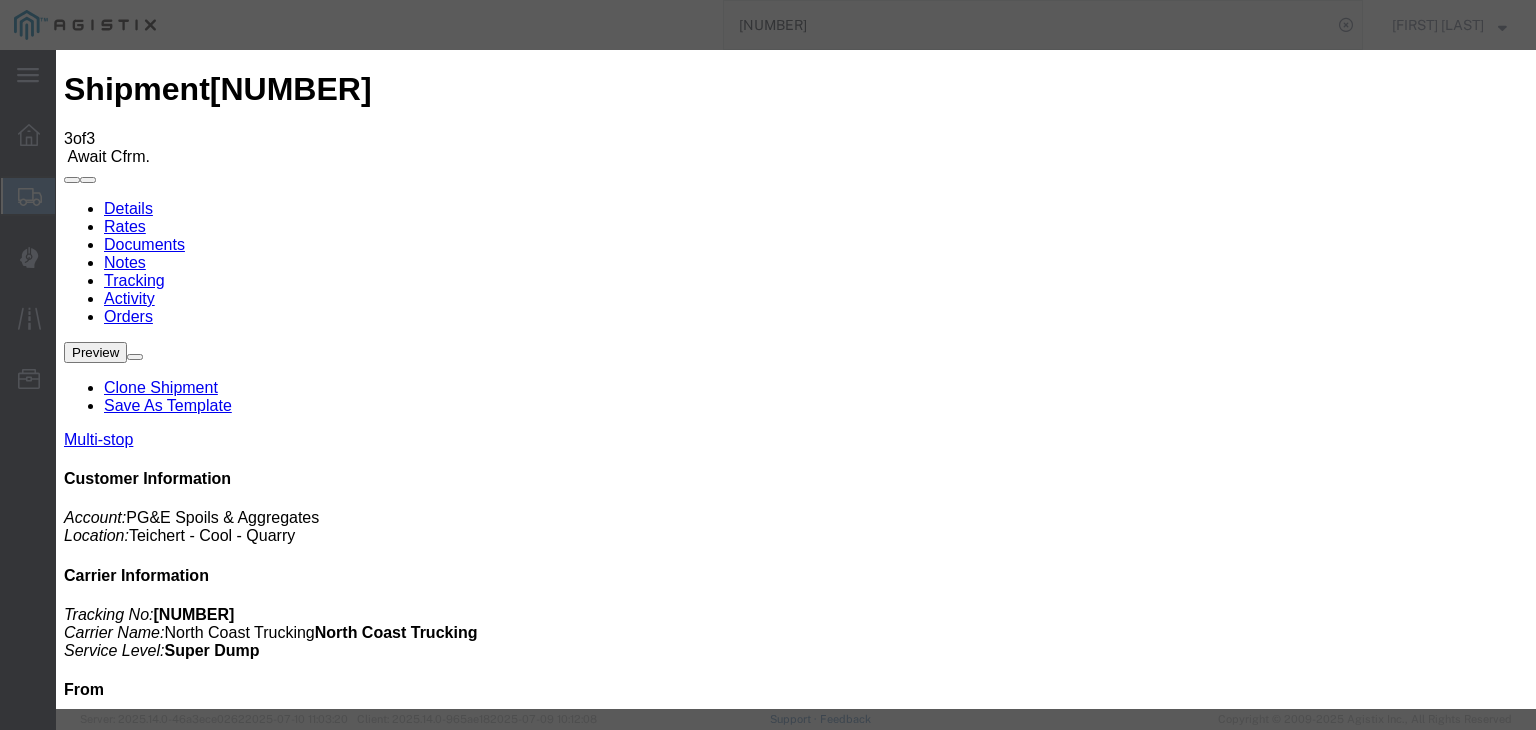 type on "07/13/2025" 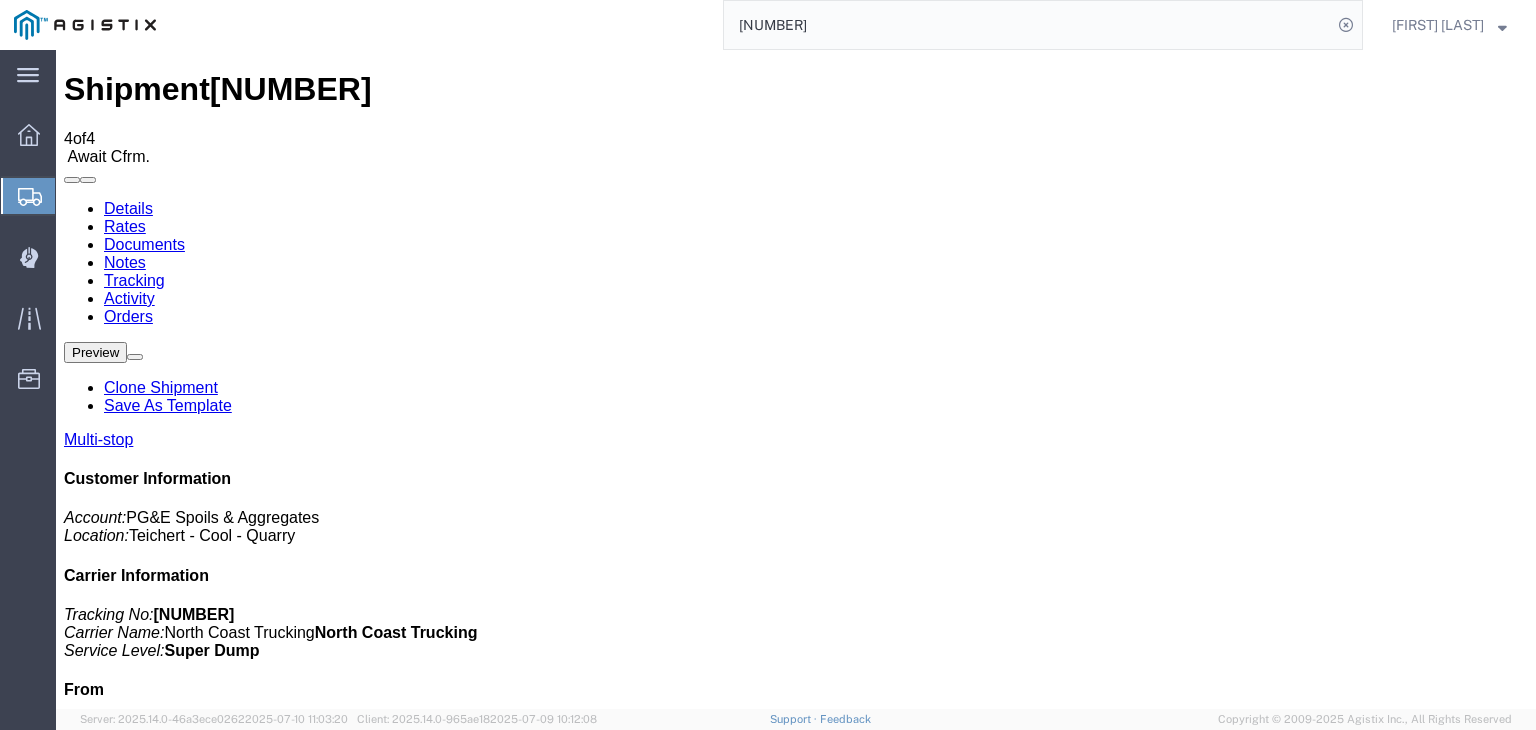 click on "Add New Tracking" at bounding box center (229, 1177) 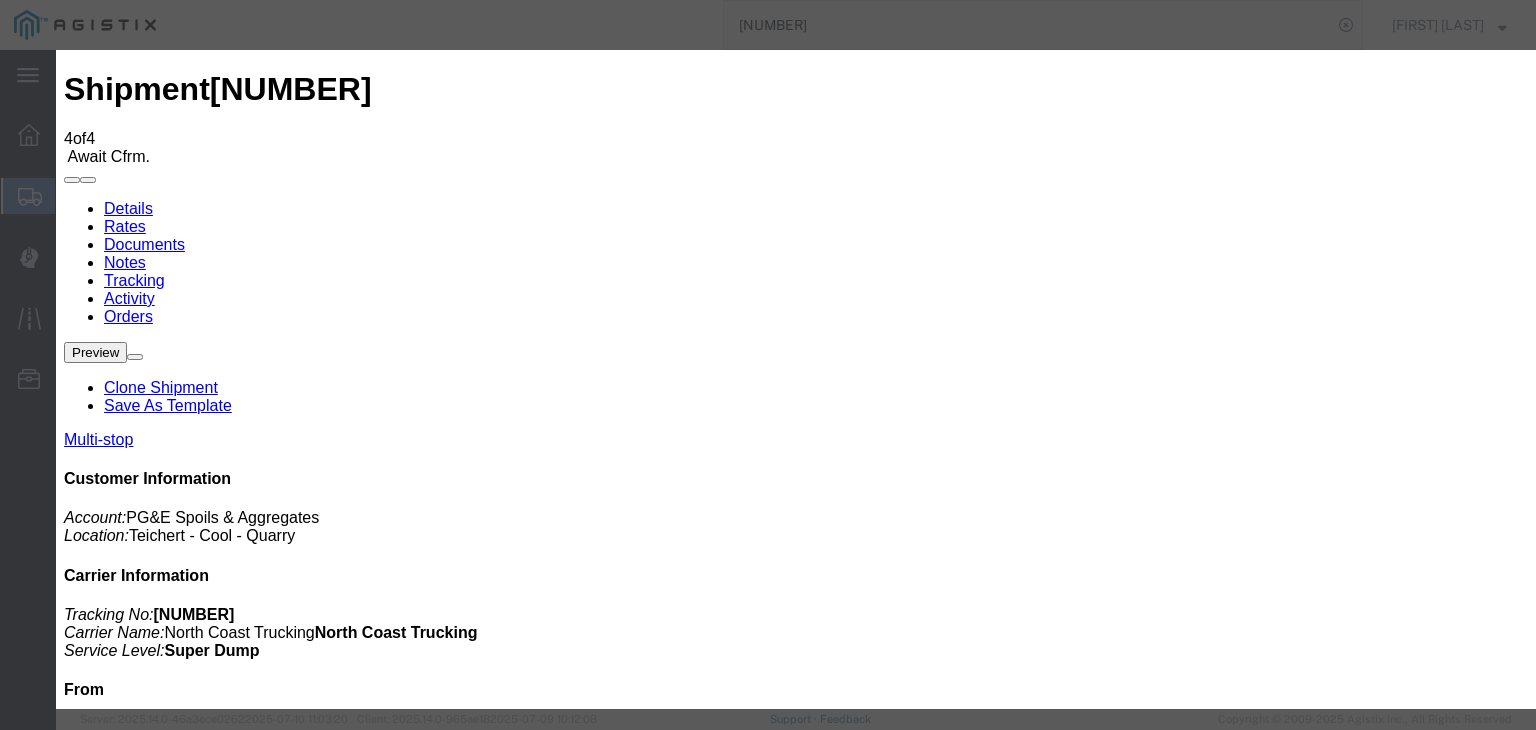 type on "07/13/2025" 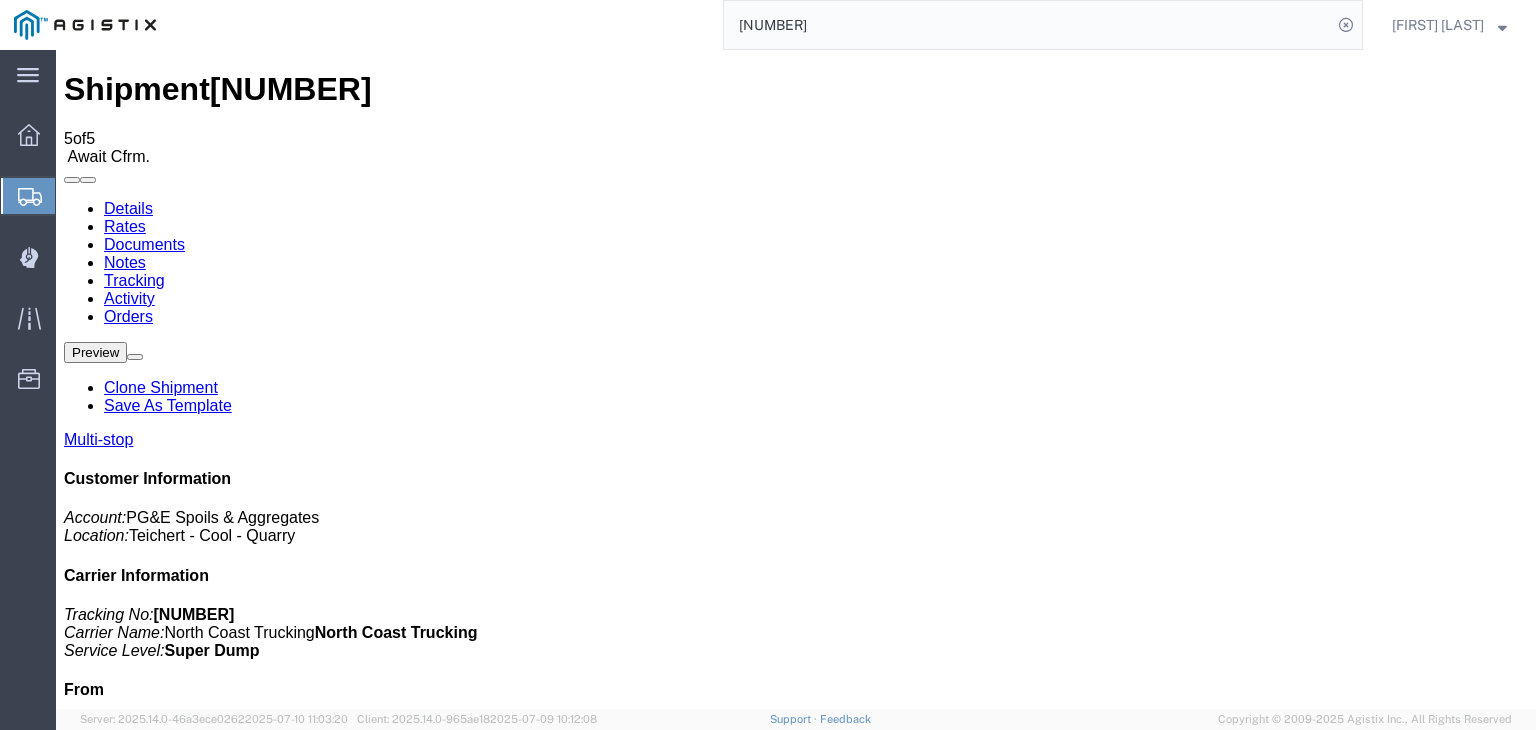 click on "Add New Tracking" at bounding box center (229, 1177) 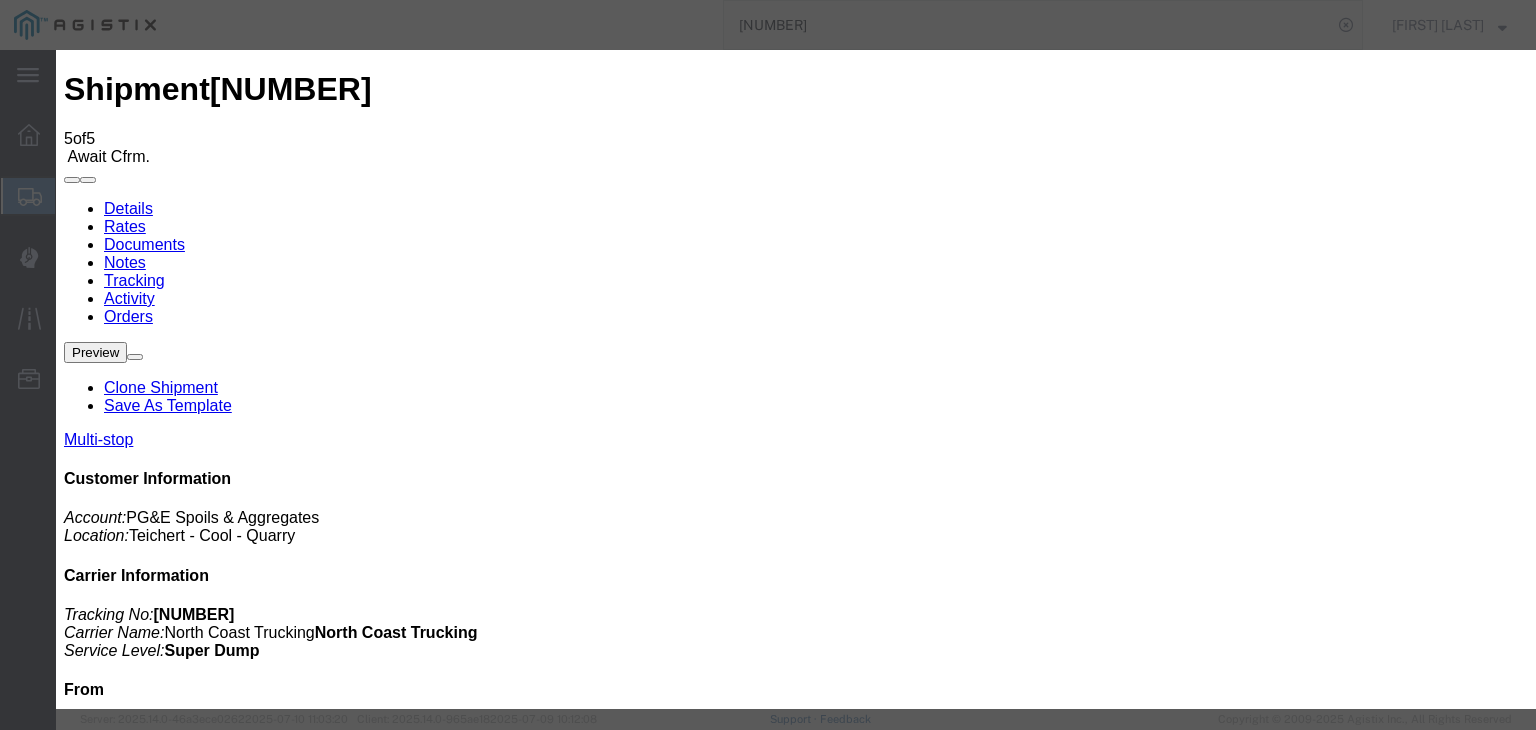 type on "07/13/2025" 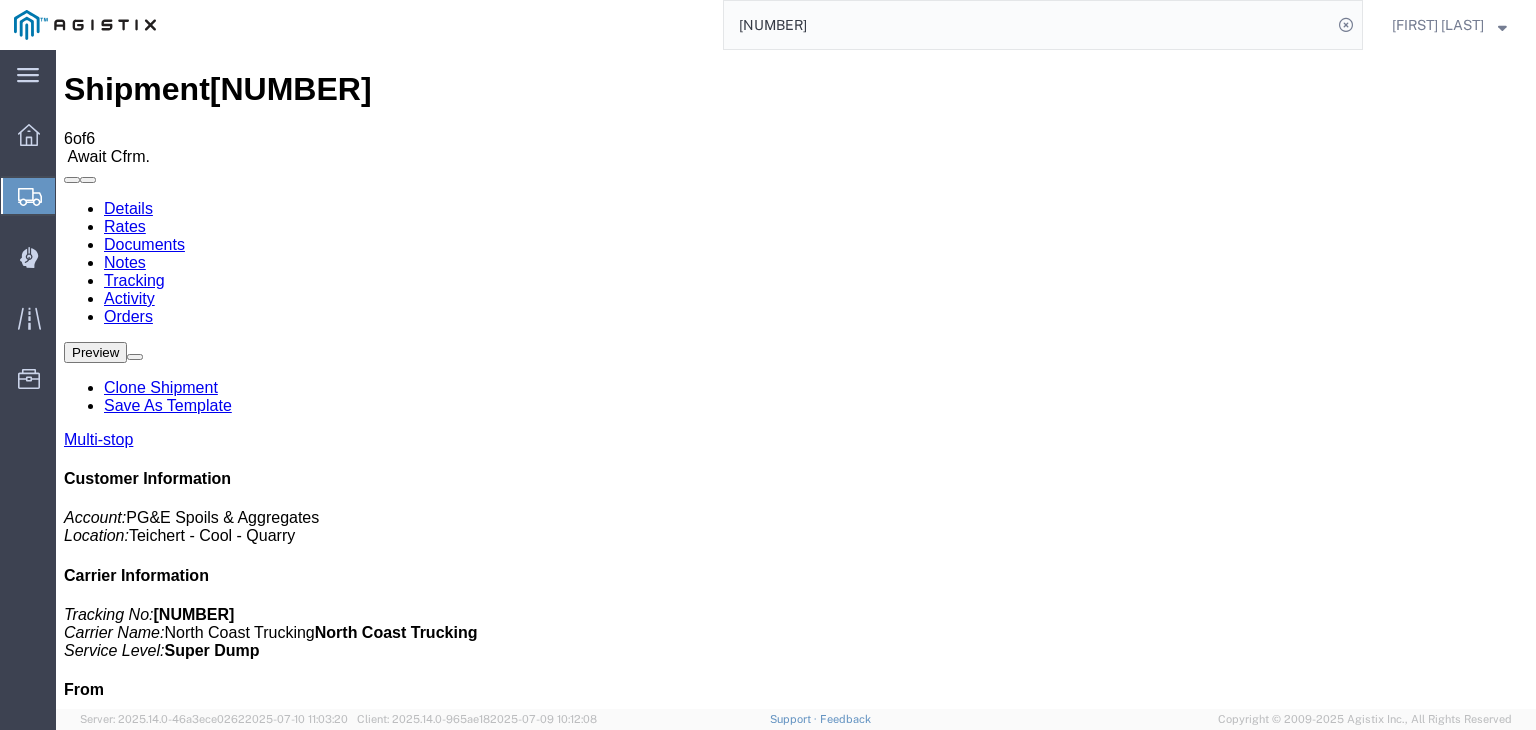click on "Add New Tracking" at bounding box center [229, 1177] 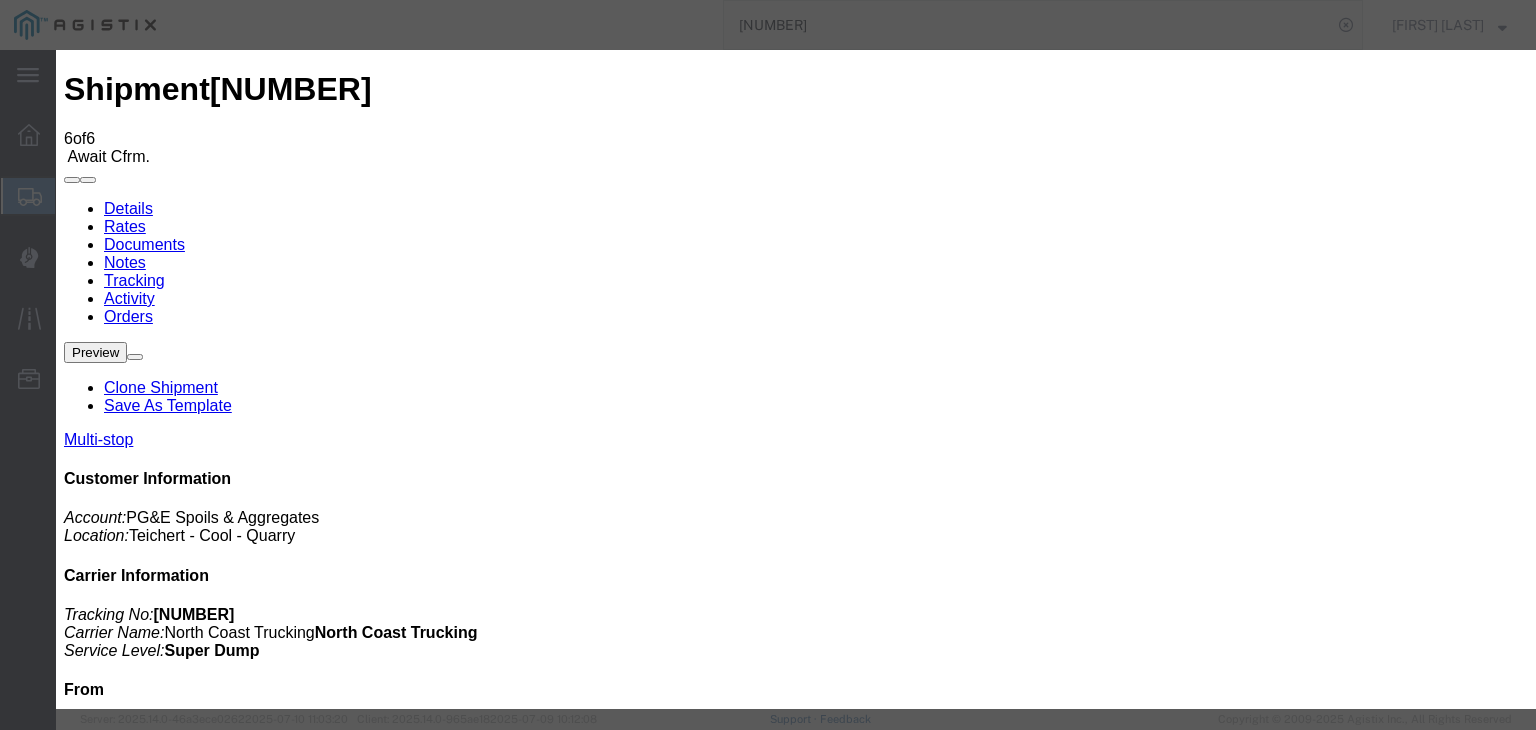 type on "07/13/2025" 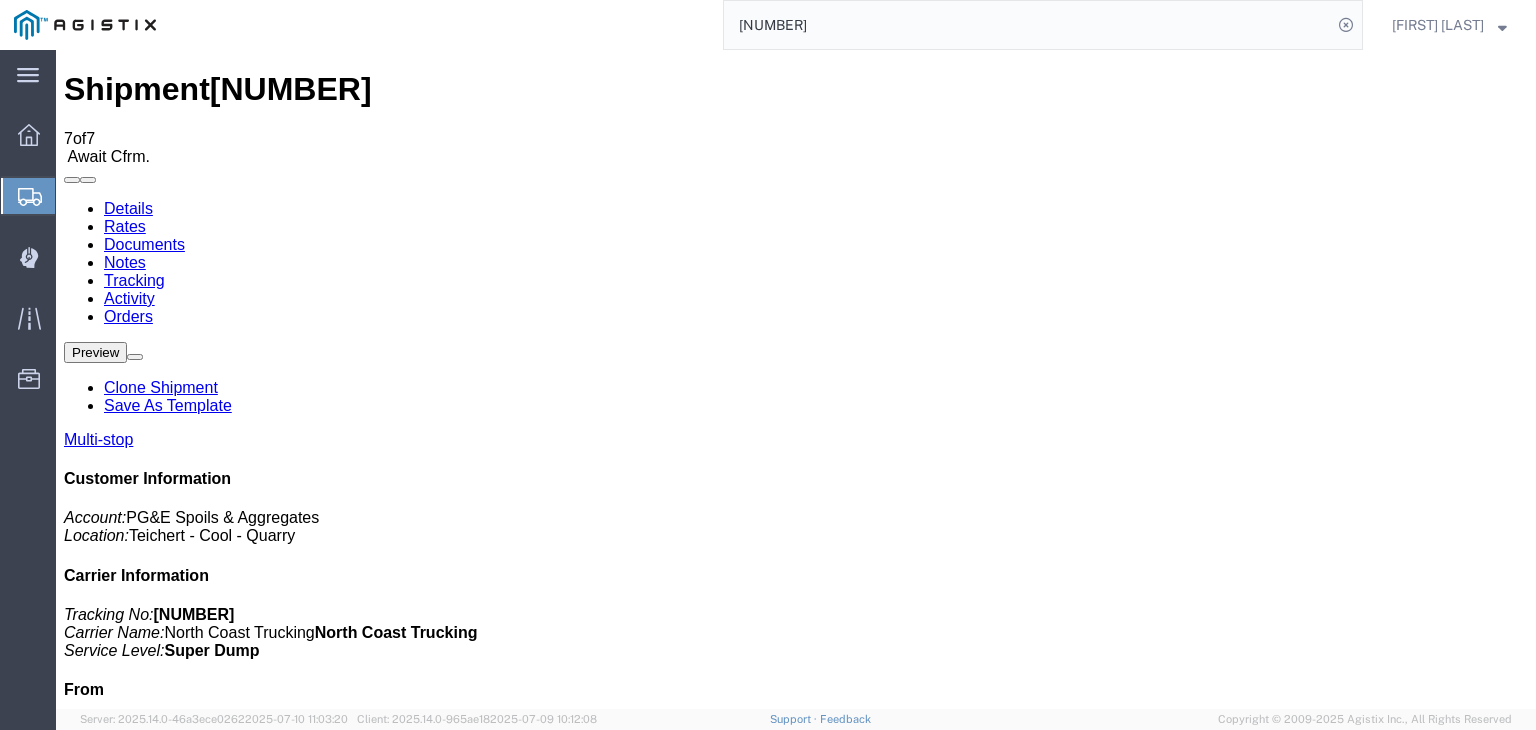 click on "Add New Tracking" at bounding box center [229, 1177] 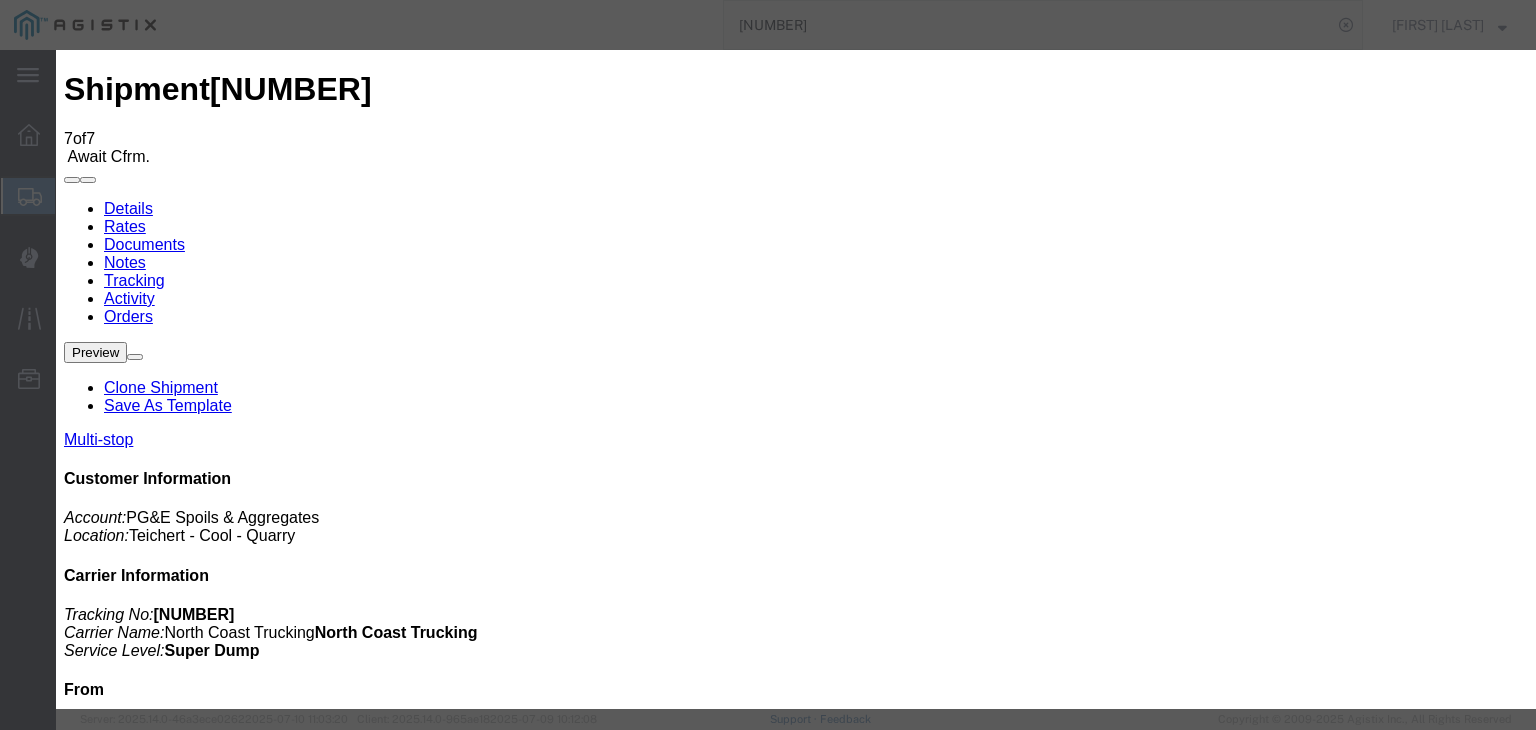 type on "07/13/2025" 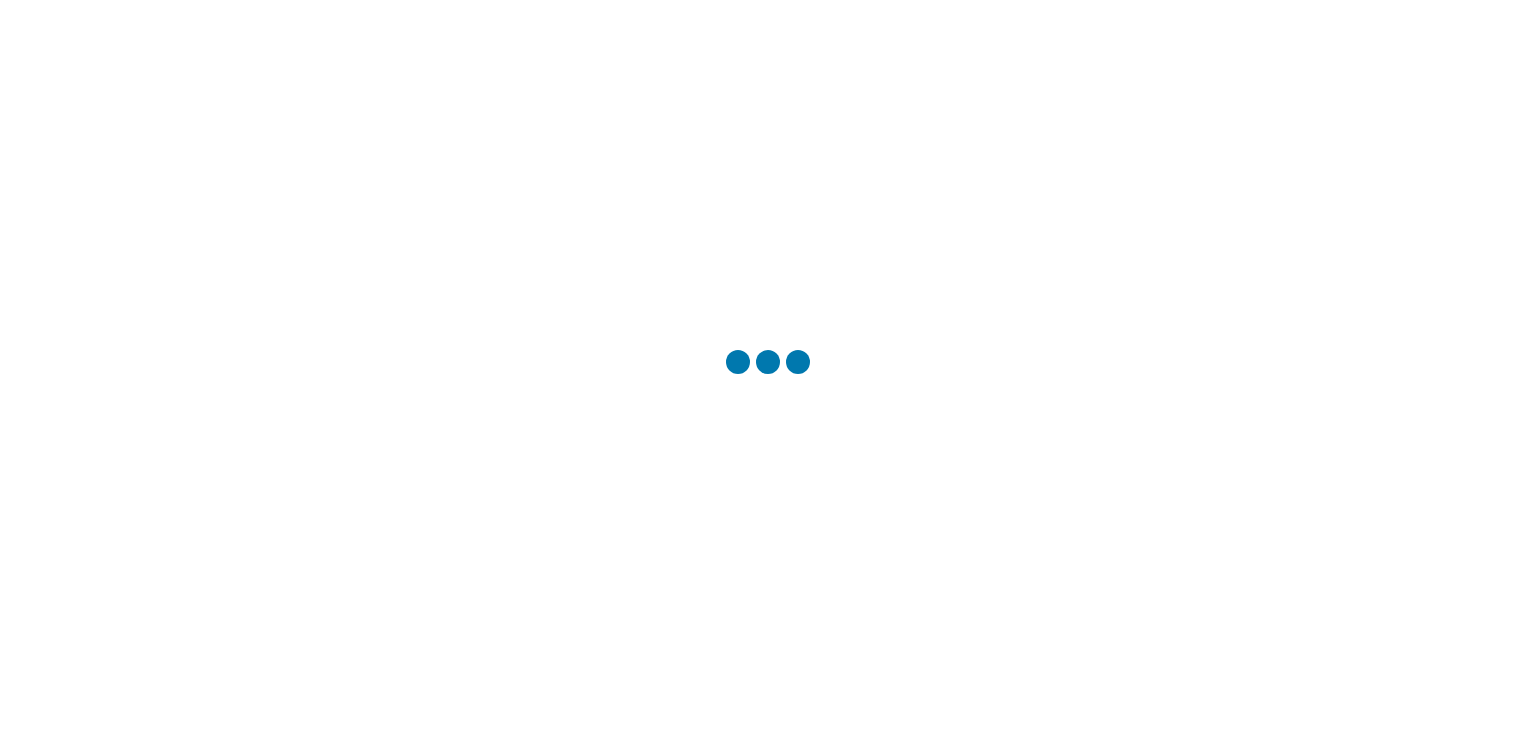 scroll, scrollTop: 0, scrollLeft: 0, axis: both 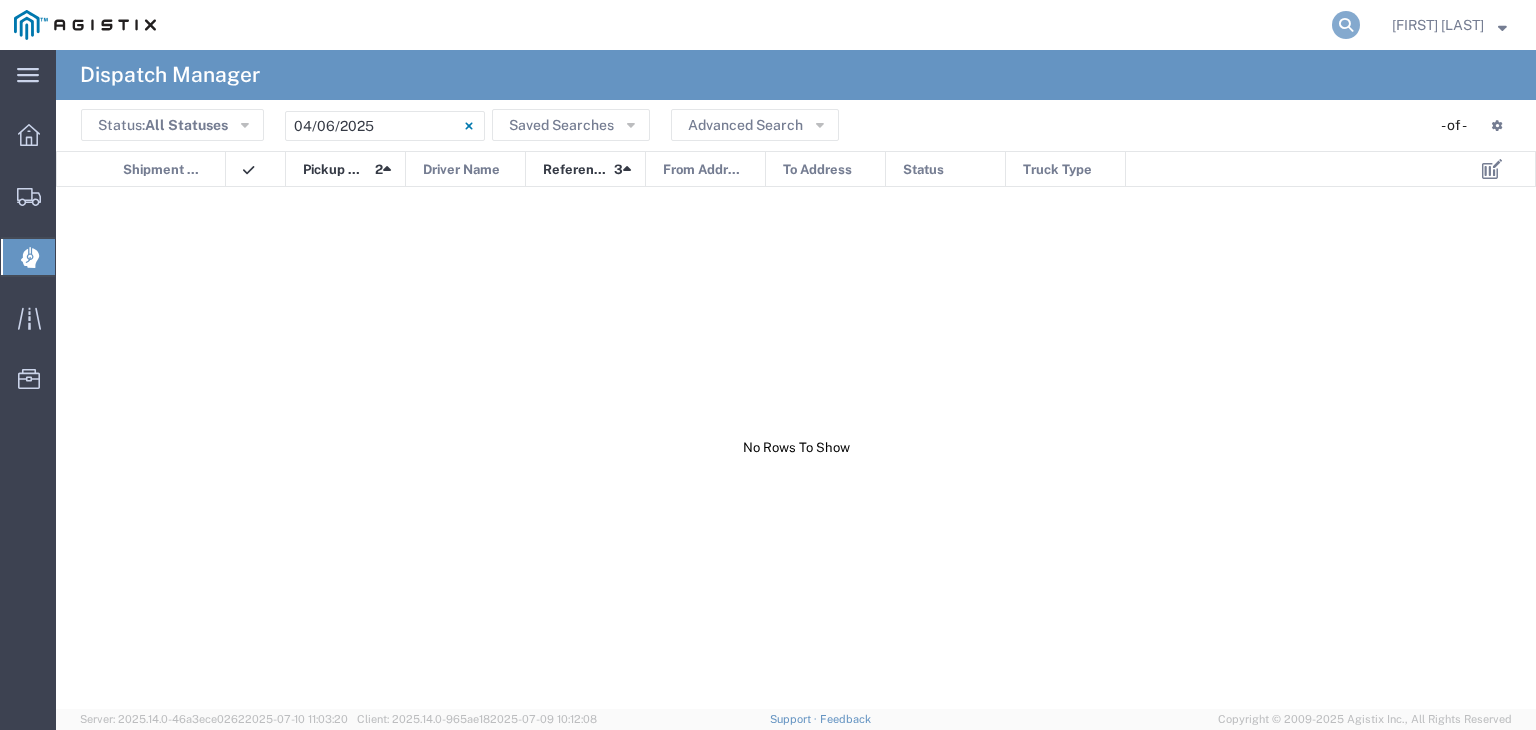 click 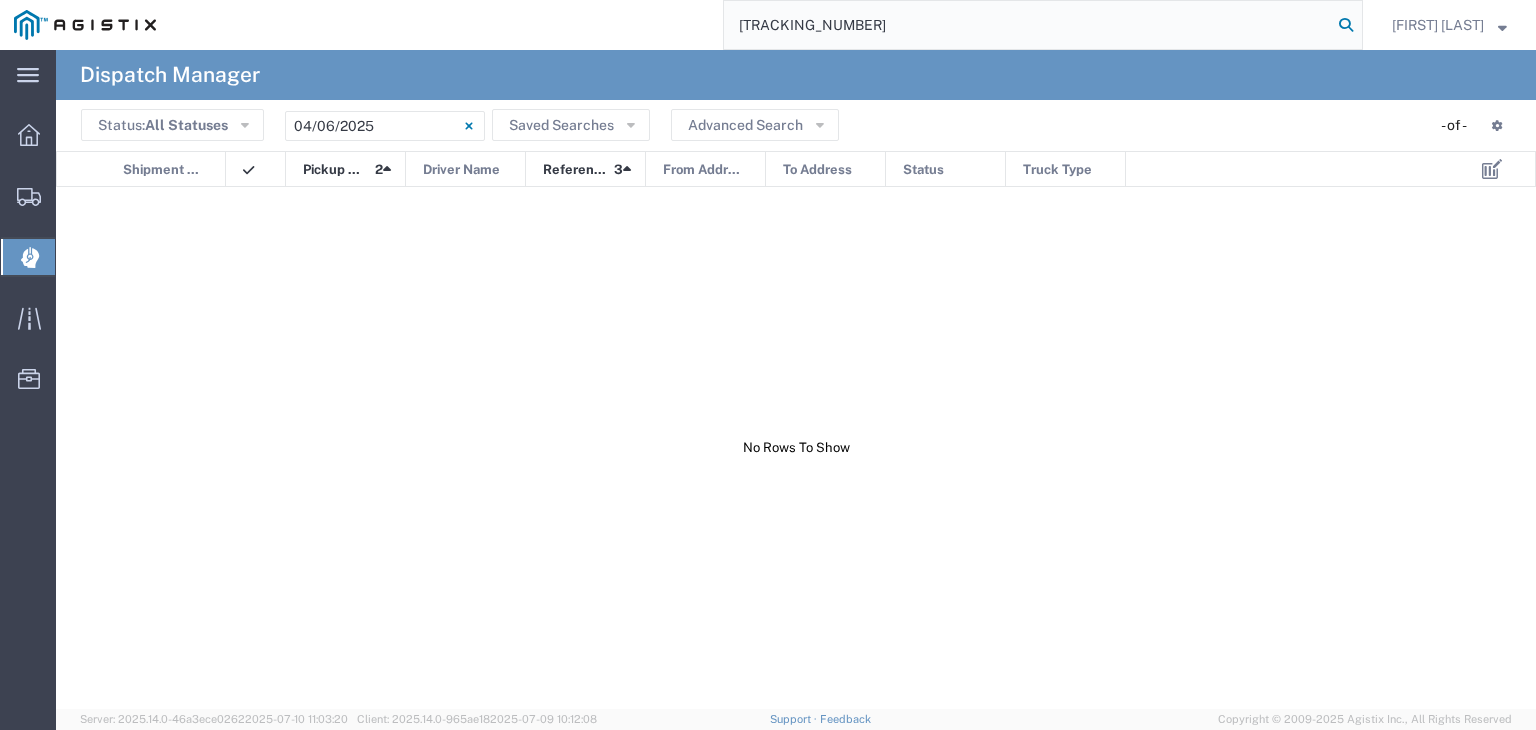 type on "55997106" 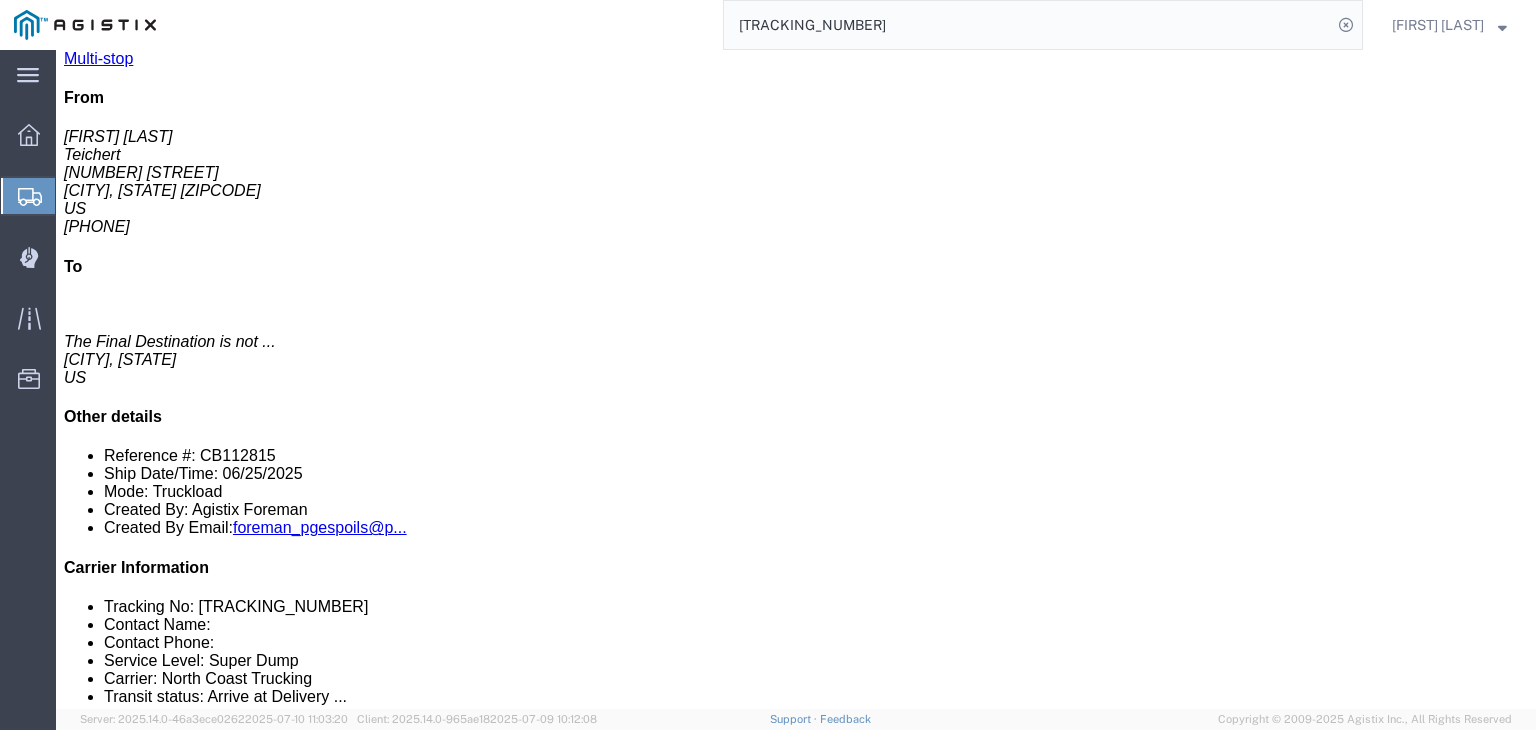 scroll, scrollTop: 0, scrollLeft: 0, axis: both 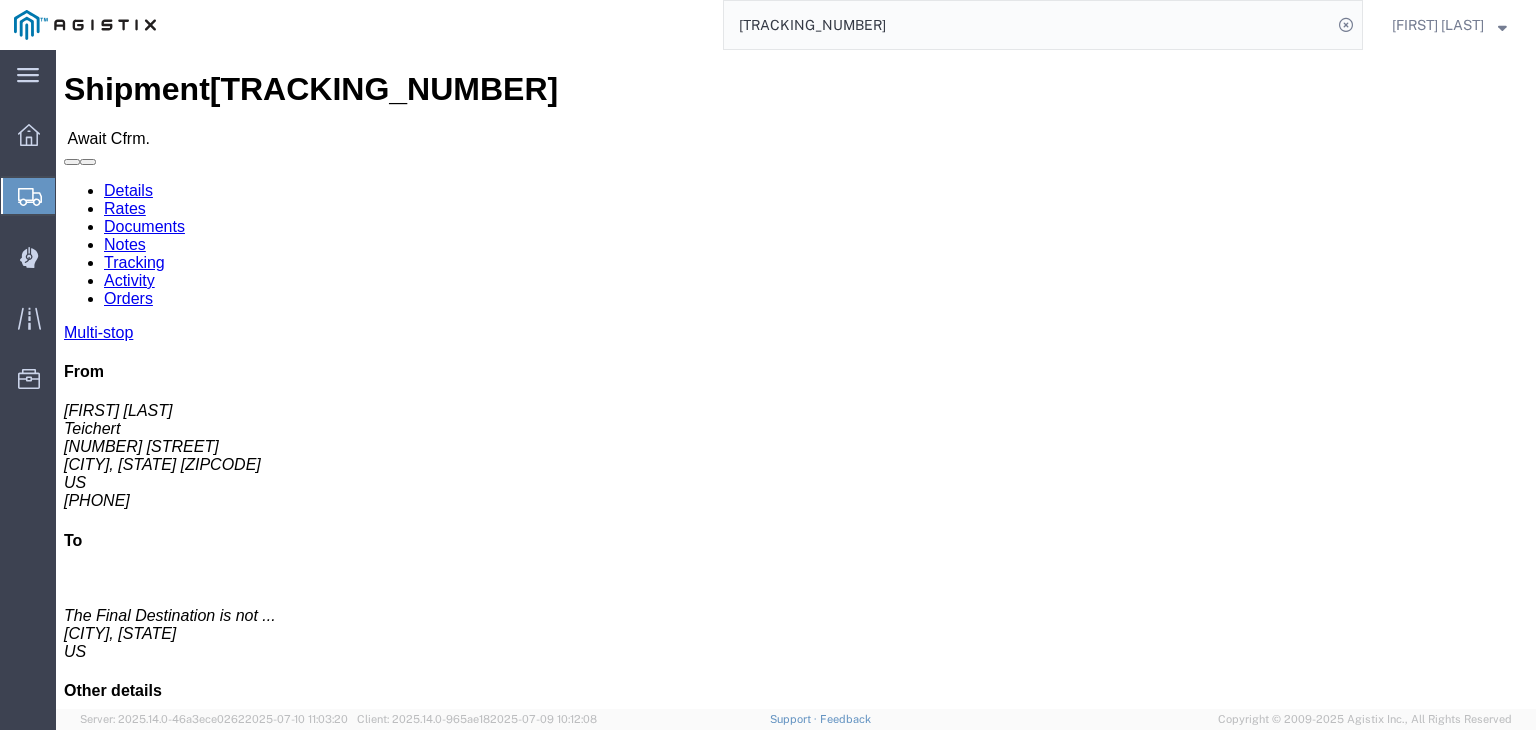 click on "Tracking" 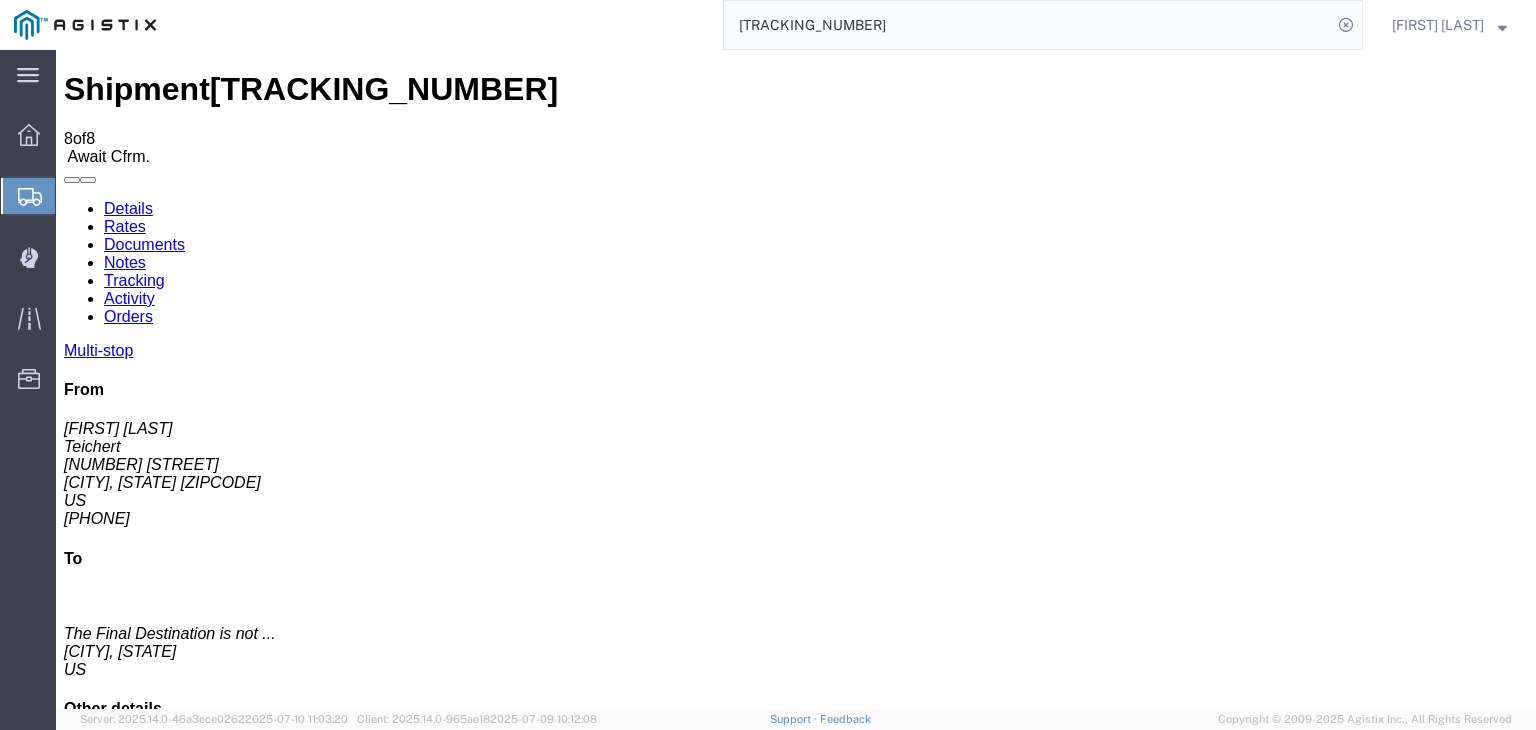click on "Add New Tracking" at bounding box center (229, 1177) 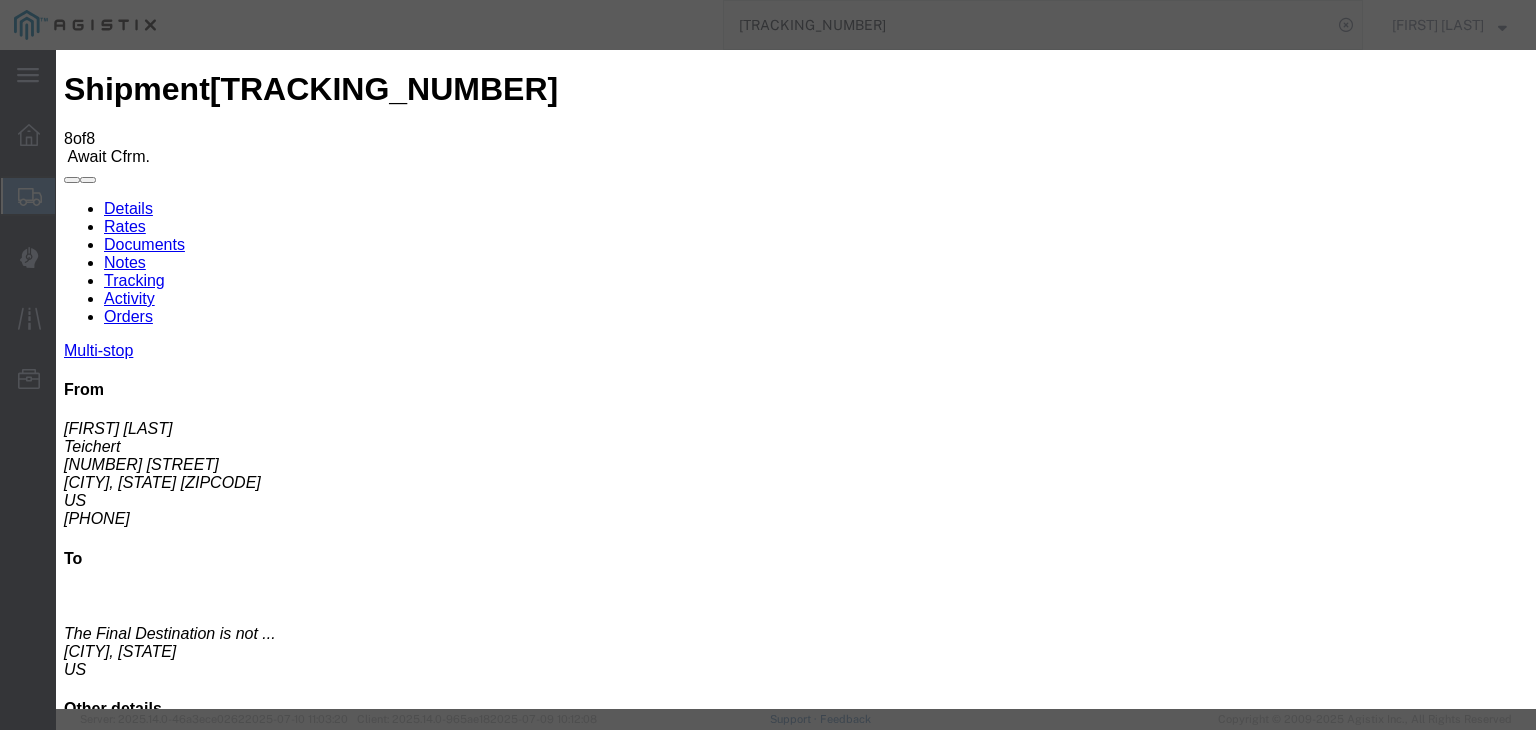 type on "07/13/2025" 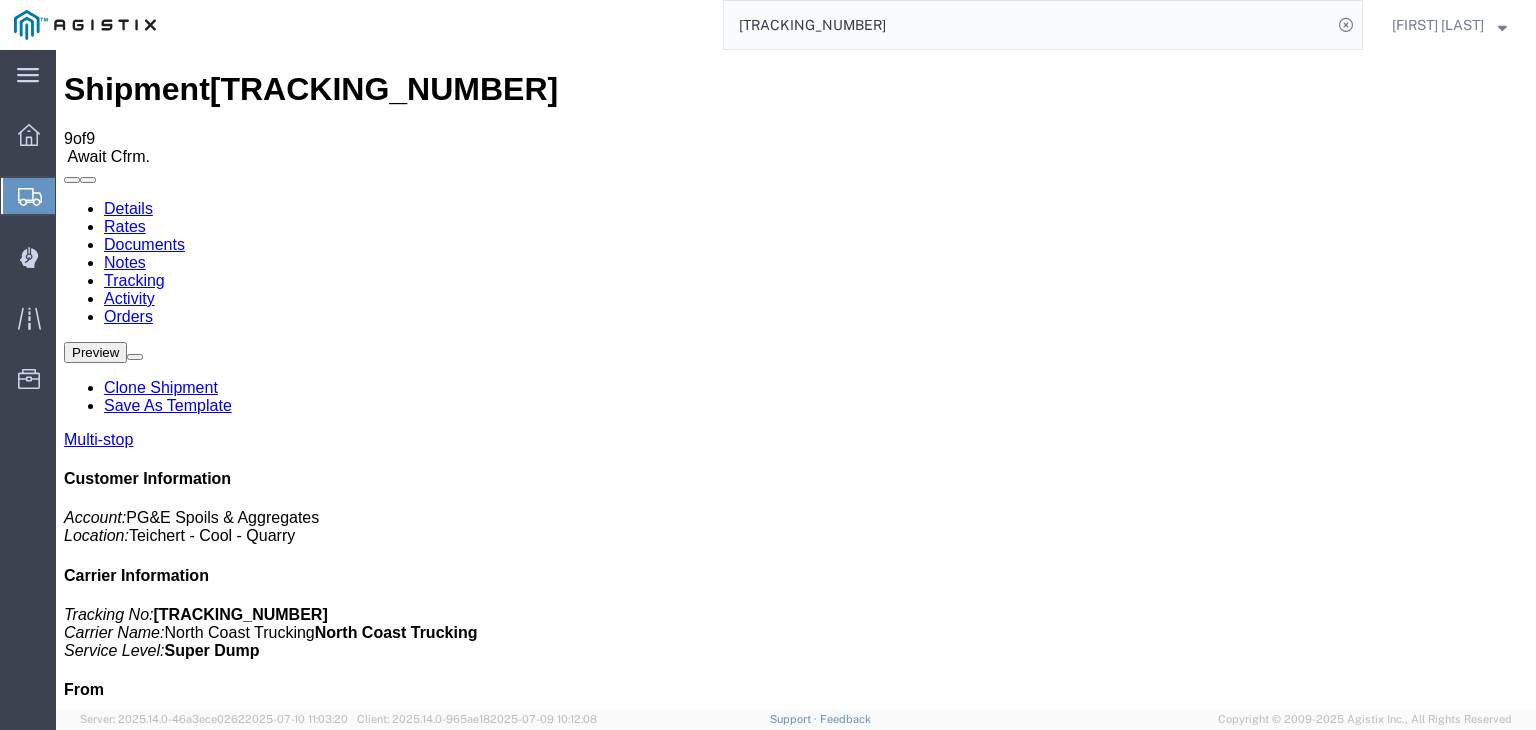 click on "Add New Tracking" at bounding box center [229, 1177] 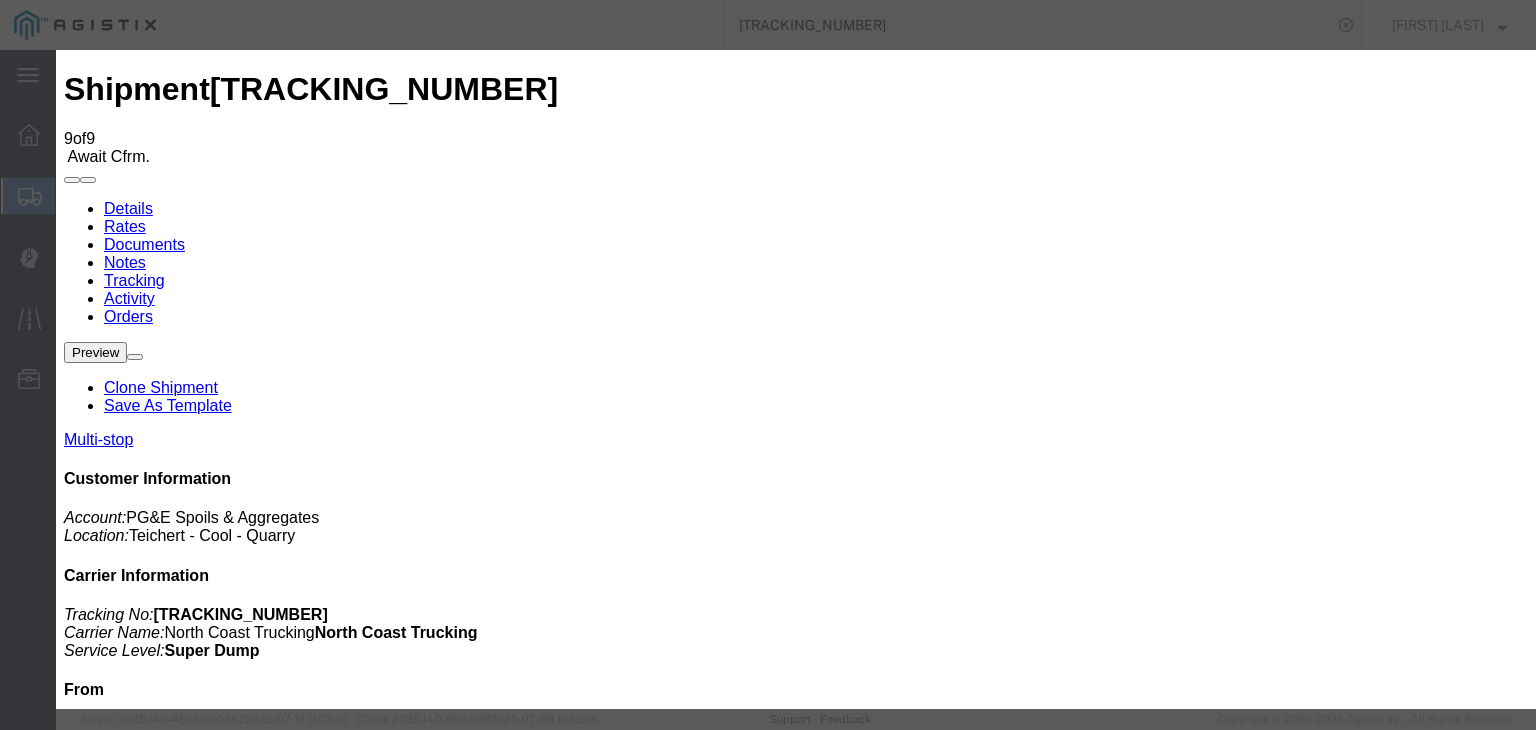 type on "07/13/2025" 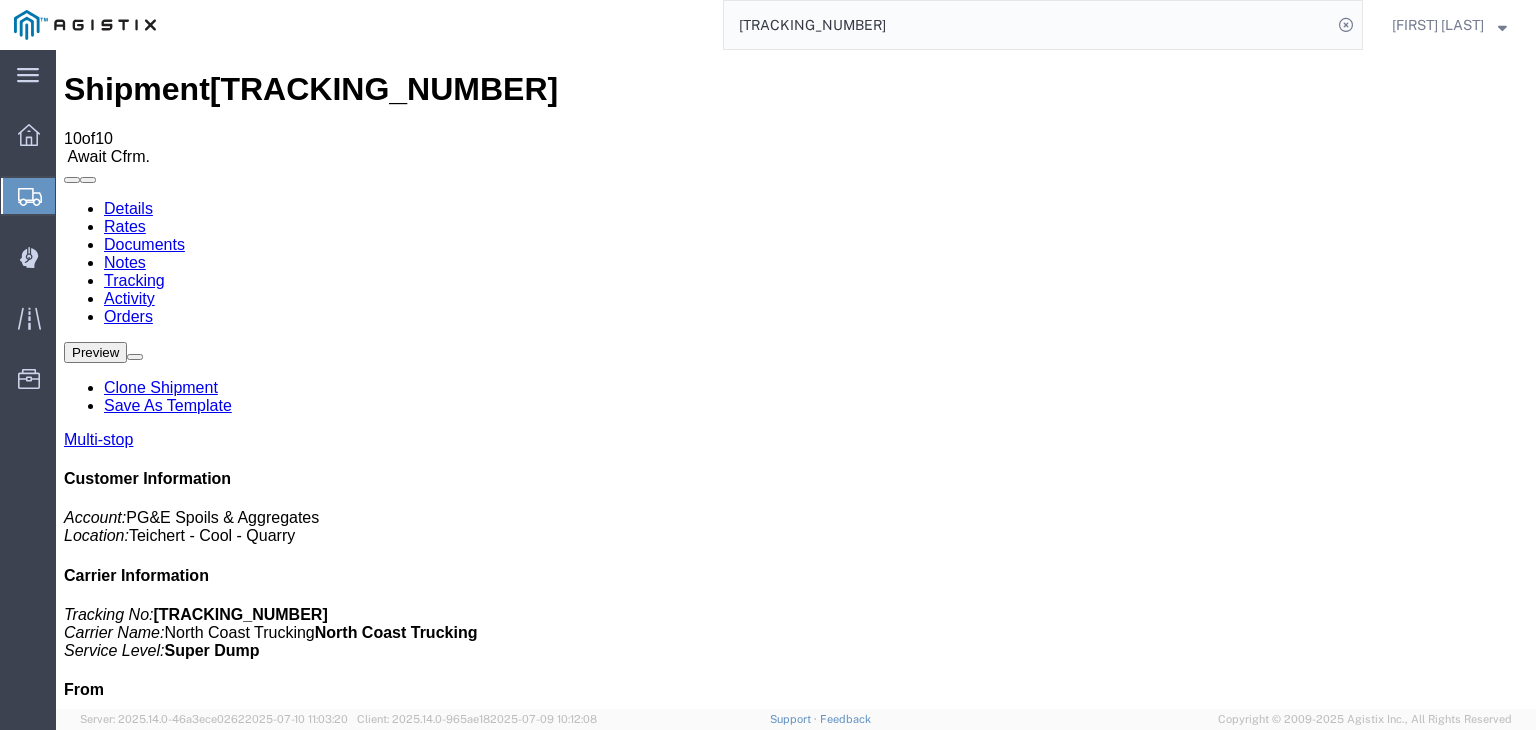 click on "Add New Tracking" at bounding box center (229, 1177) 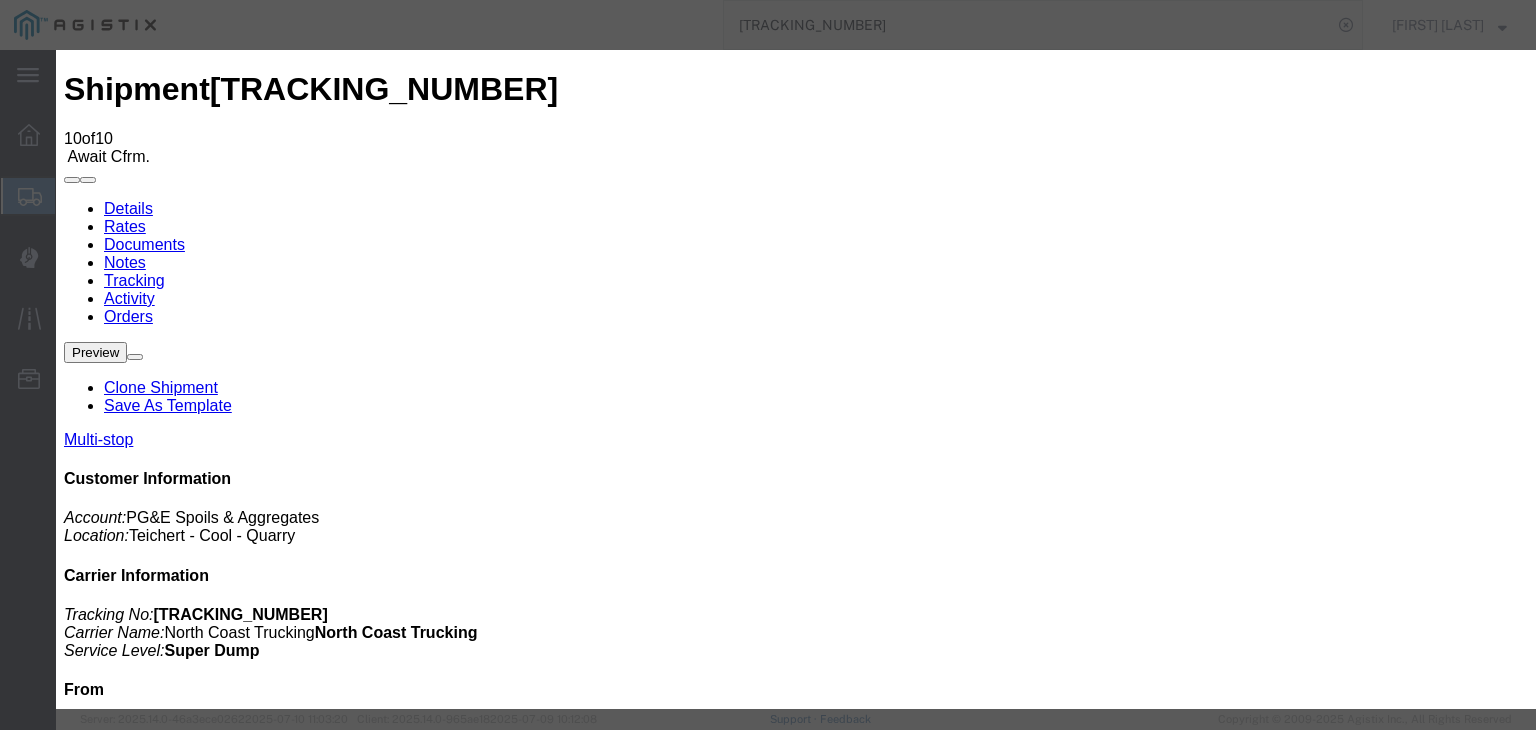 type on "07/13/2025" 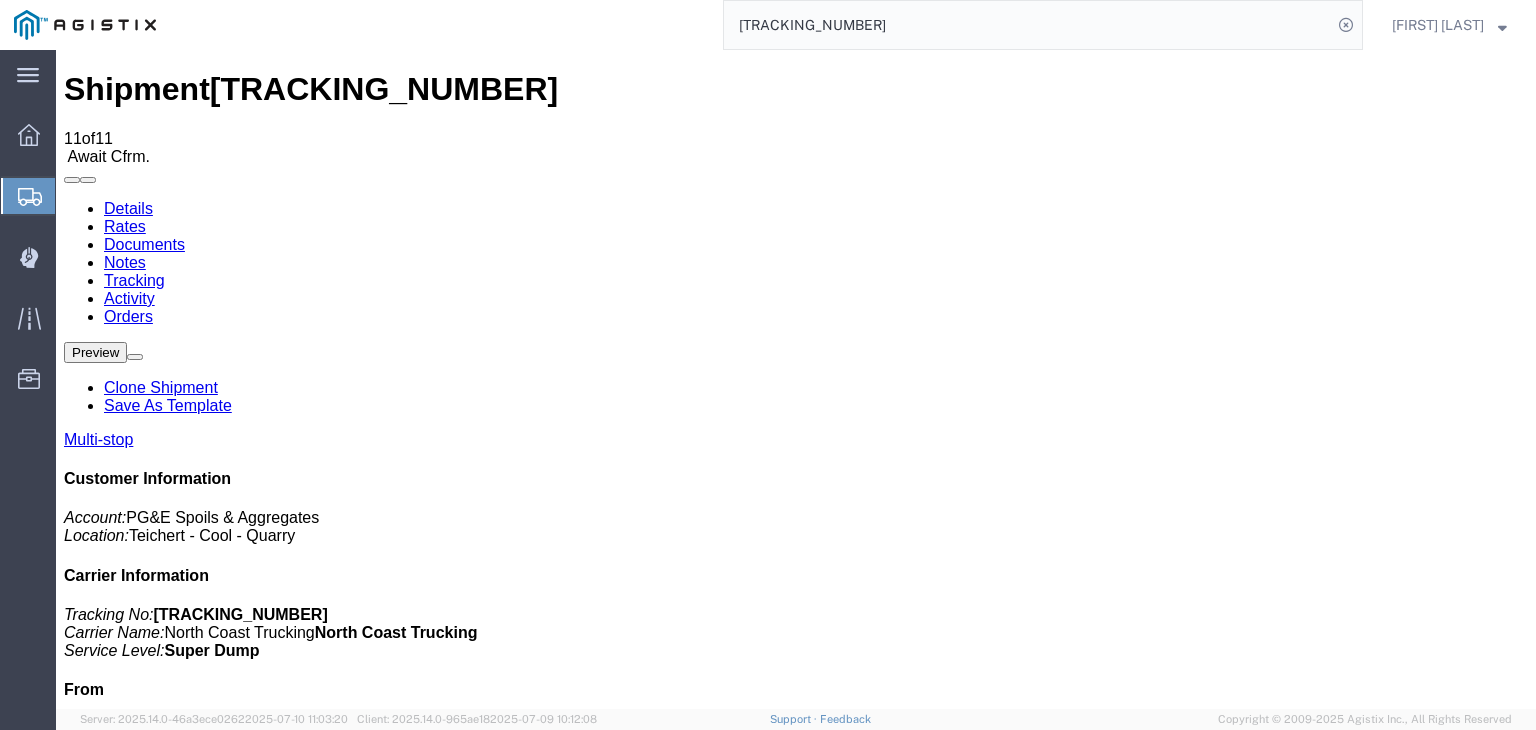 click on "Add New Tracking" at bounding box center [229, 1177] 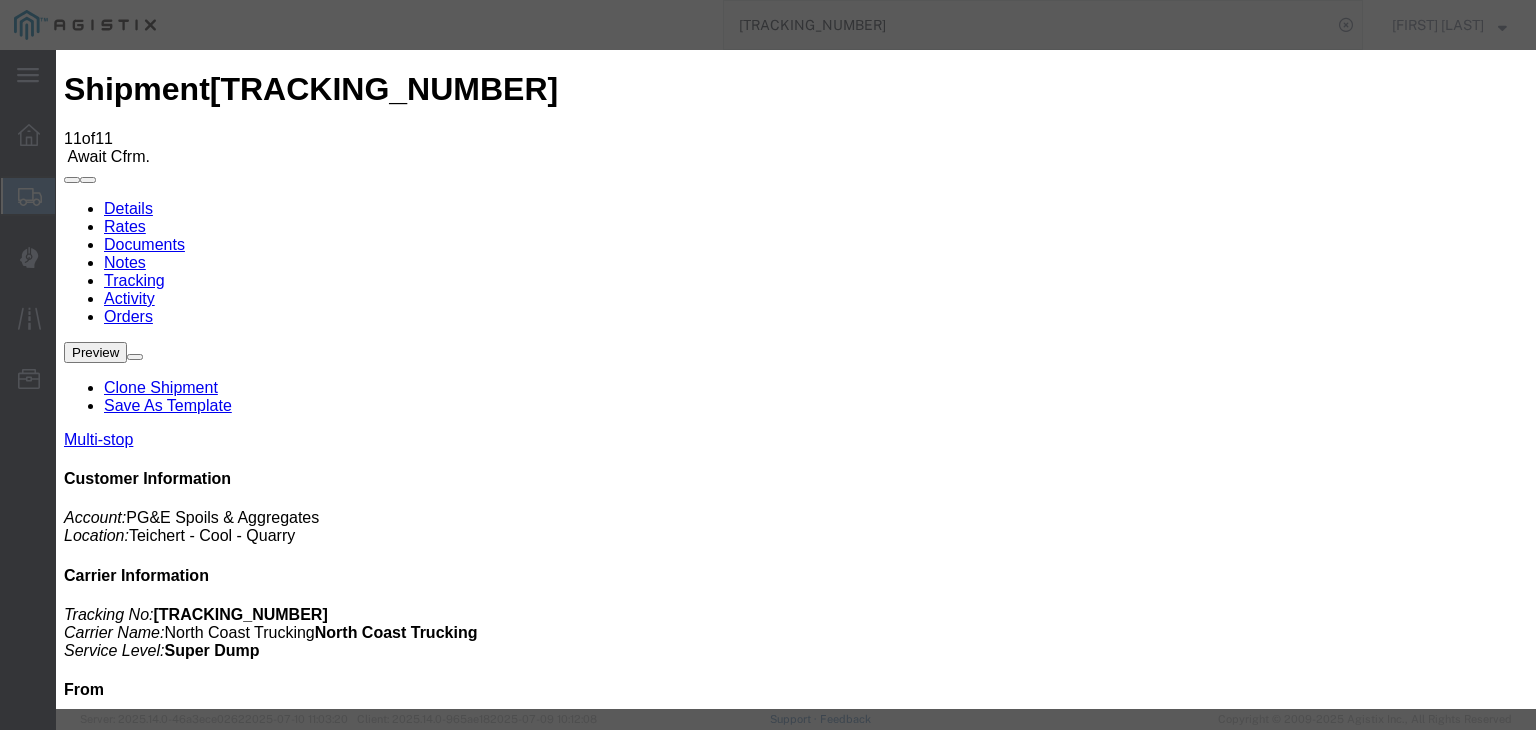 type on "07/13/2025" 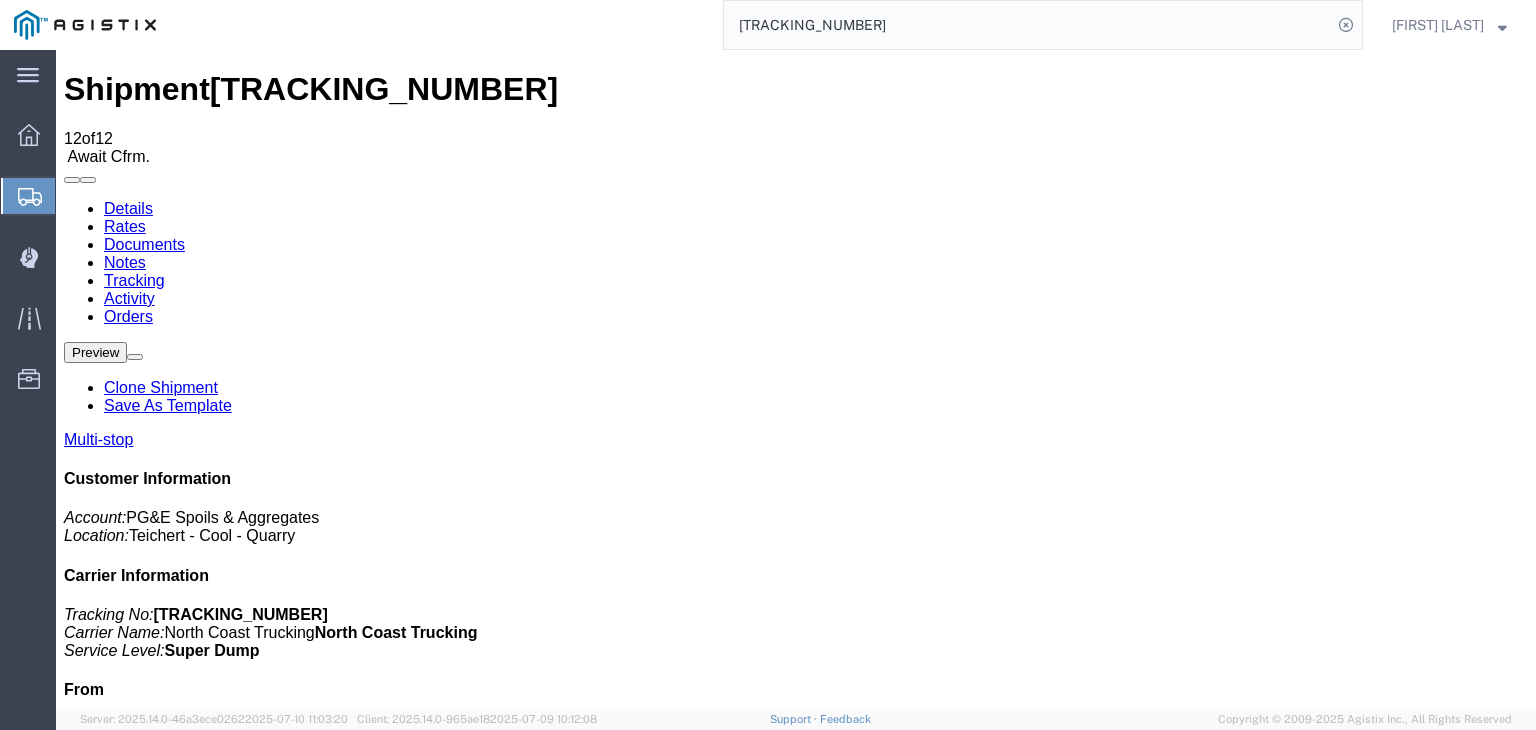 click on "Add New Tracking" at bounding box center (229, 1177) 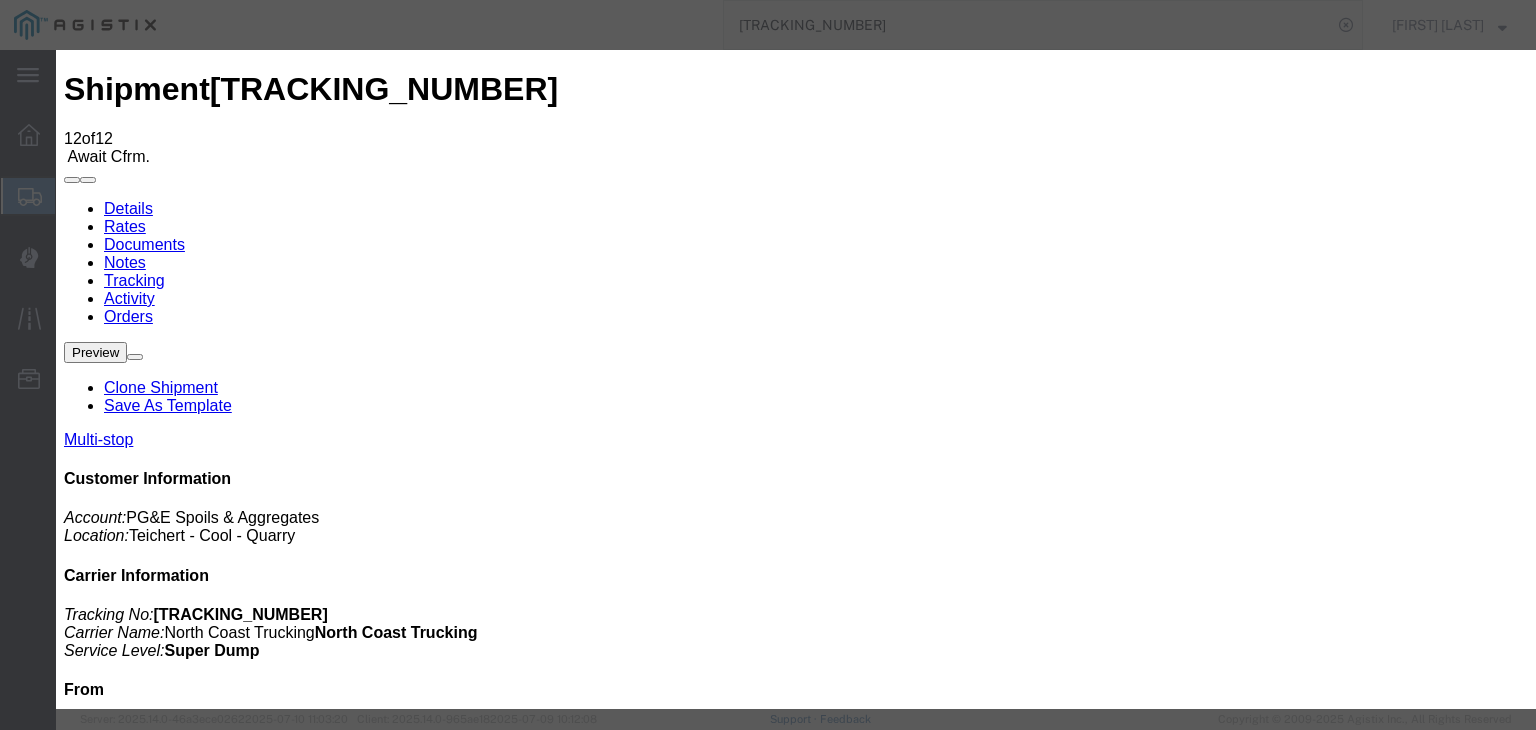 type on "07/13/2025" 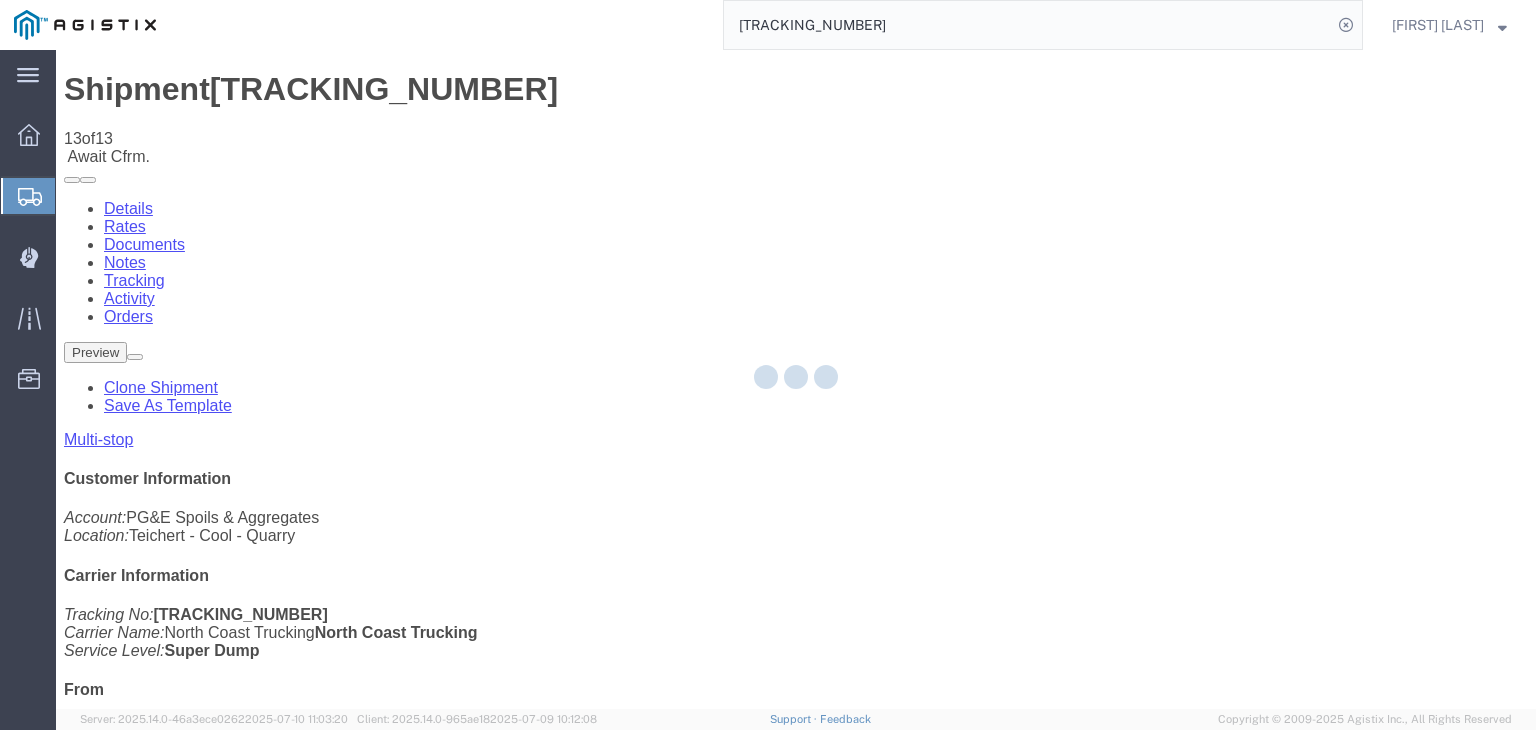 click 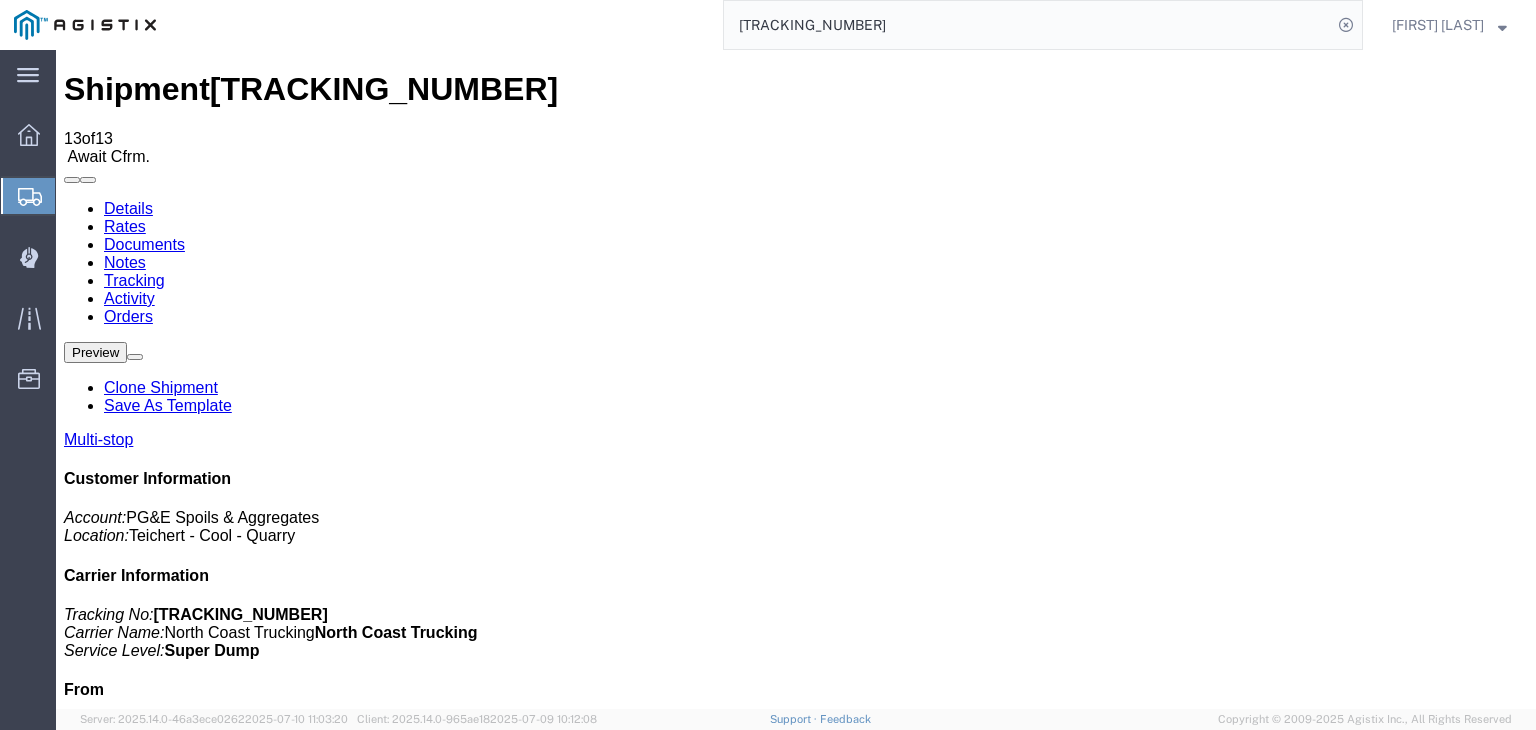 click on "Add New Tracking" at bounding box center [229, 1177] 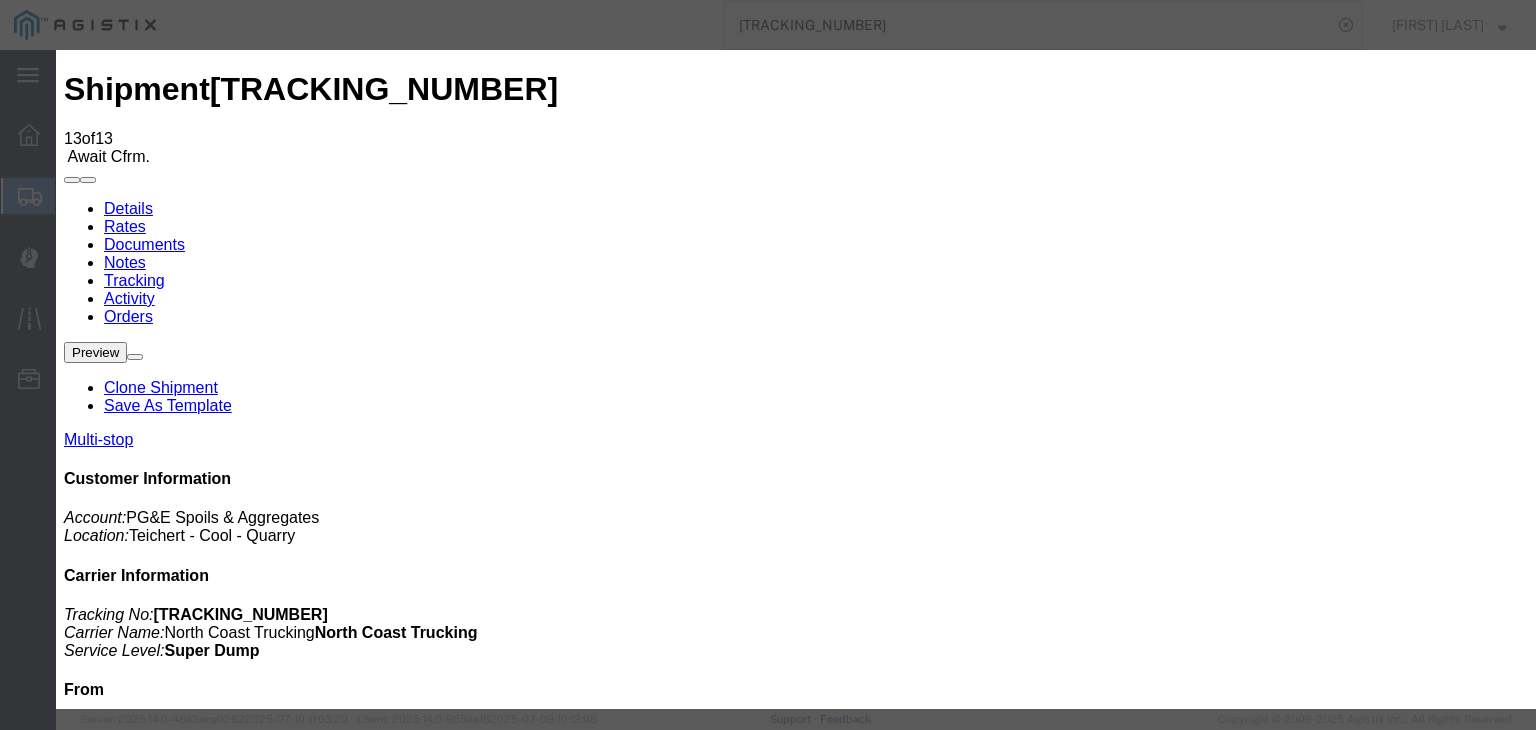 type on "07/13/2025" 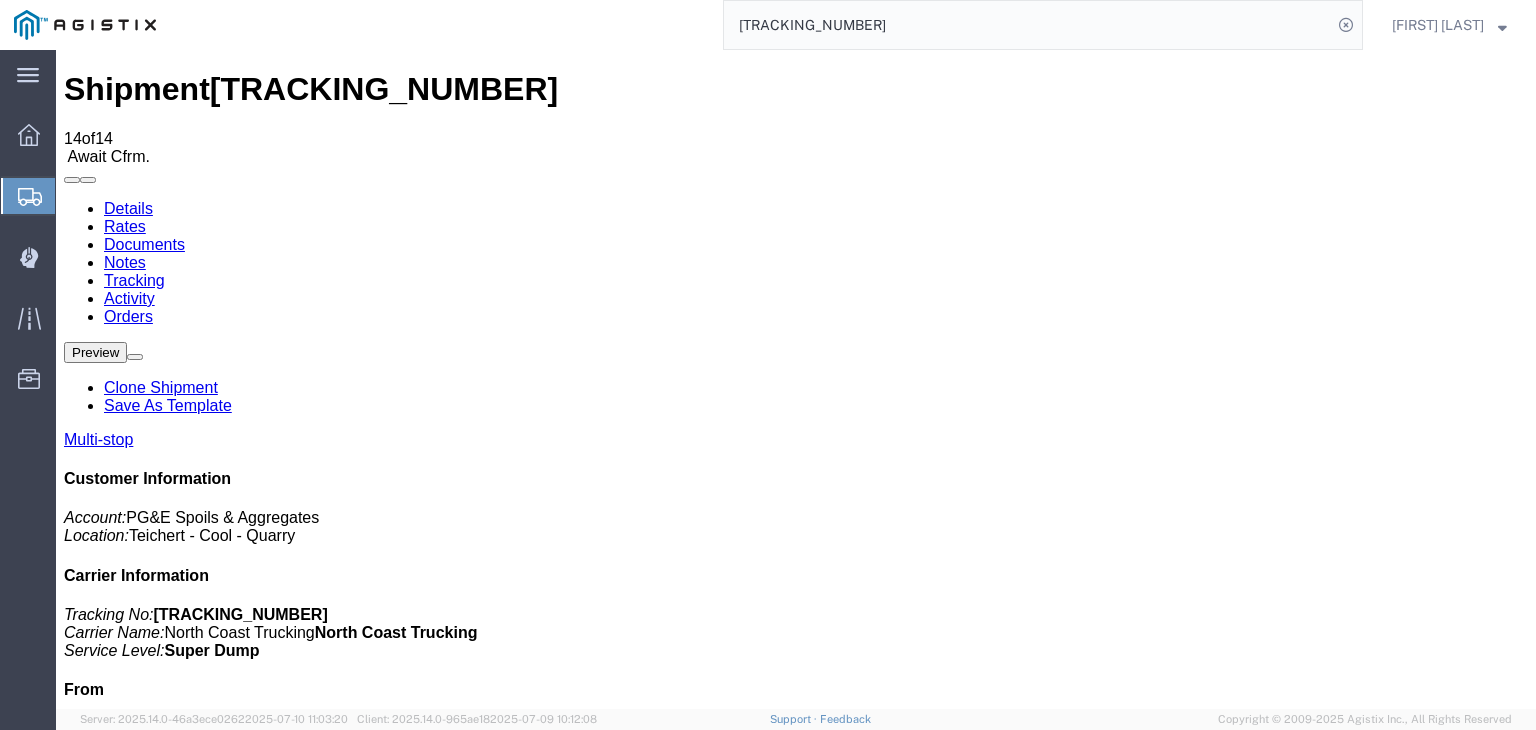 click on "Add New Tracking" at bounding box center (229, 1177) 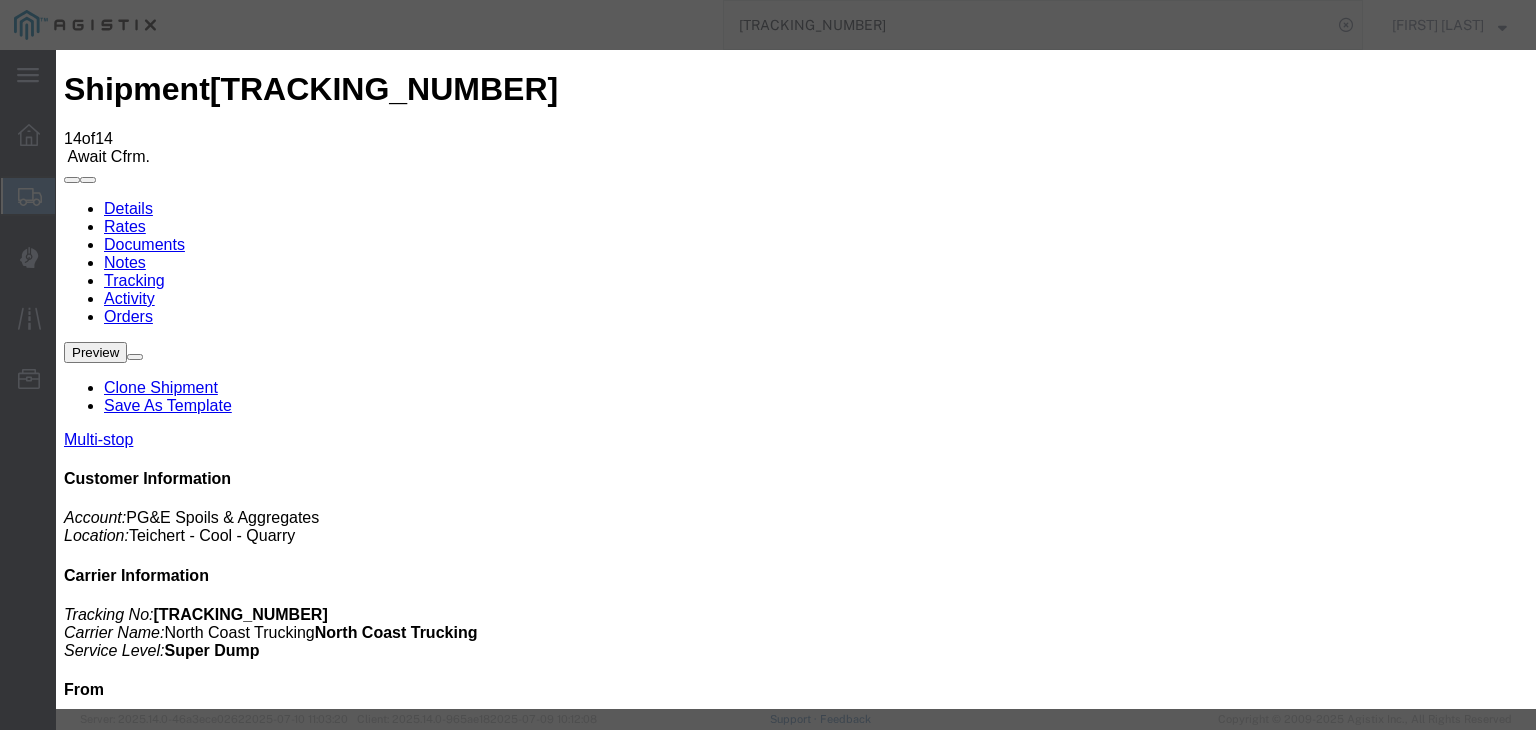 type on "07/13/2025" 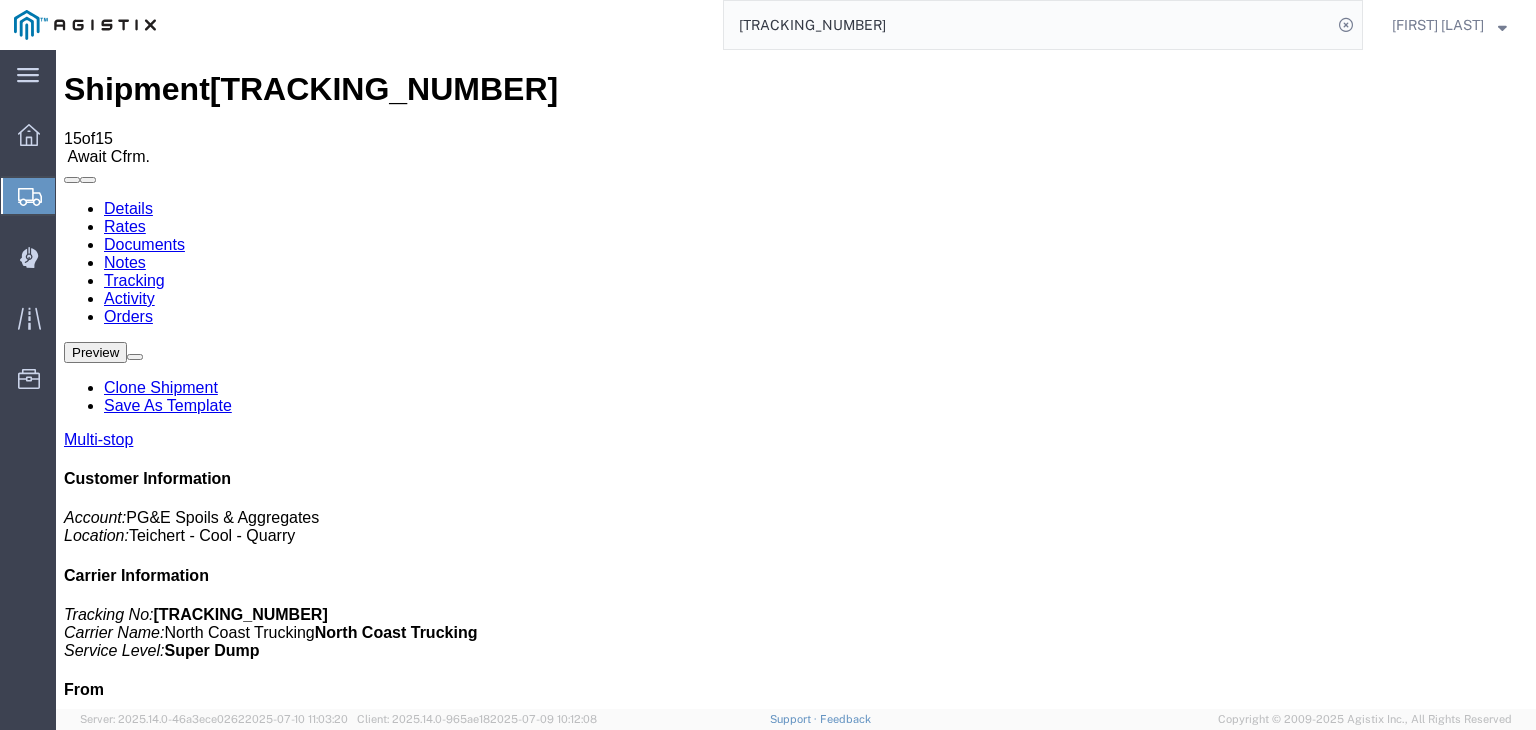 click on "Add New Tracking" at bounding box center (229, 1177) 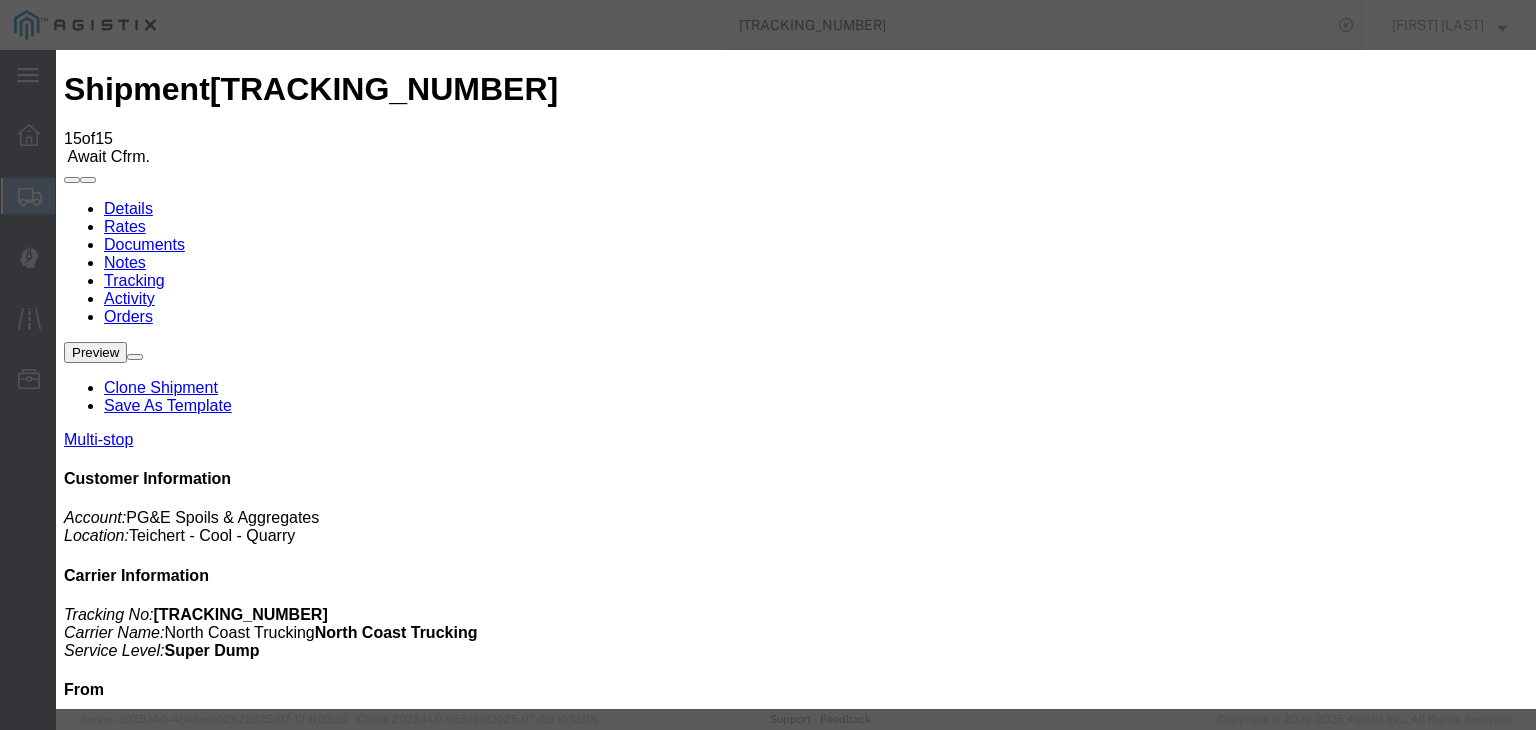 type on "07/13/2025" 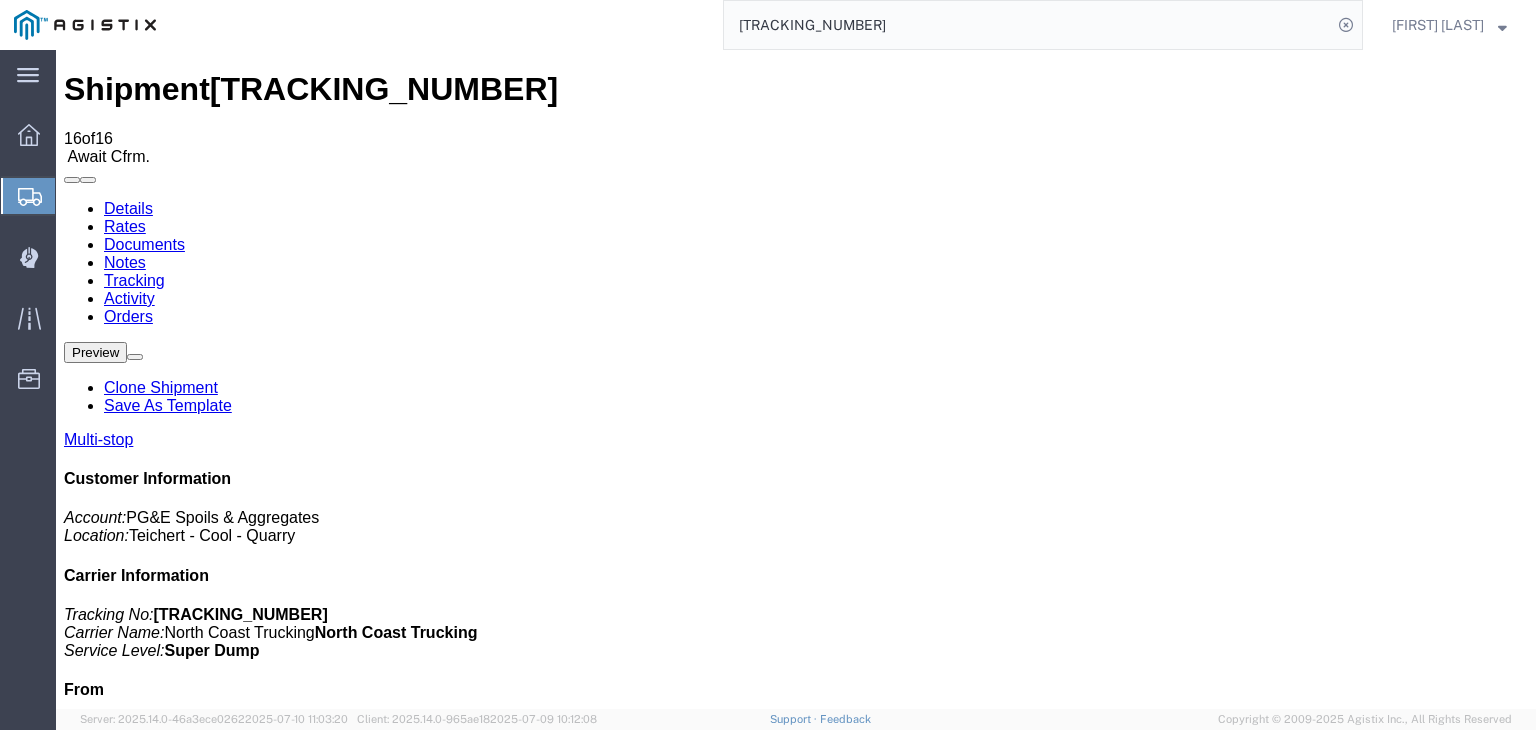 click on "Add New Tracking" at bounding box center [229, 1177] 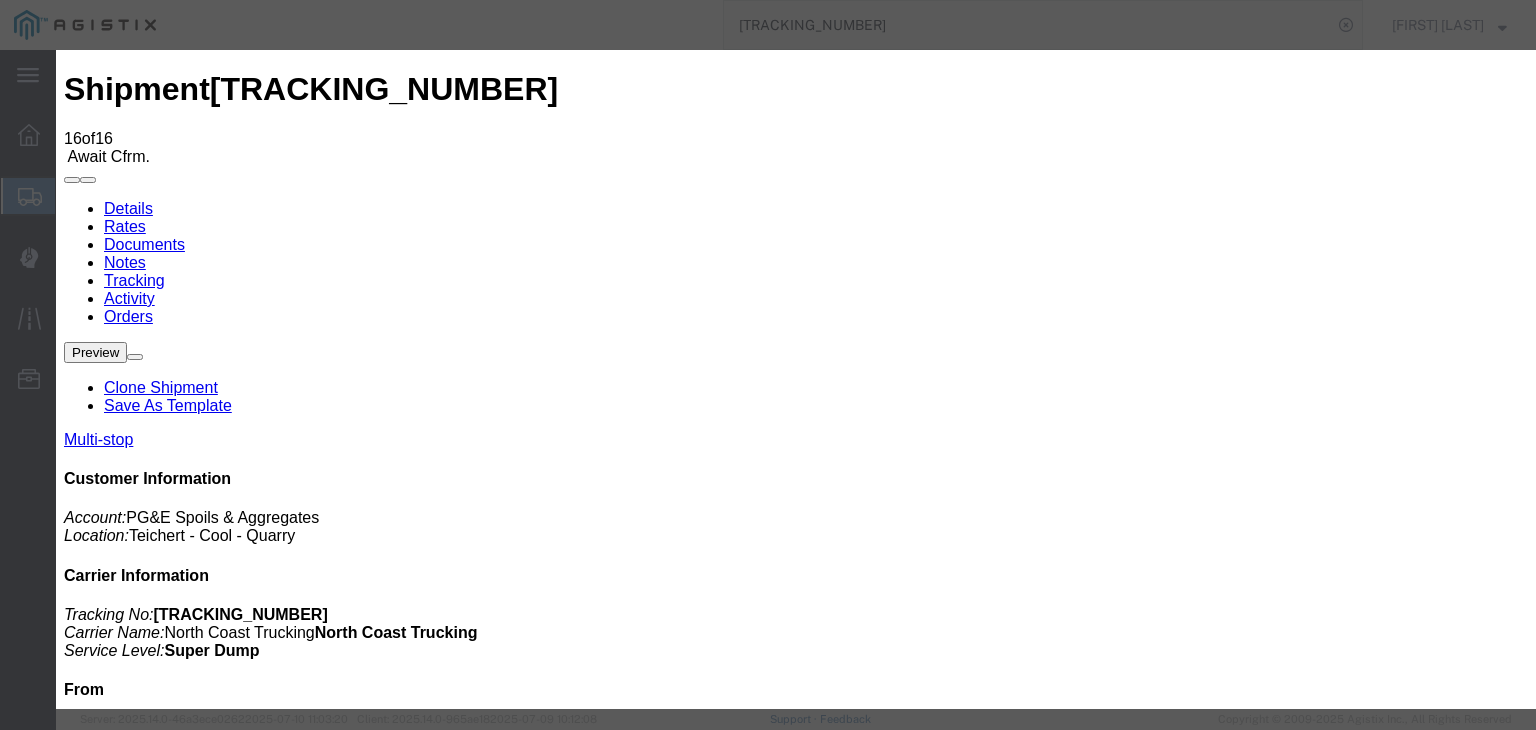 type on "07/13/2025" 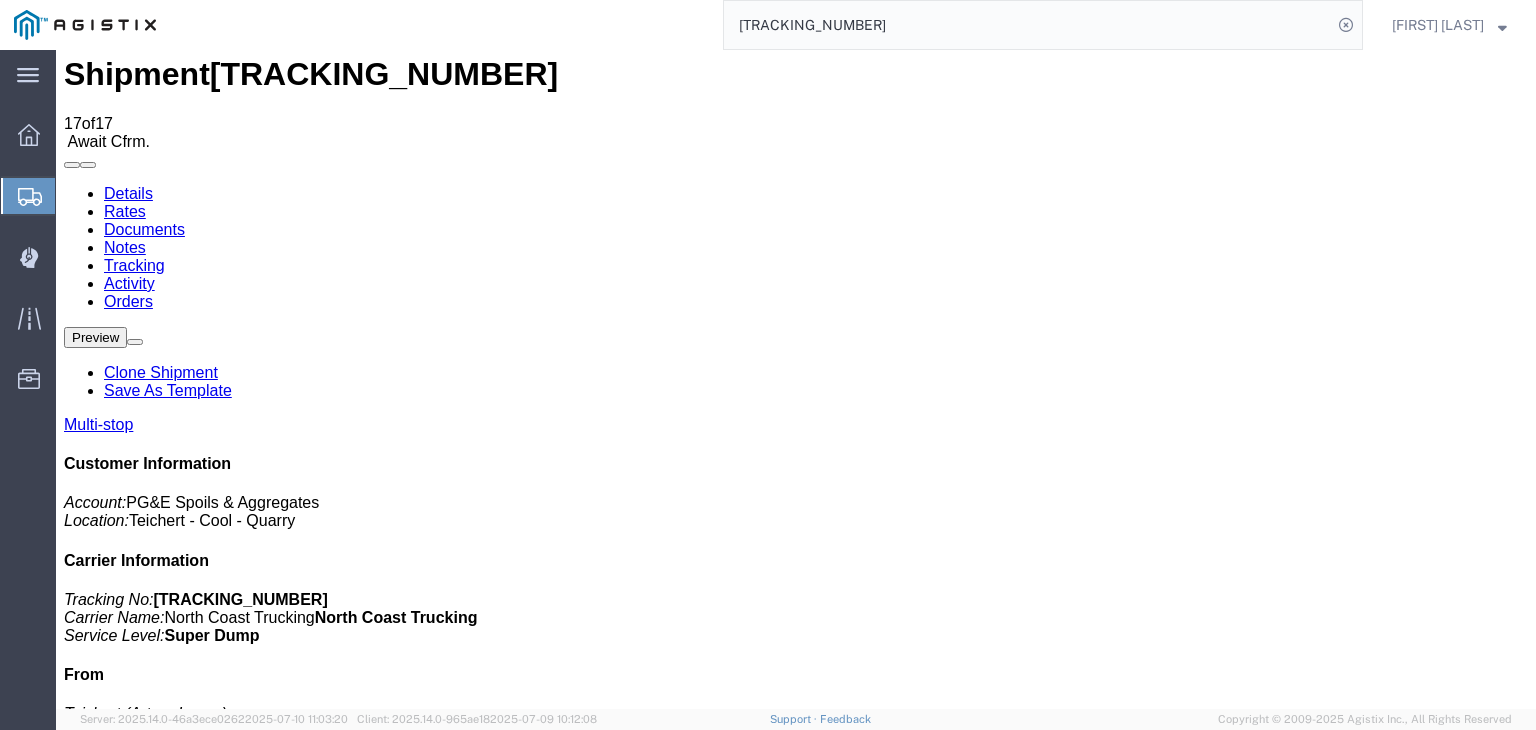 scroll, scrollTop: 0, scrollLeft: 0, axis: both 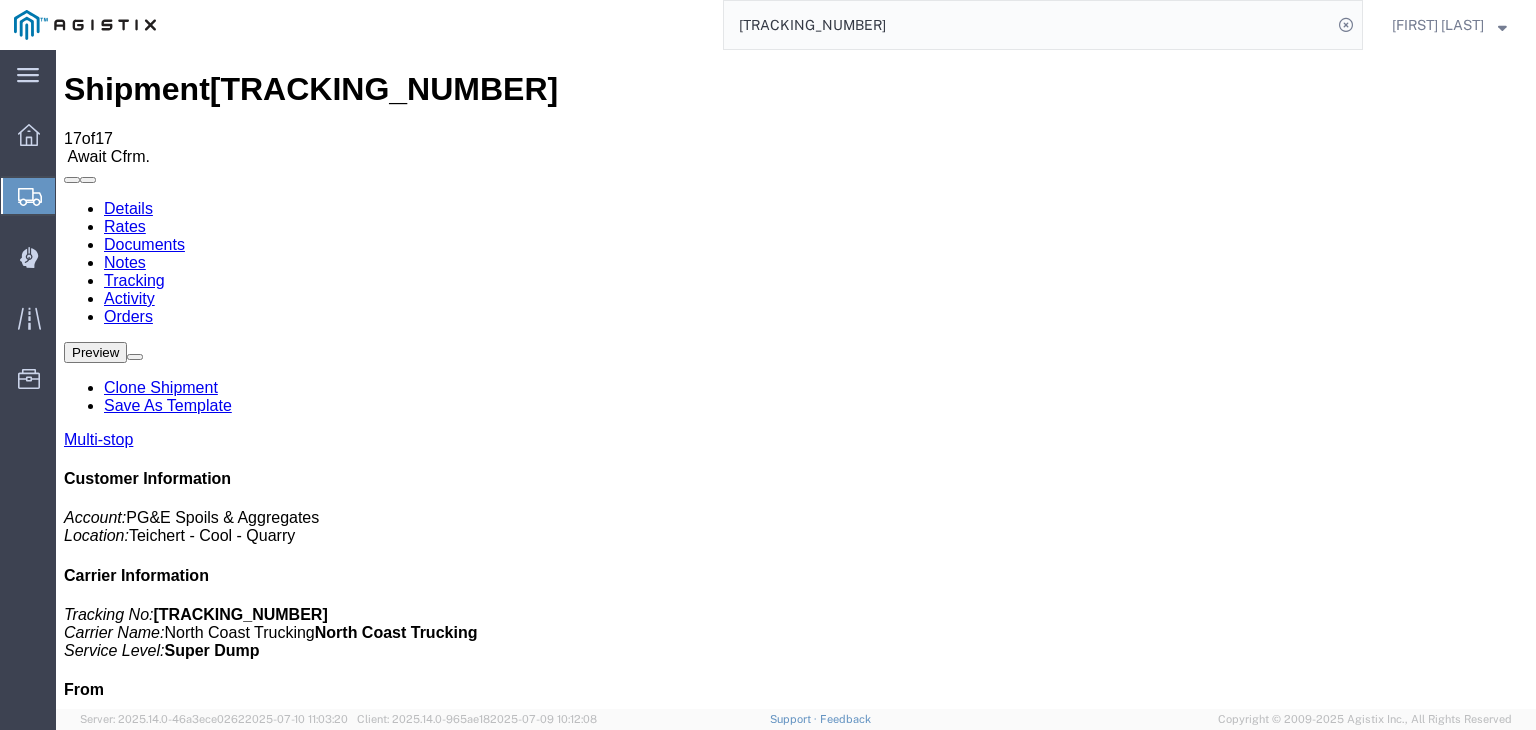 click on "Add New Tracking" at bounding box center (229, 1177) 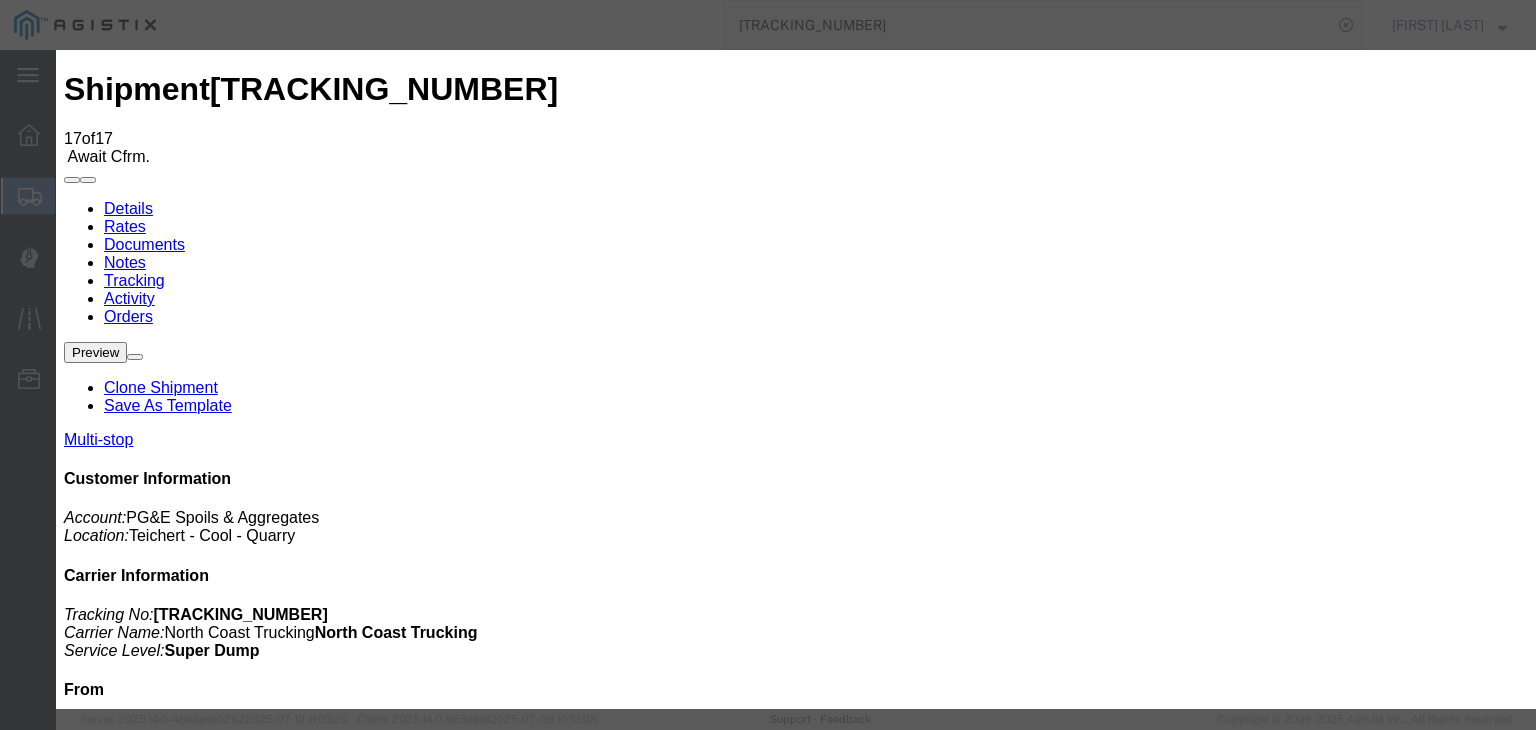 type on "07/13/2025" 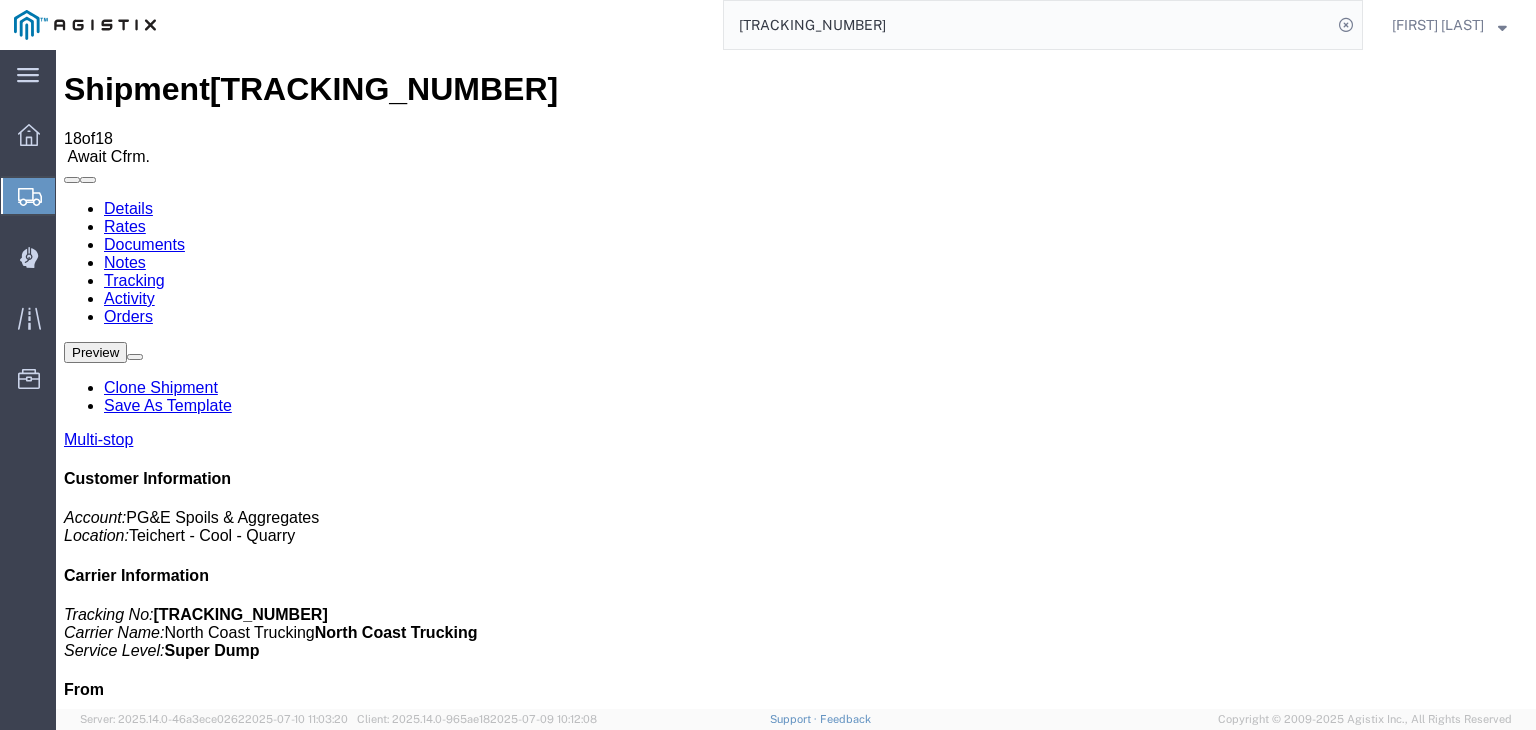 click on "Add New Tracking" at bounding box center (229, 1177) 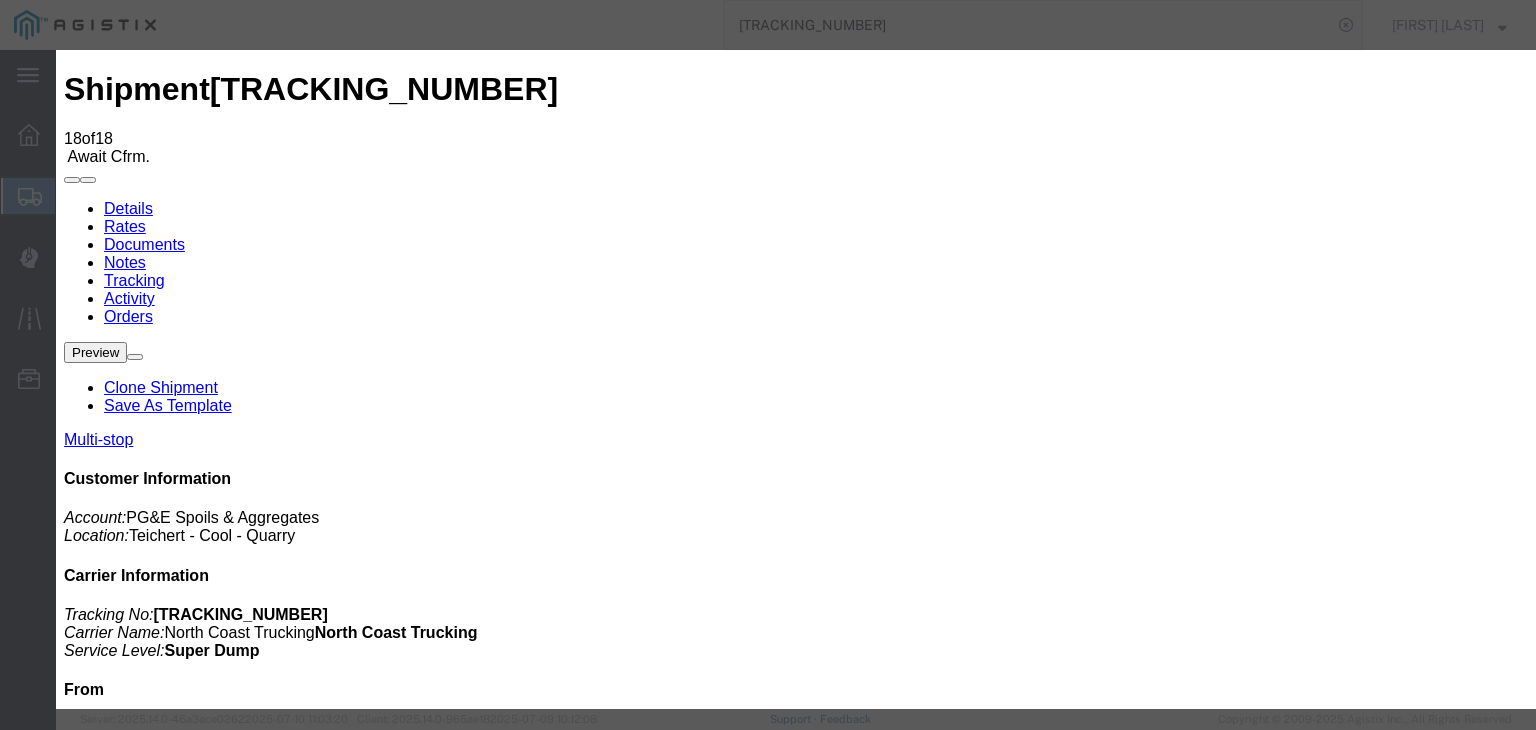 type on "07/13/2025" 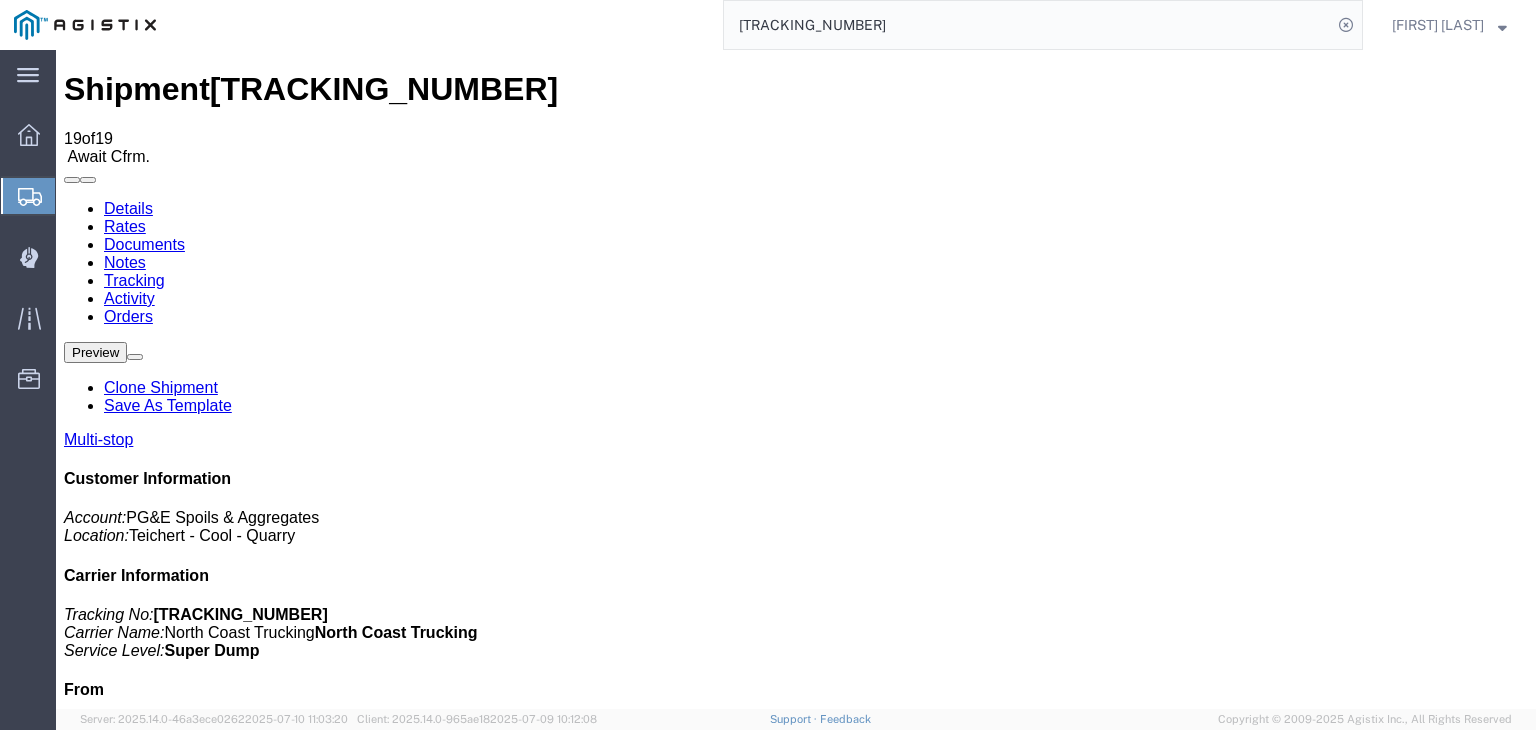 click on "Documents" at bounding box center [144, 244] 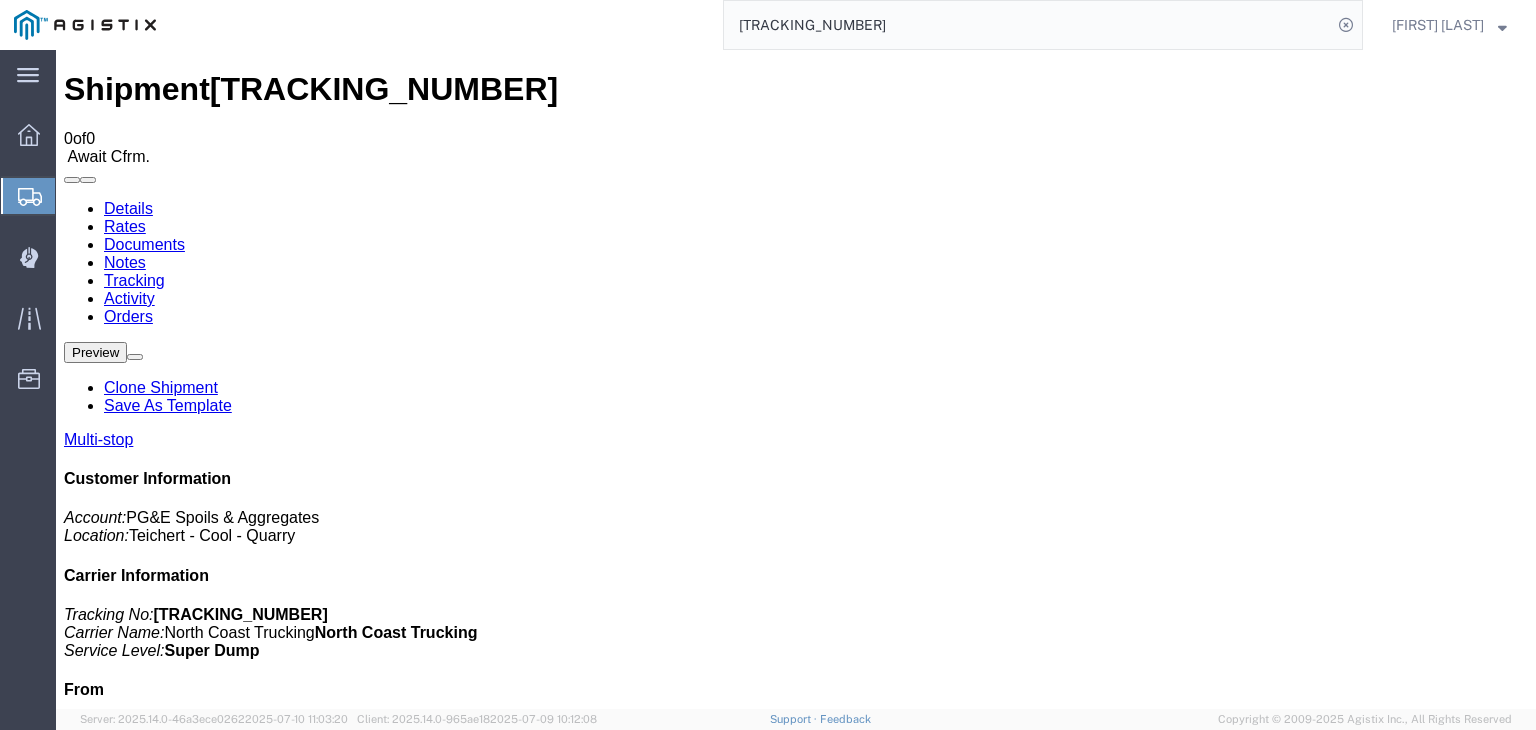 click on "Attach Documents" at bounding box center (126, 1157) 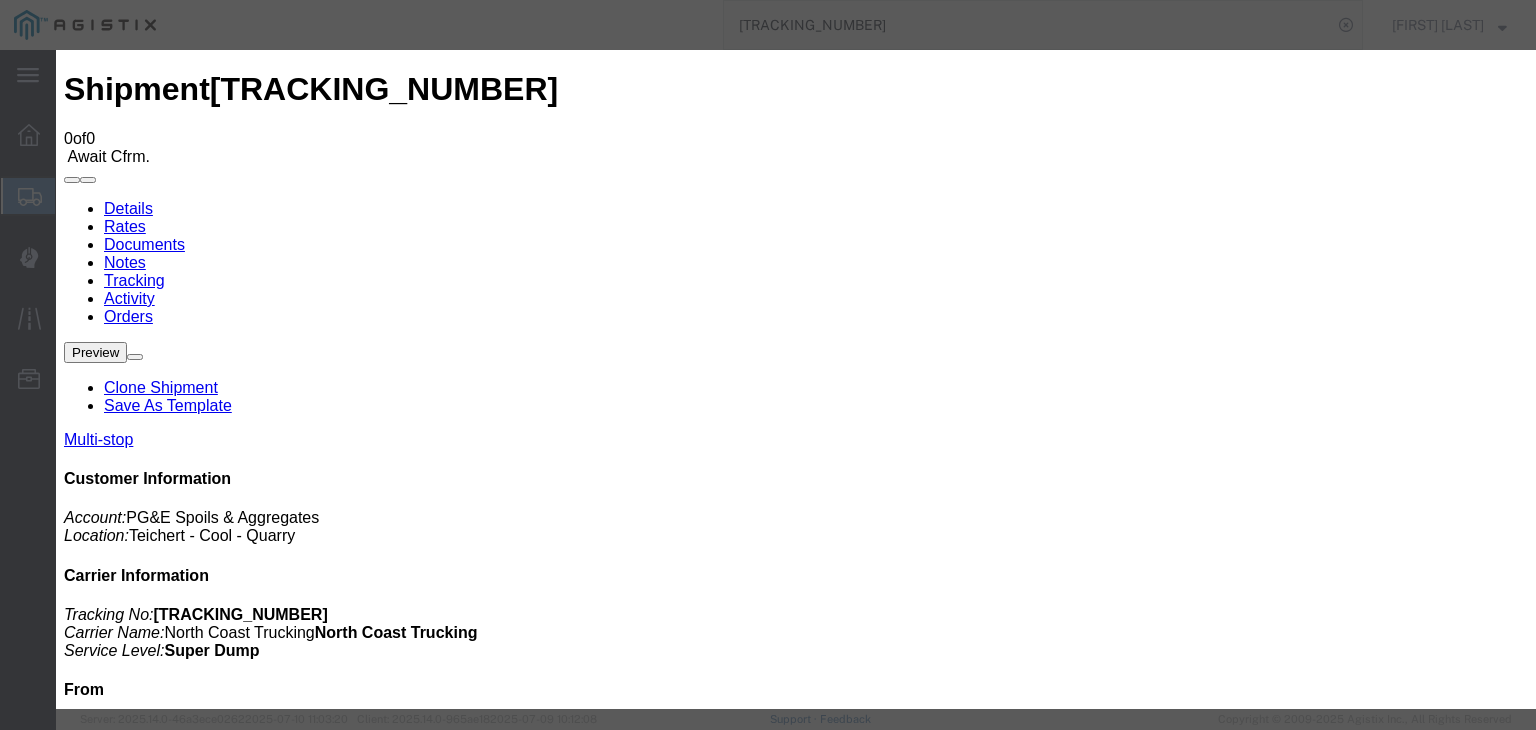 click on "No file chosen" at bounding box center [796, 1946] 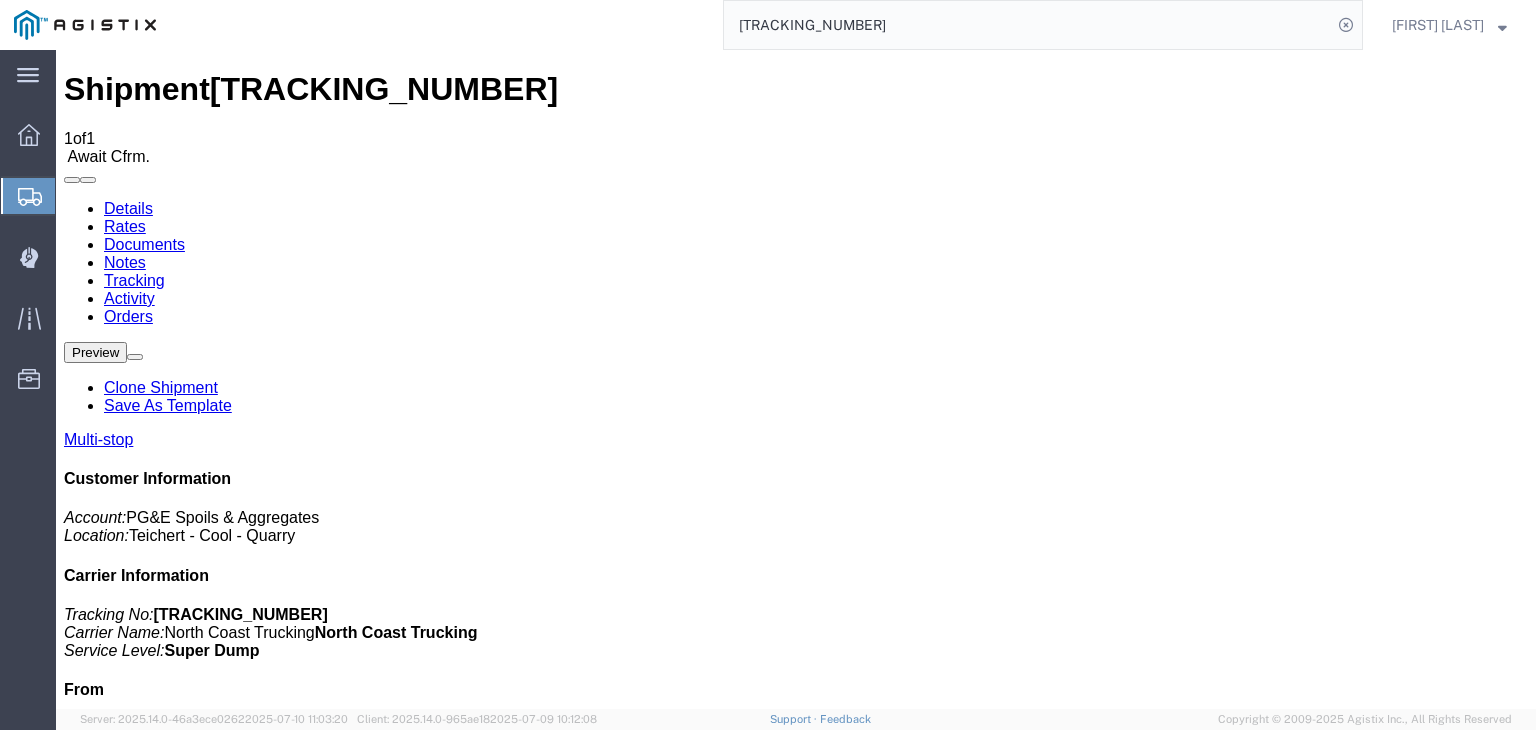 click on "Tracking" at bounding box center (134, 280) 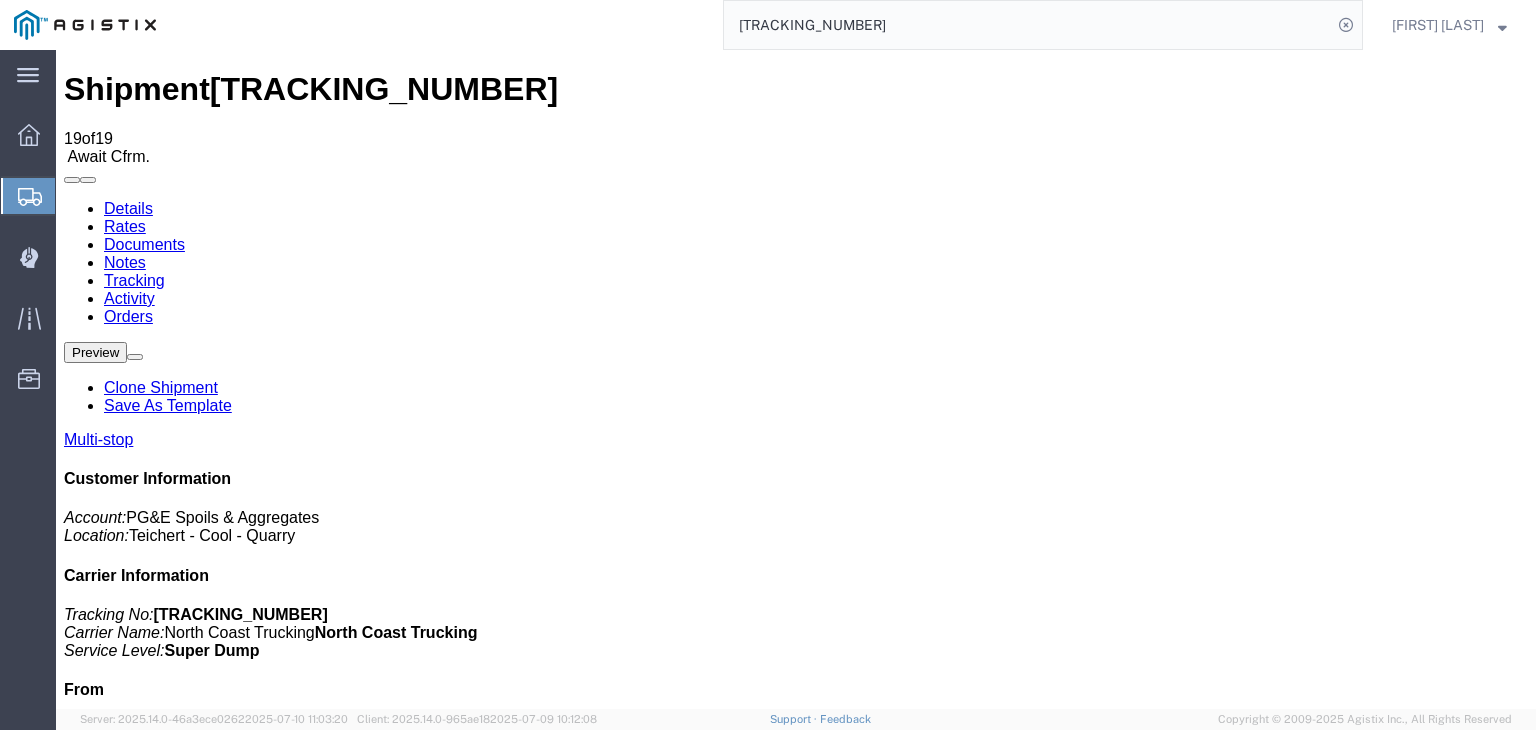 click on "Add New Tracking" at bounding box center [229, 1177] 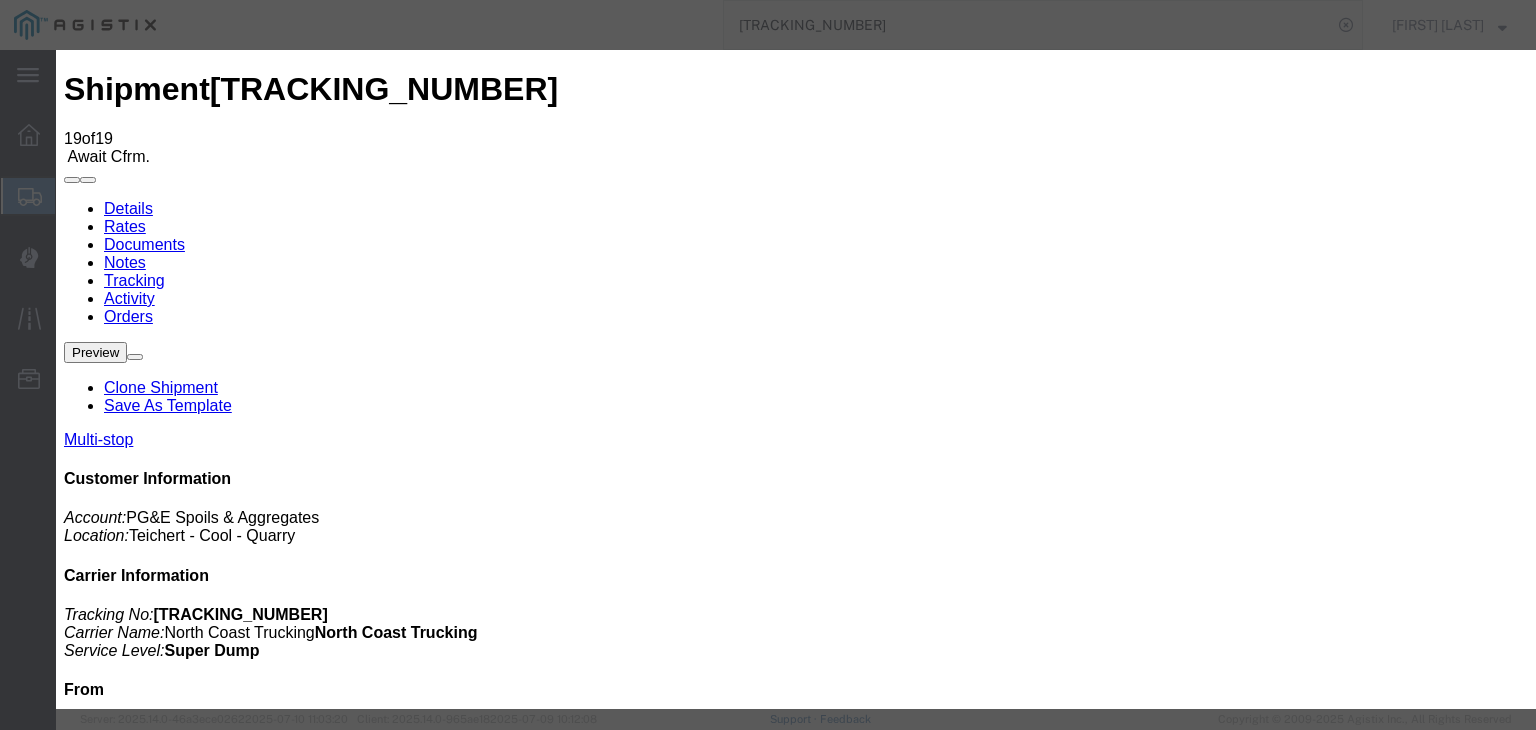 type on "07/13/2025" 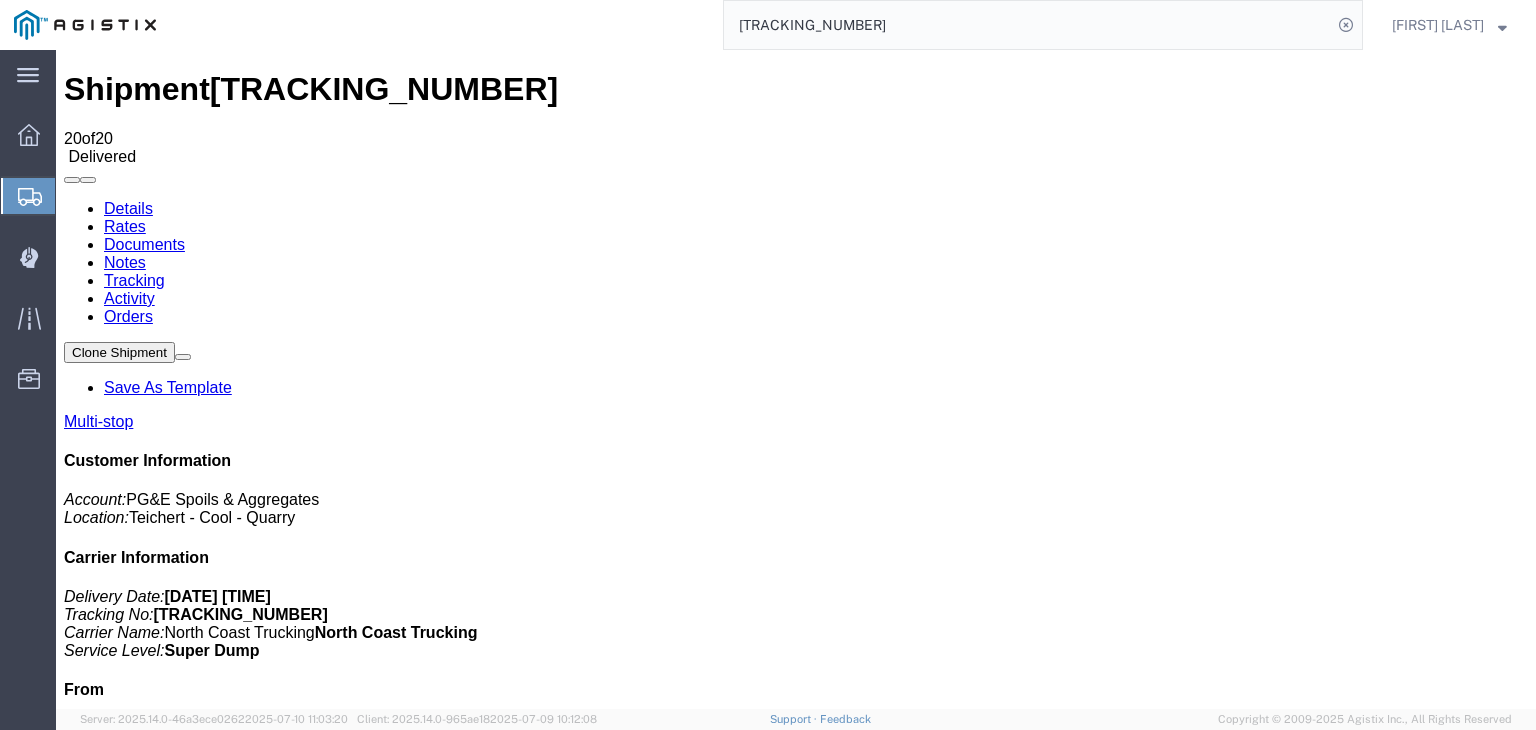 click on "Notes" at bounding box center (125, 262) 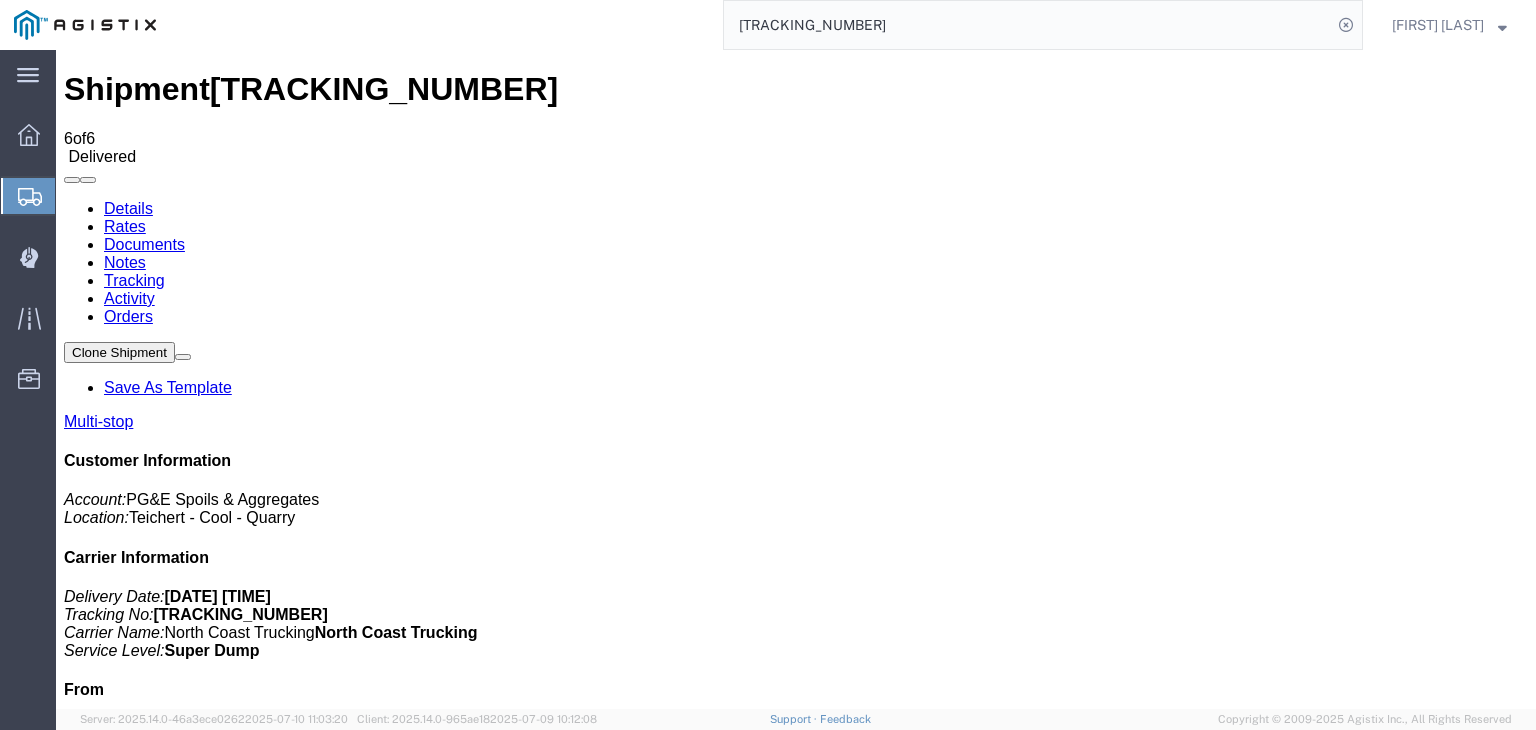 click on "[NUMBER]" 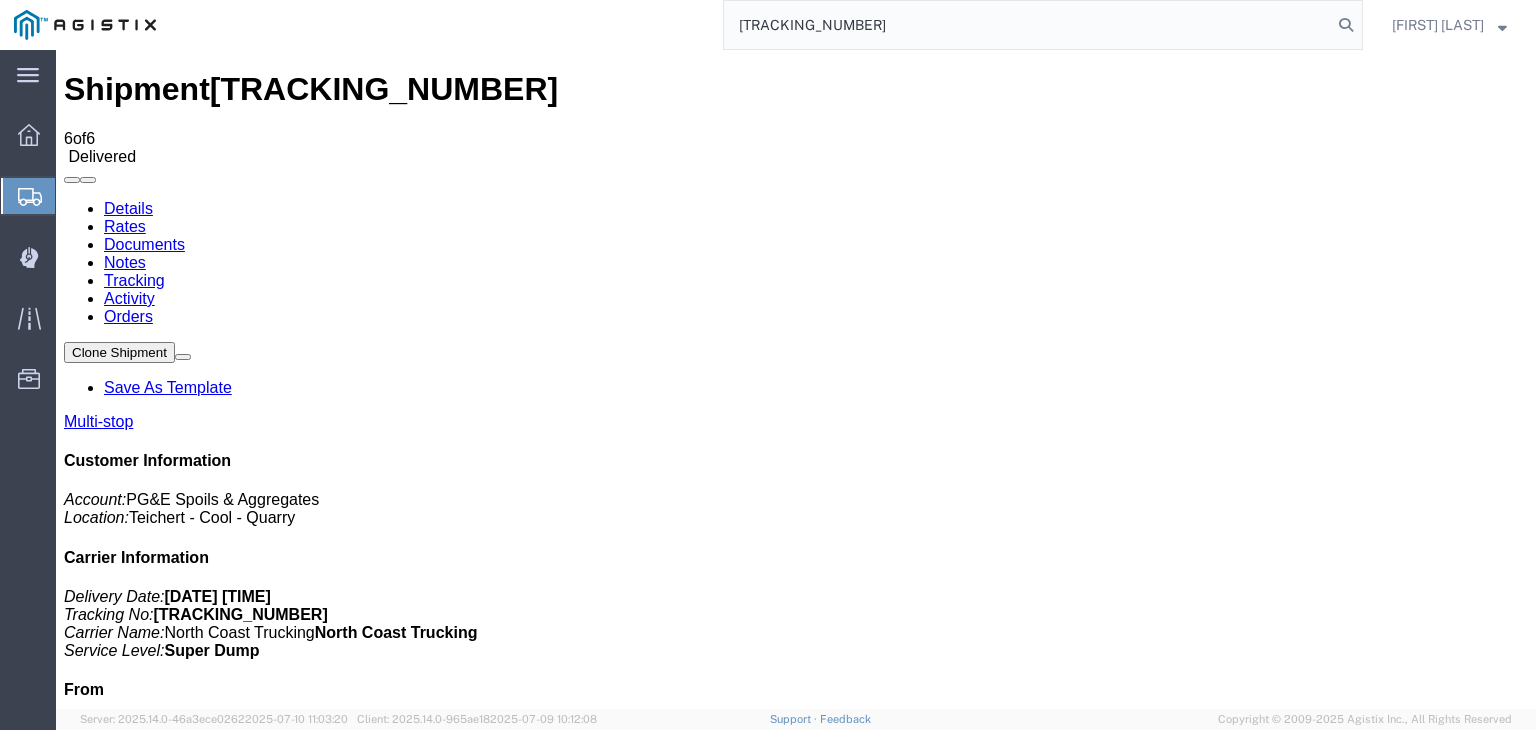 type on "56002223" 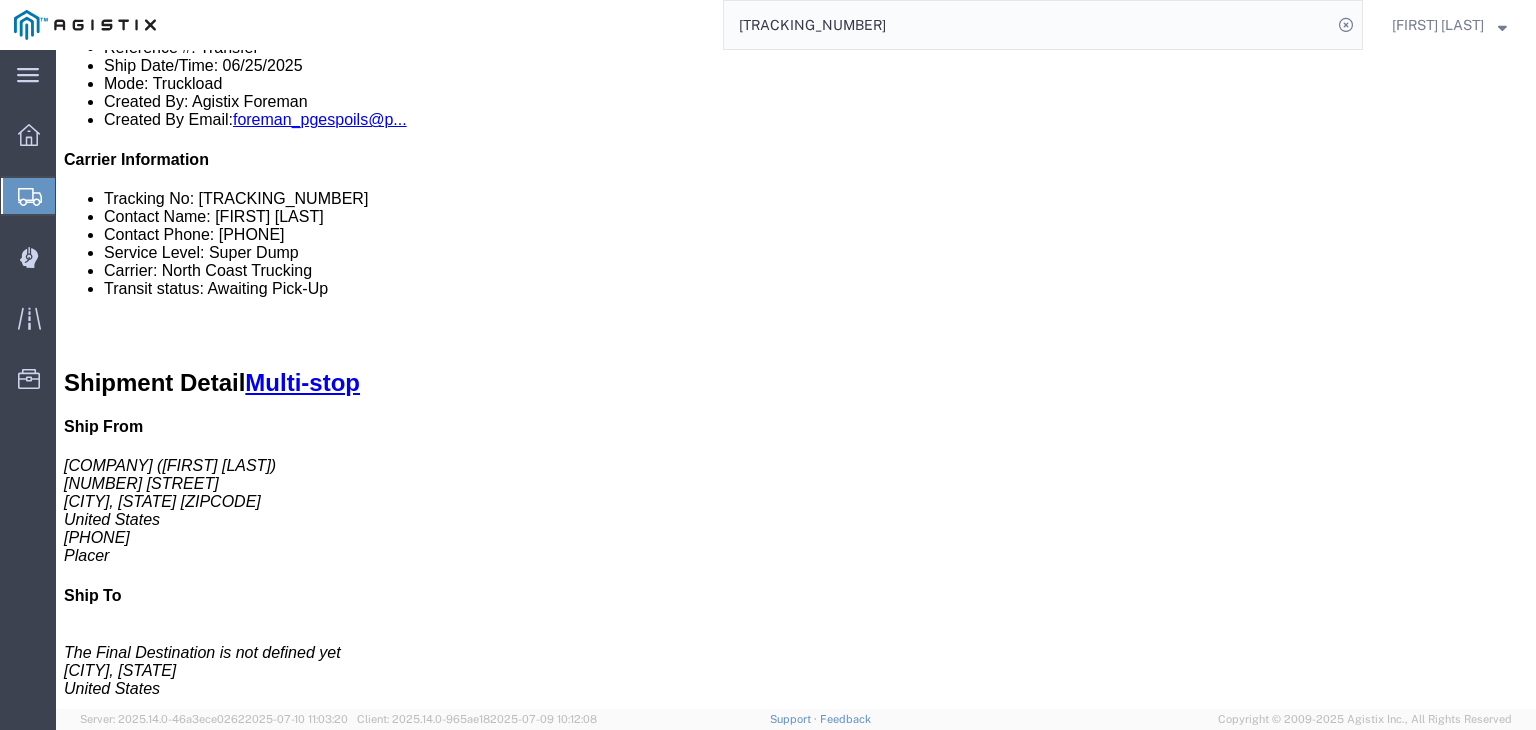 scroll, scrollTop: 0, scrollLeft: 0, axis: both 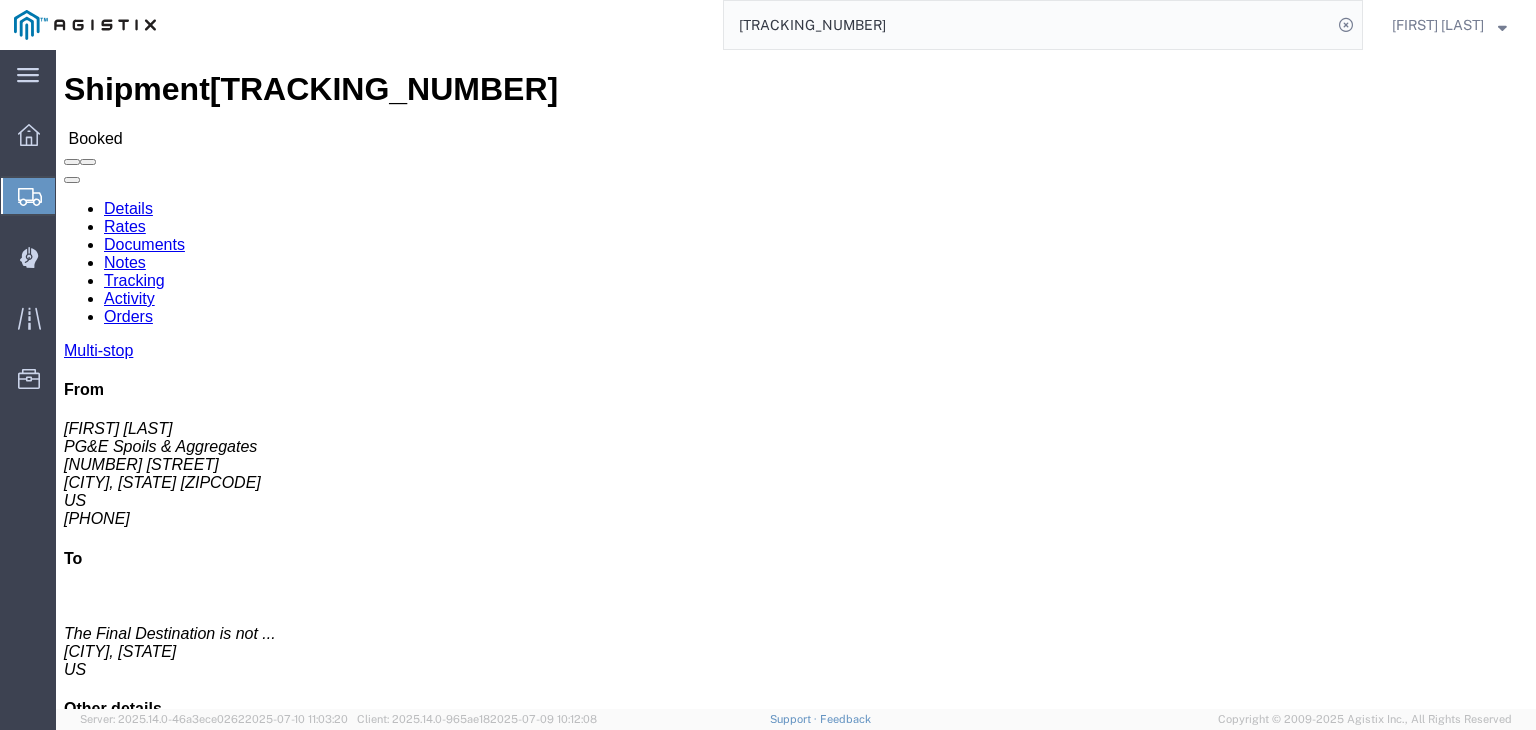 click on "Documents" 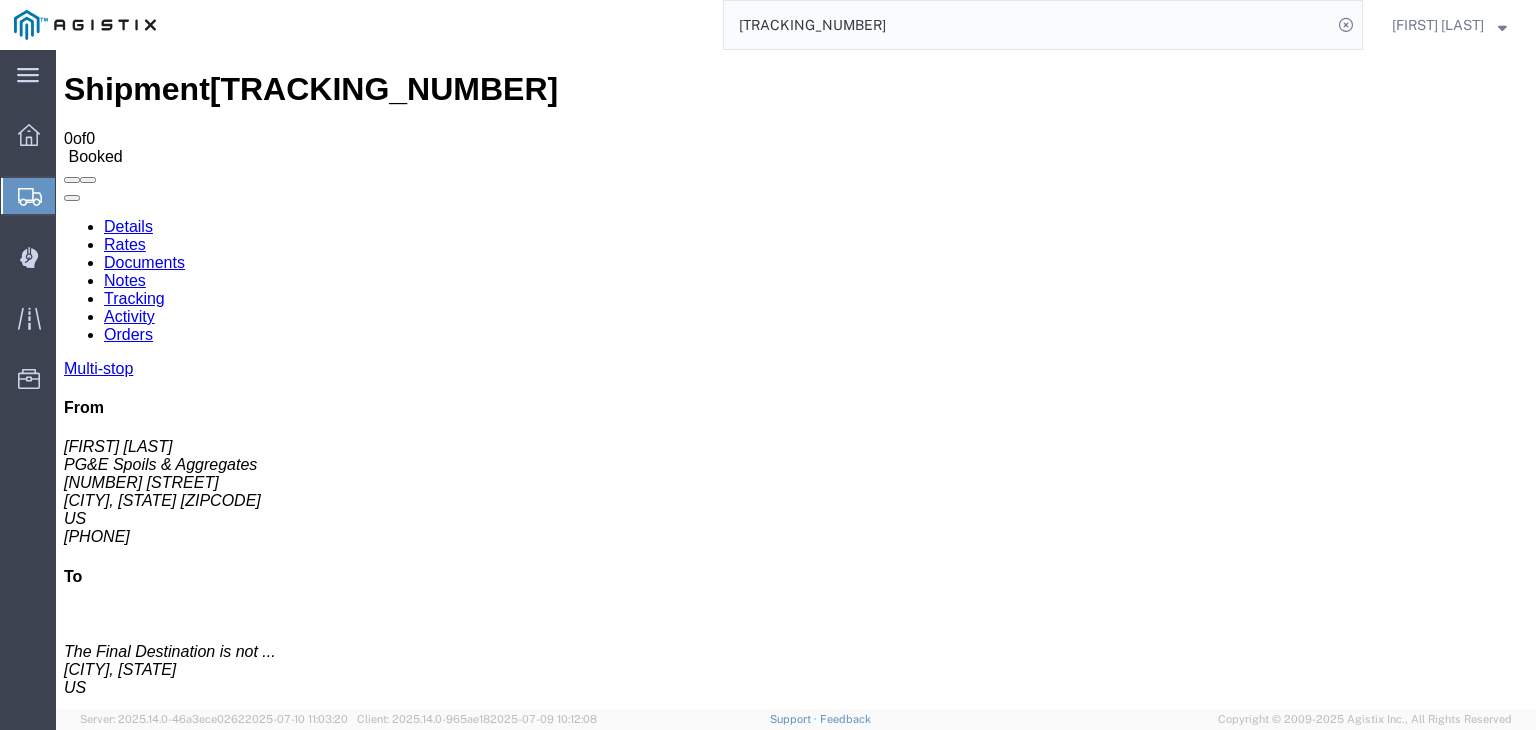 scroll, scrollTop: 0, scrollLeft: 0, axis: both 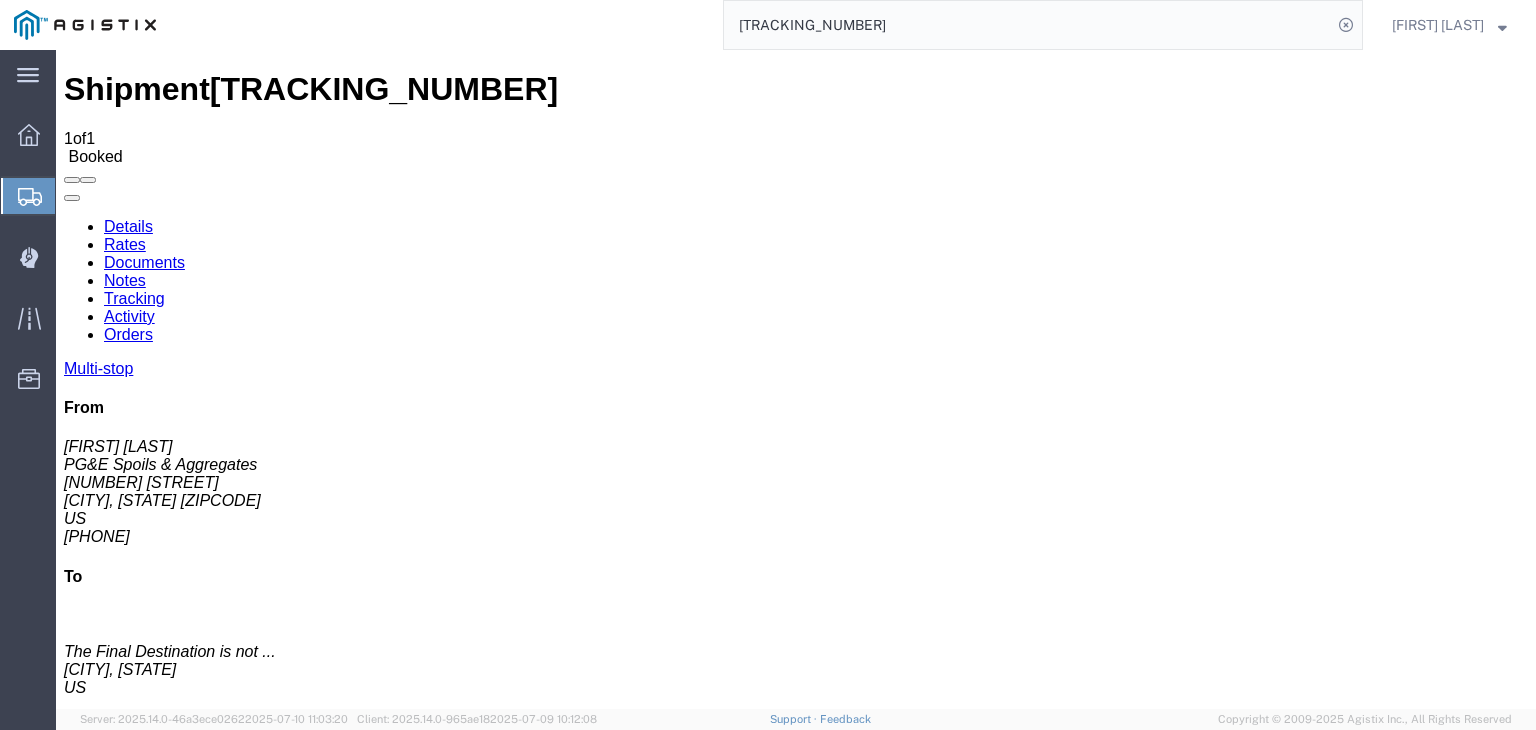 click on "Add New Tracking" at bounding box center (229, 1195) 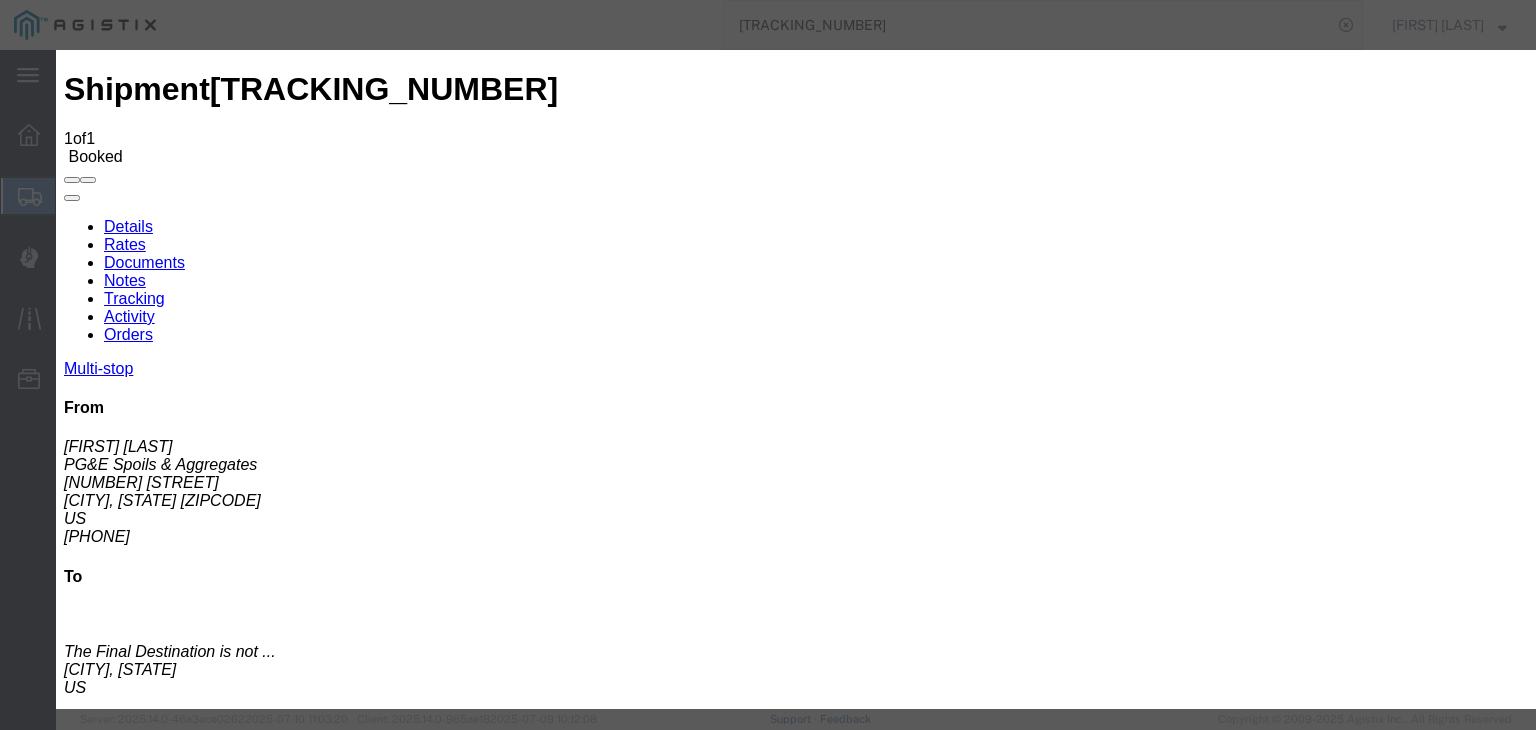 type on "07/13/2025" 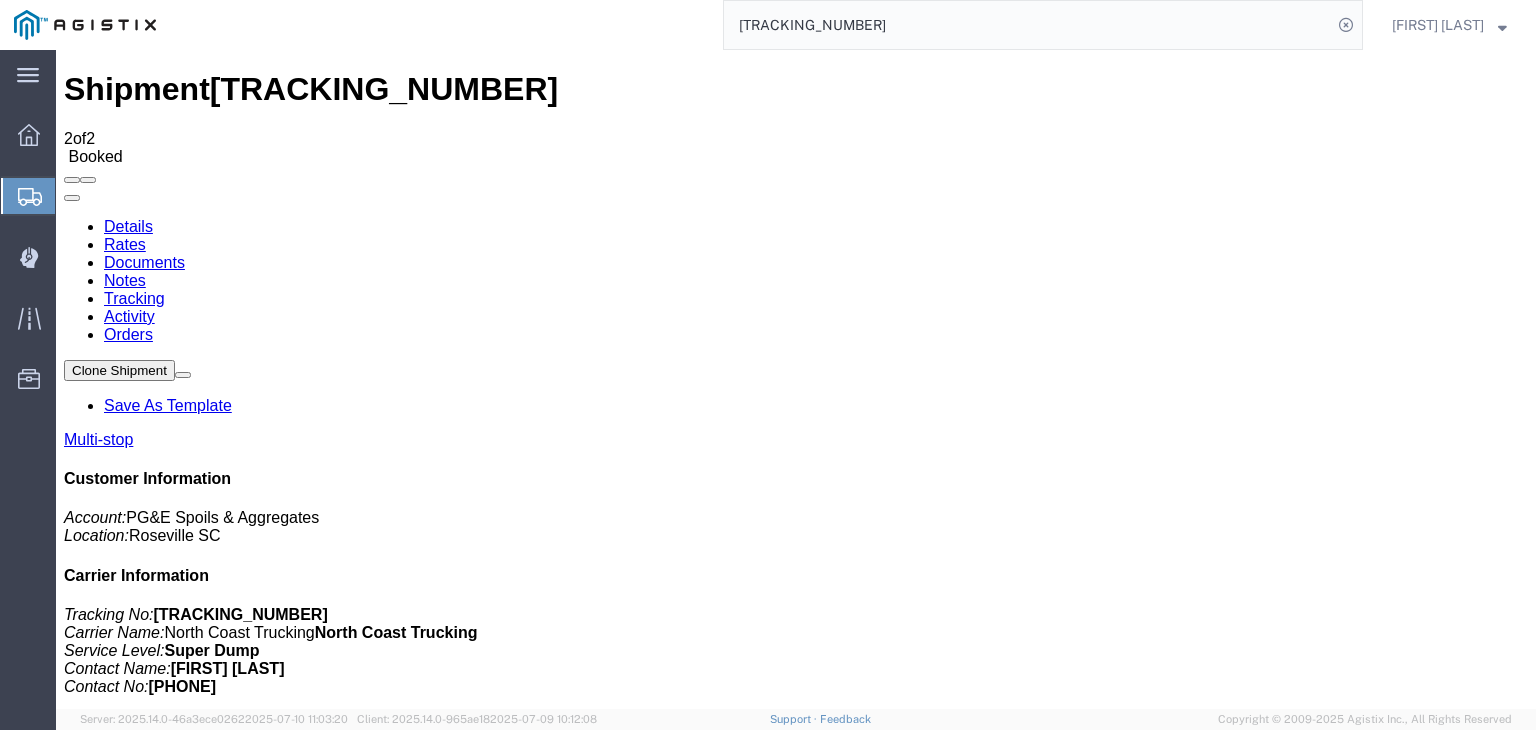 click on "Add New Tracking" at bounding box center [229, 1195] 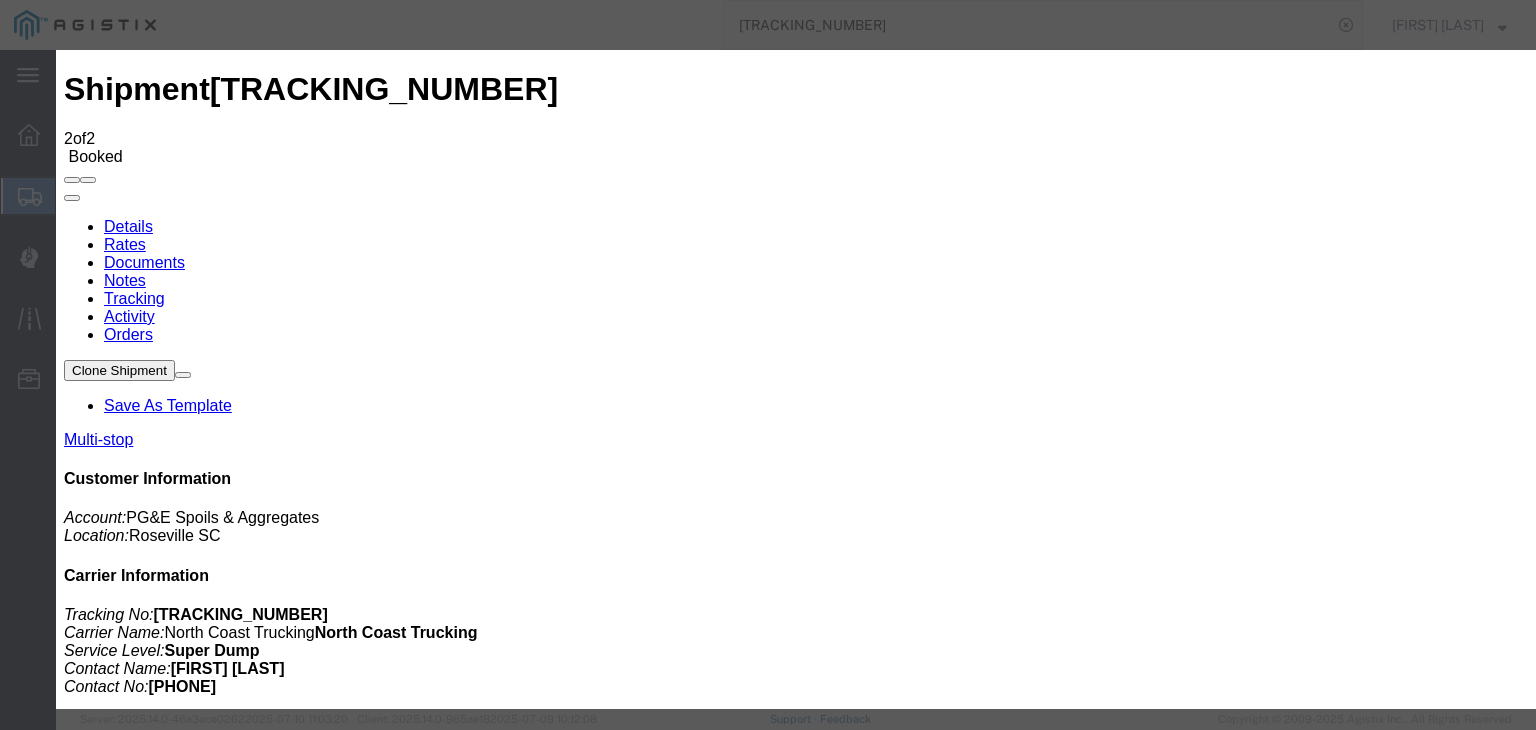 type on "07/13/2025" 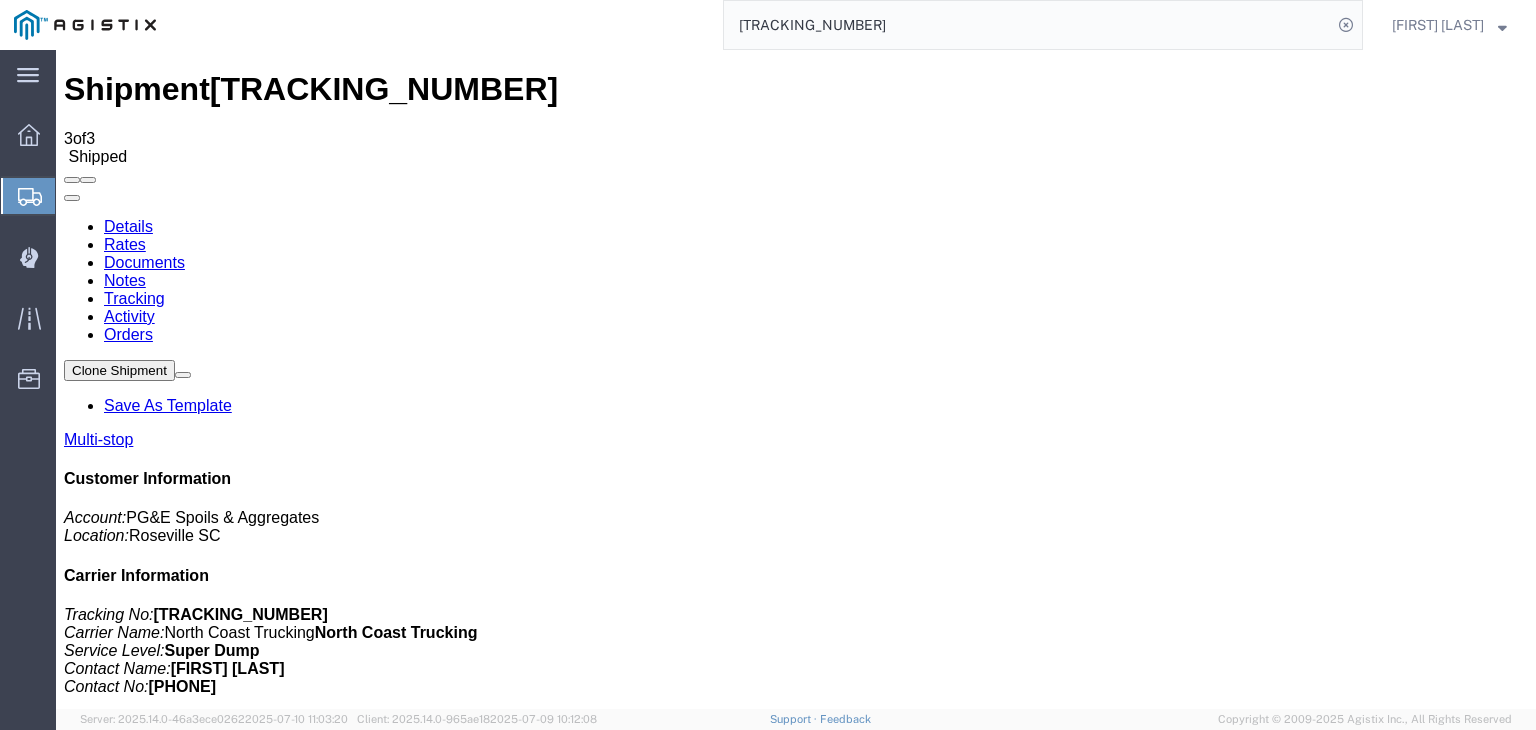 click on "Add New Tracking" at bounding box center (229, 1195) 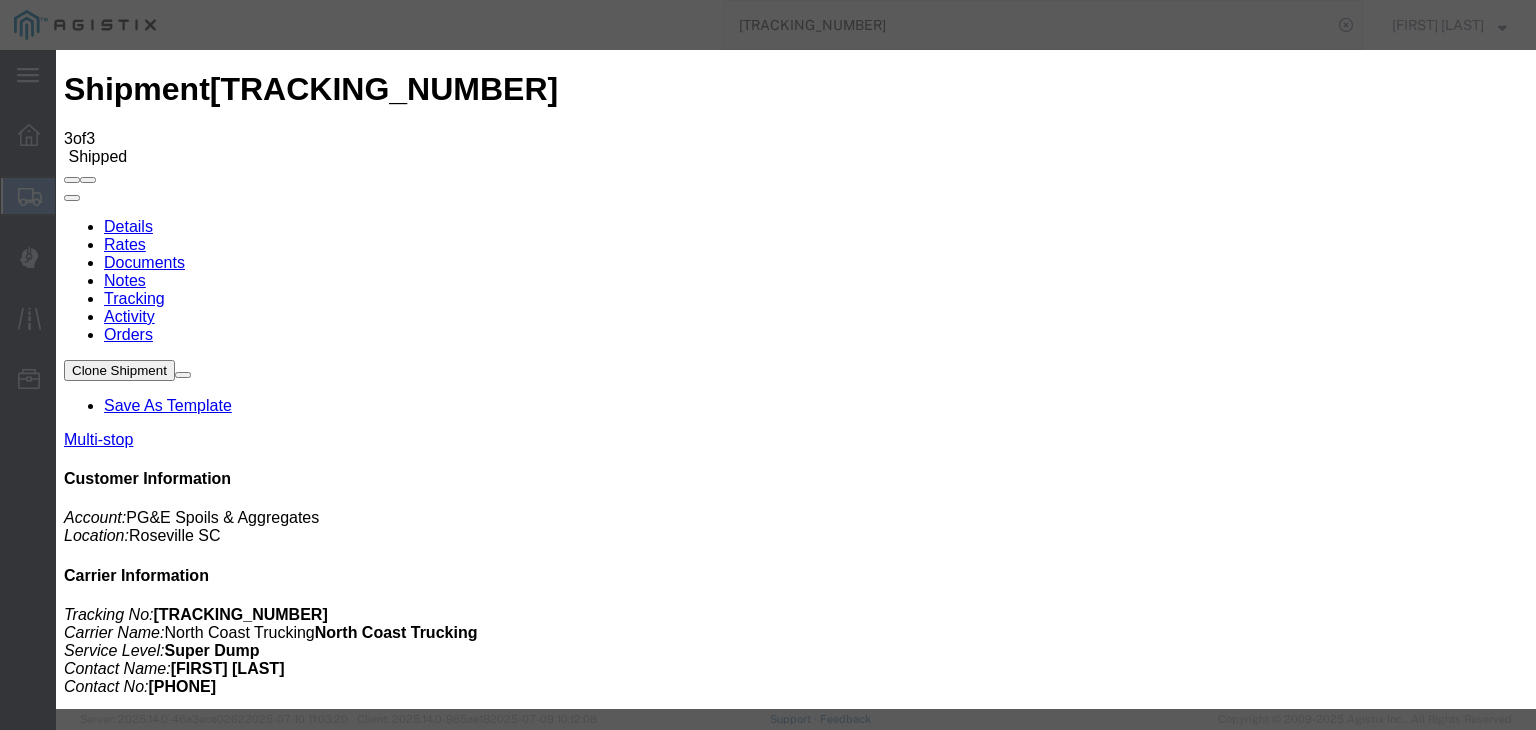 type on "07/13/2025" 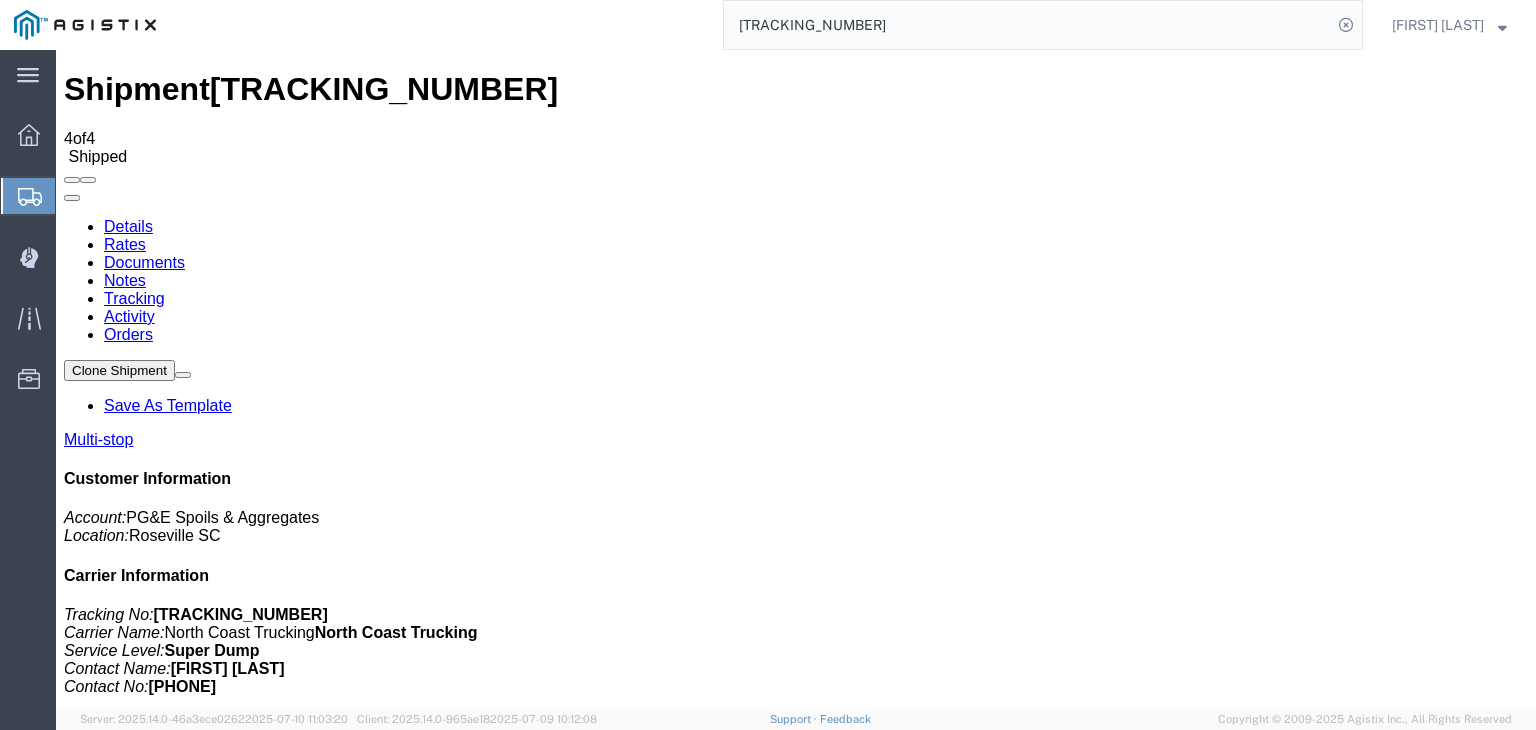 click on "Add New Tracking" at bounding box center [229, 1195] 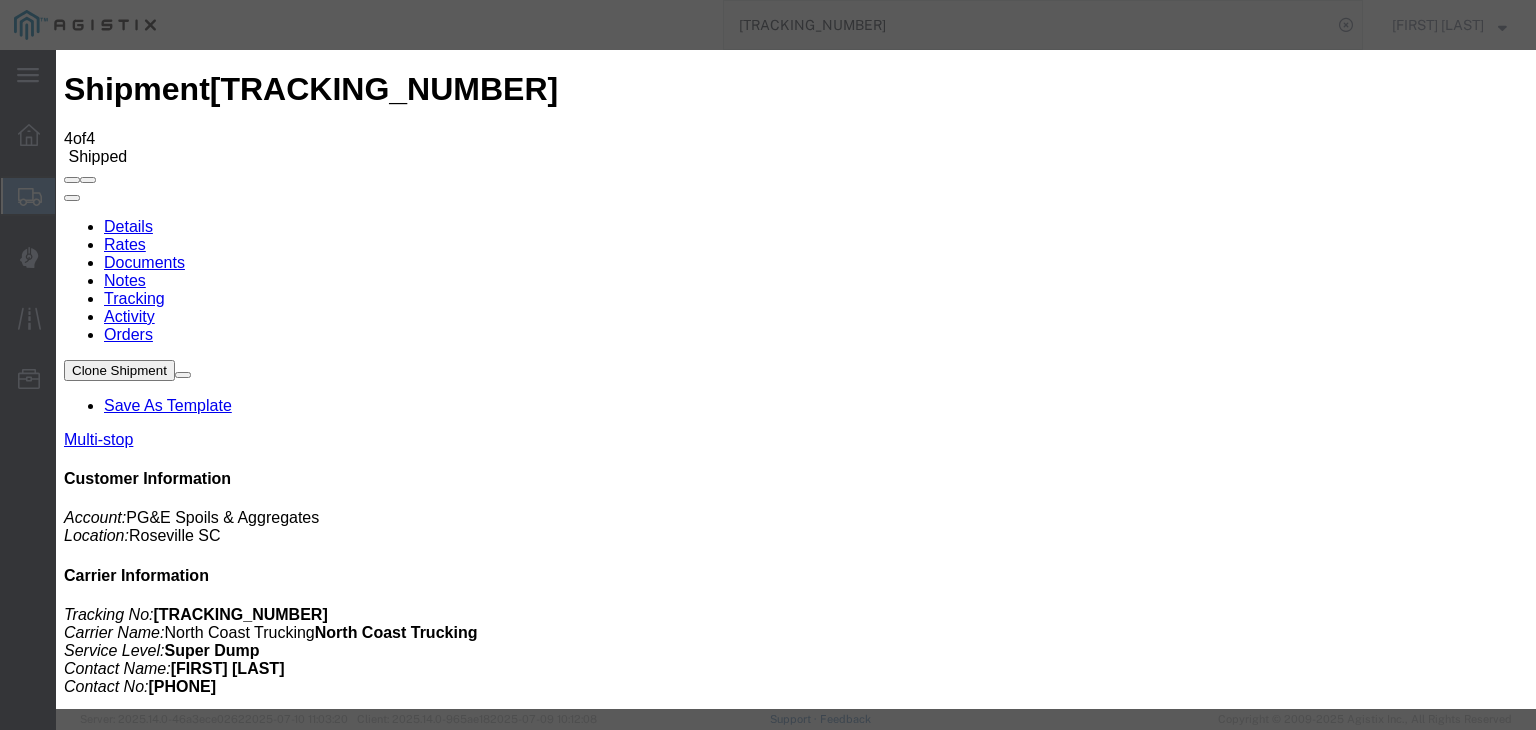 type on "07/13/2025" 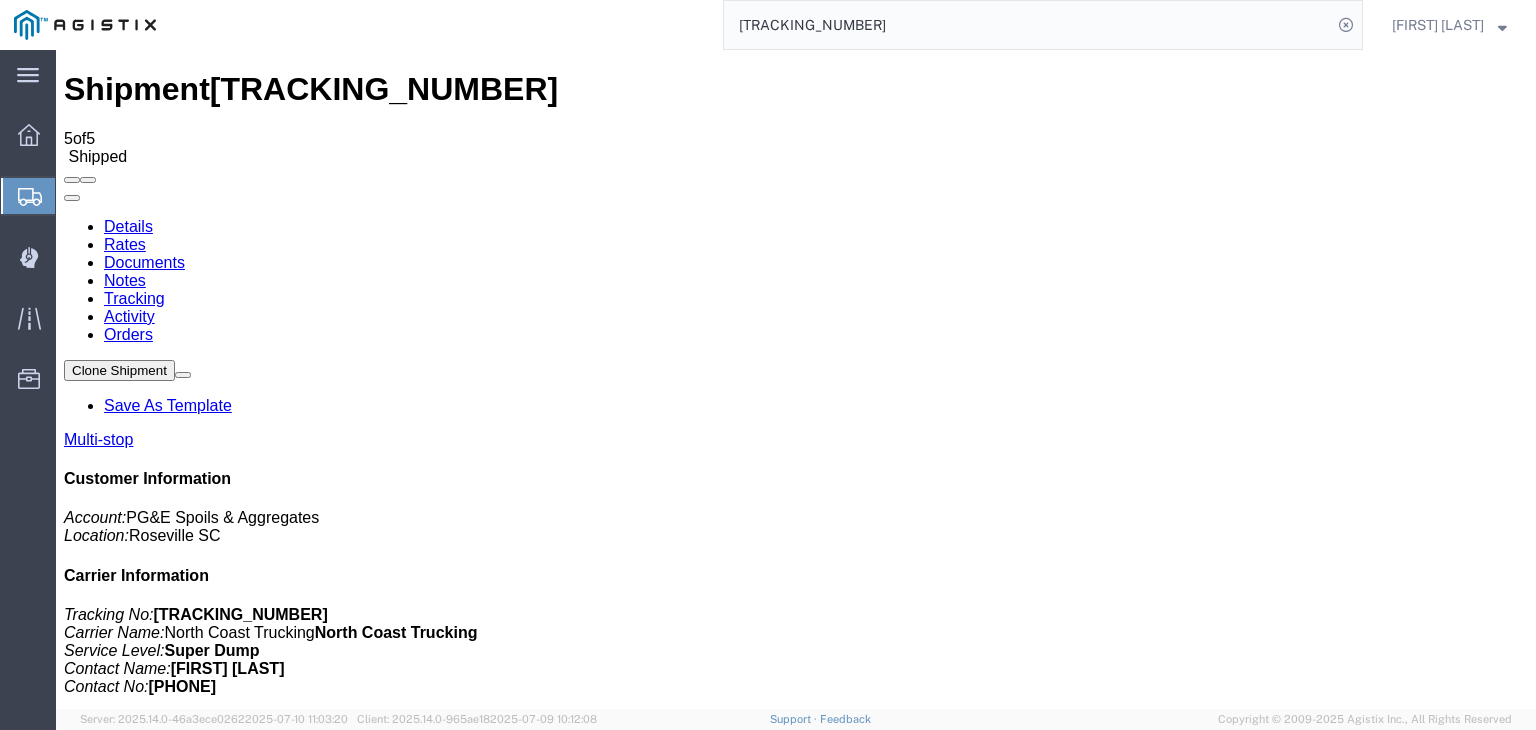 click on "Details" at bounding box center (128, 226) 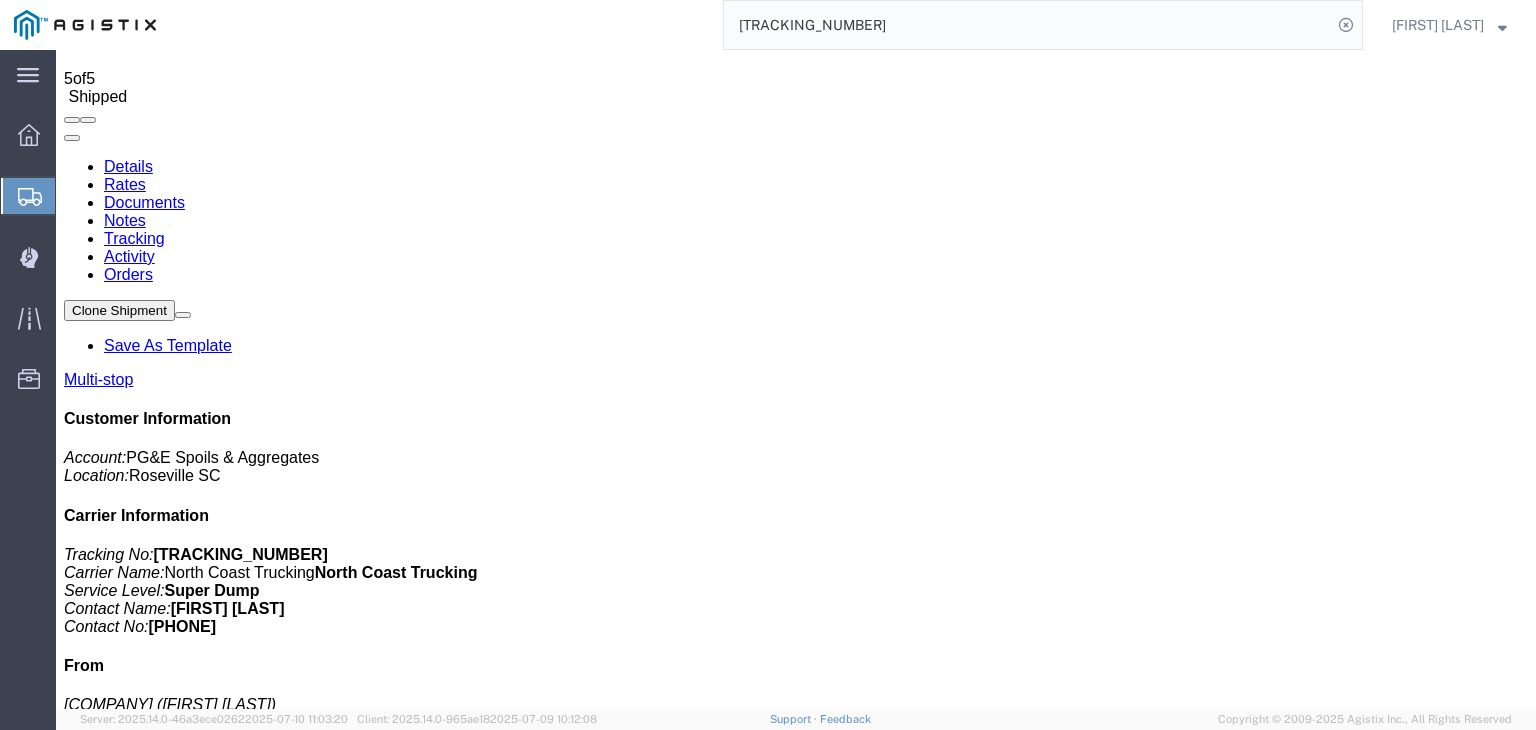 scroll, scrollTop: 0, scrollLeft: 0, axis: both 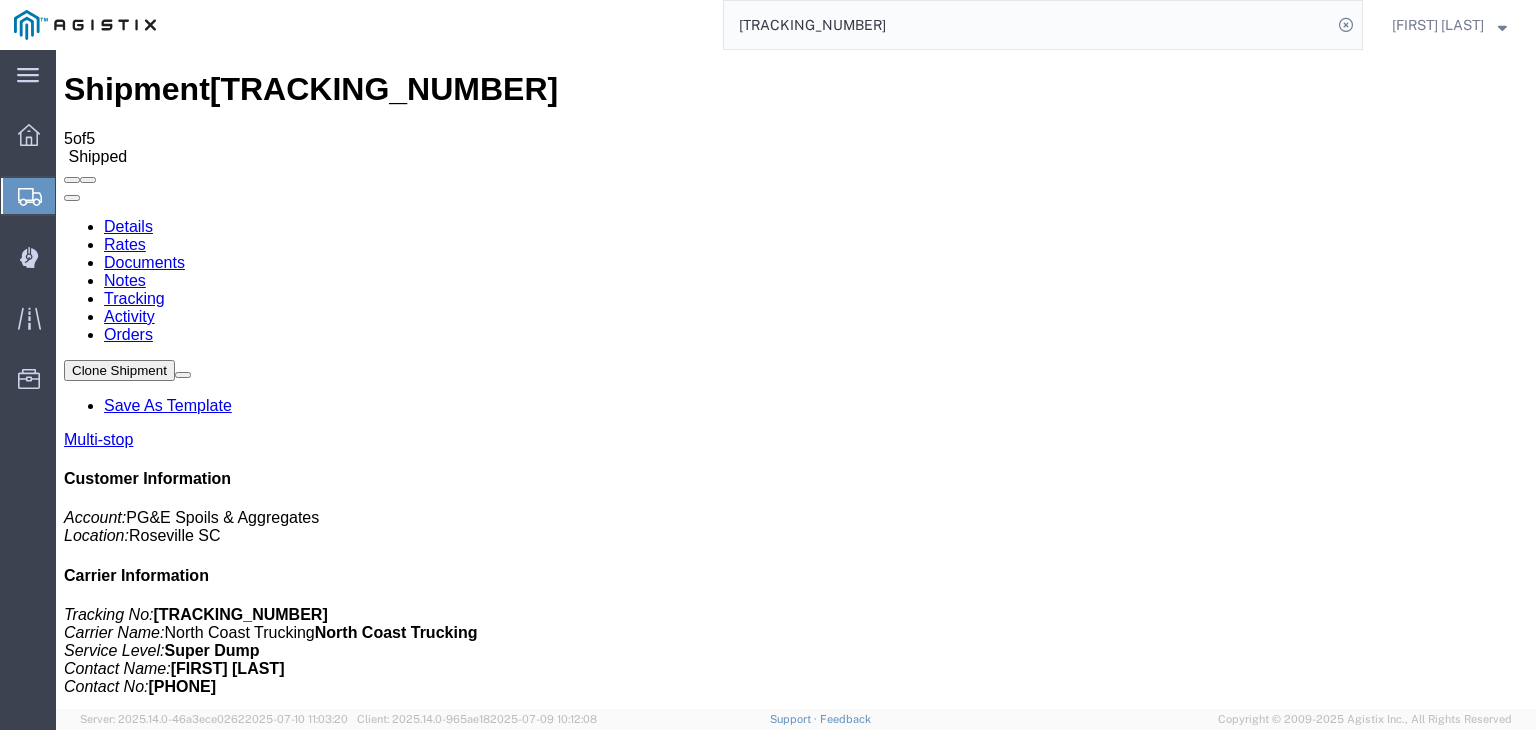 click on "Tracking" 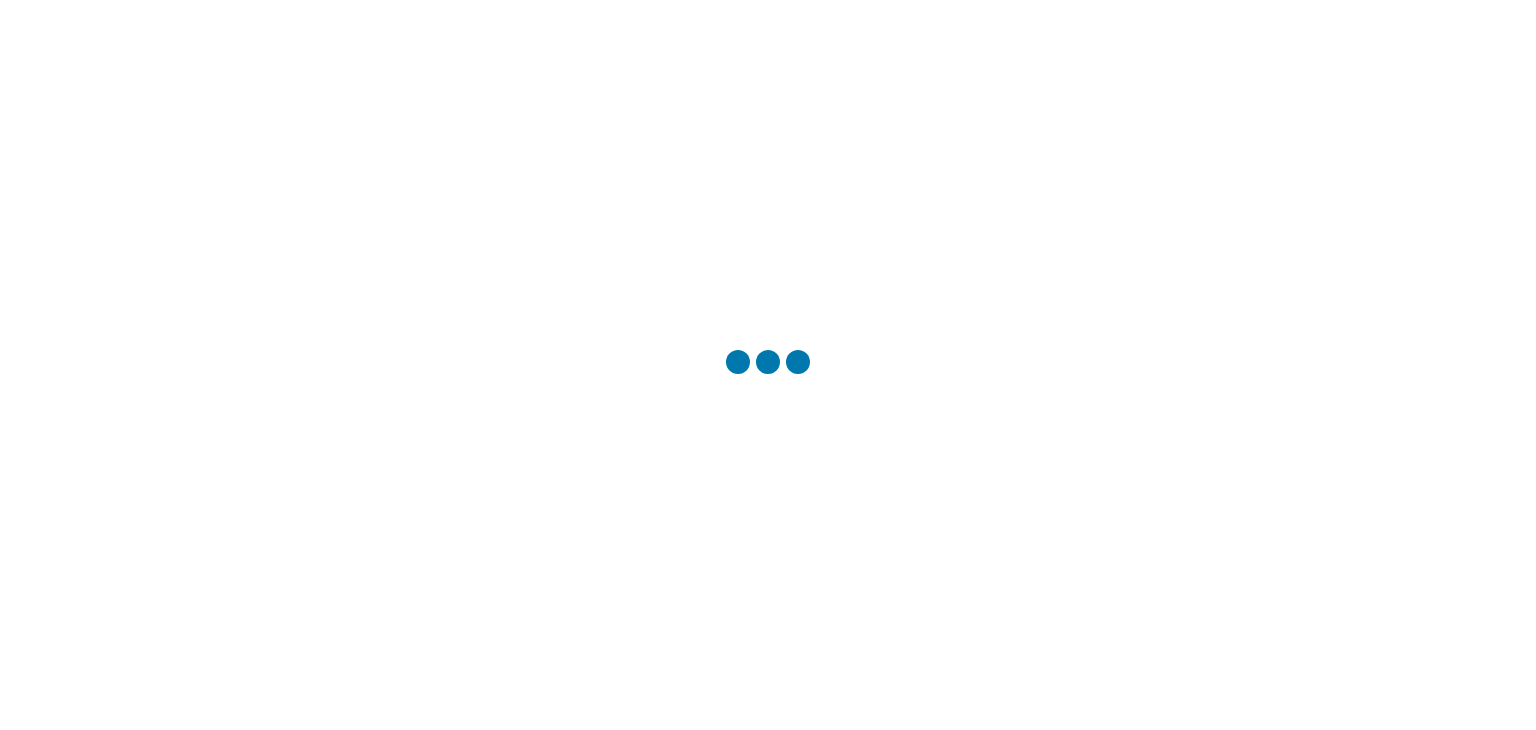 scroll, scrollTop: 0, scrollLeft: 0, axis: both 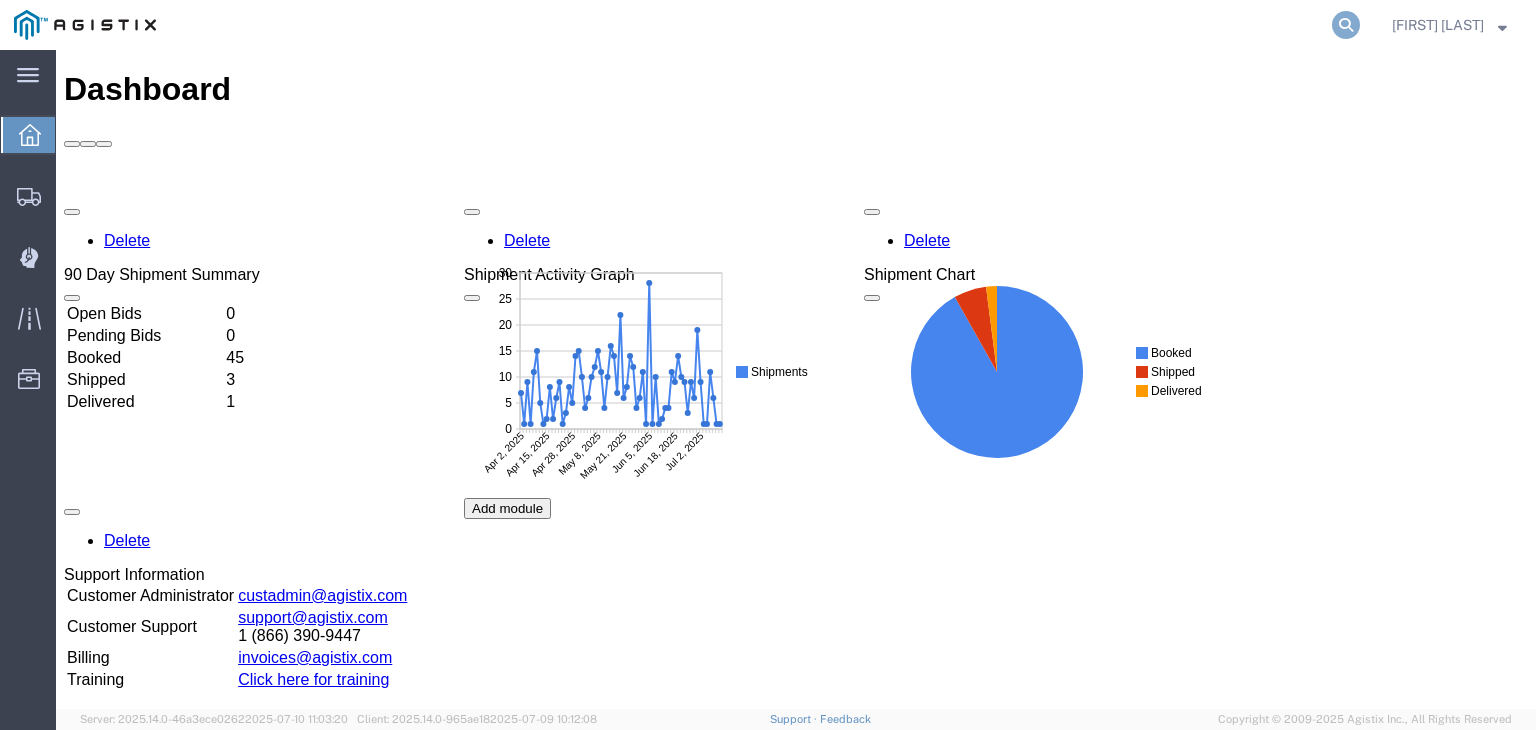 click 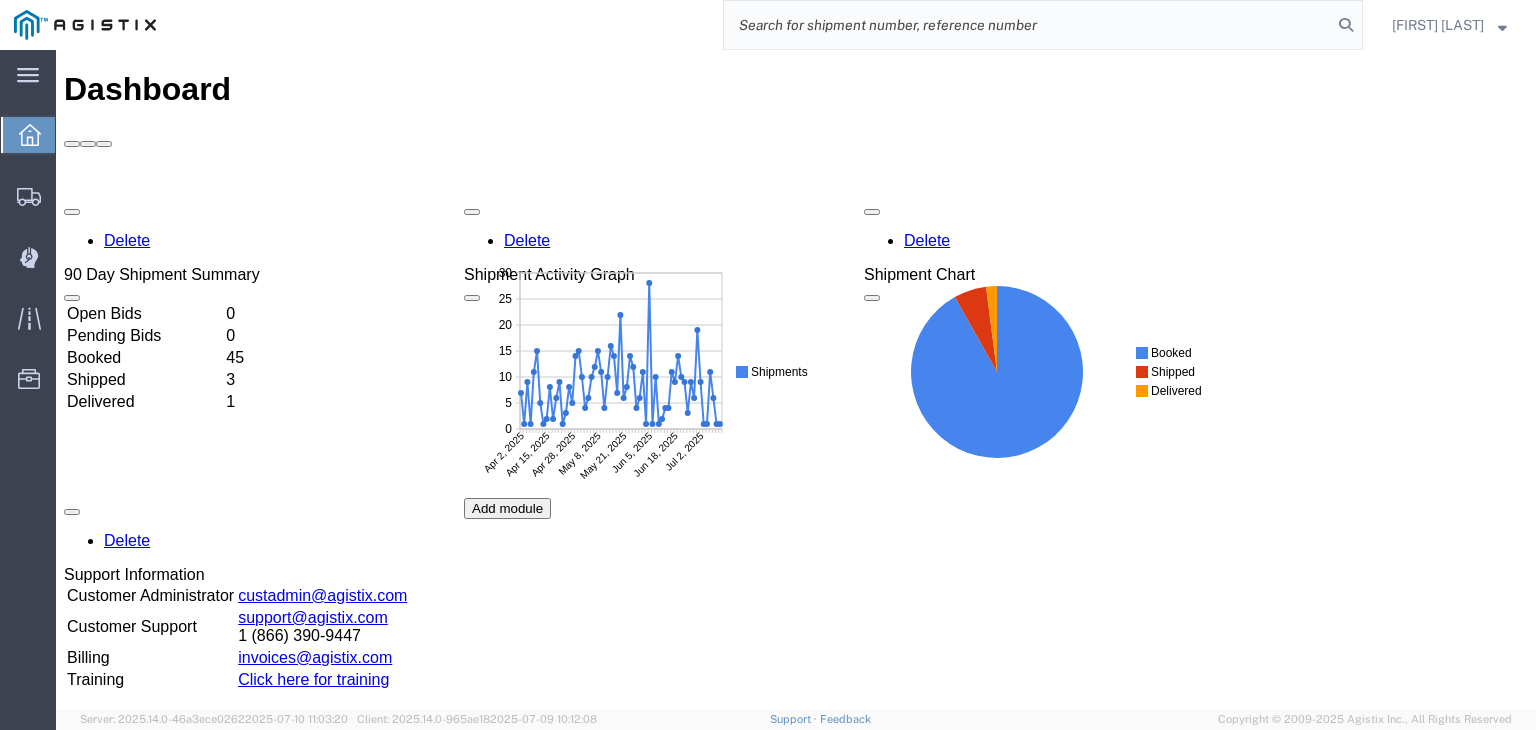 click 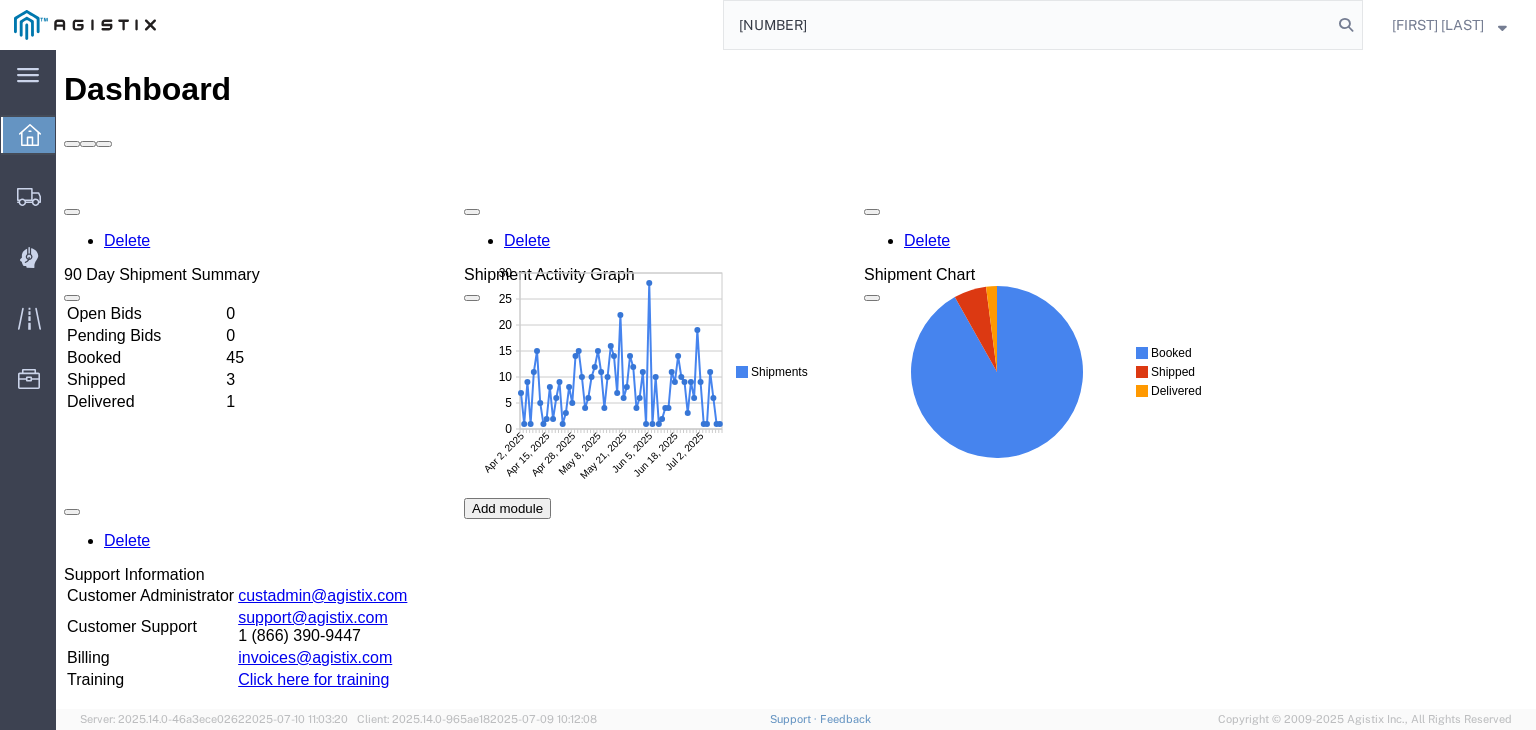 type on "56002223" 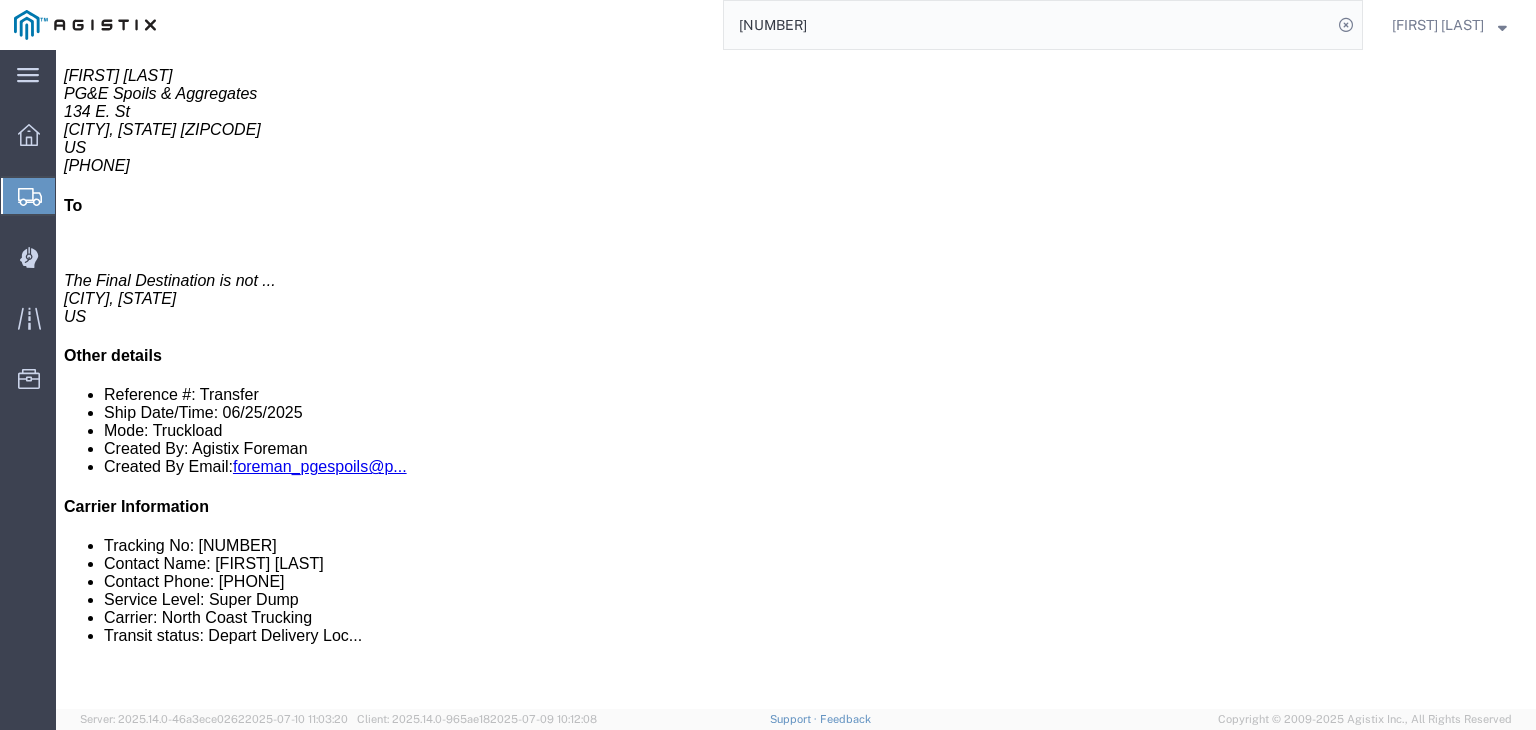 scroll, scrollTop: 0, scrollLeft: 0, axis: both 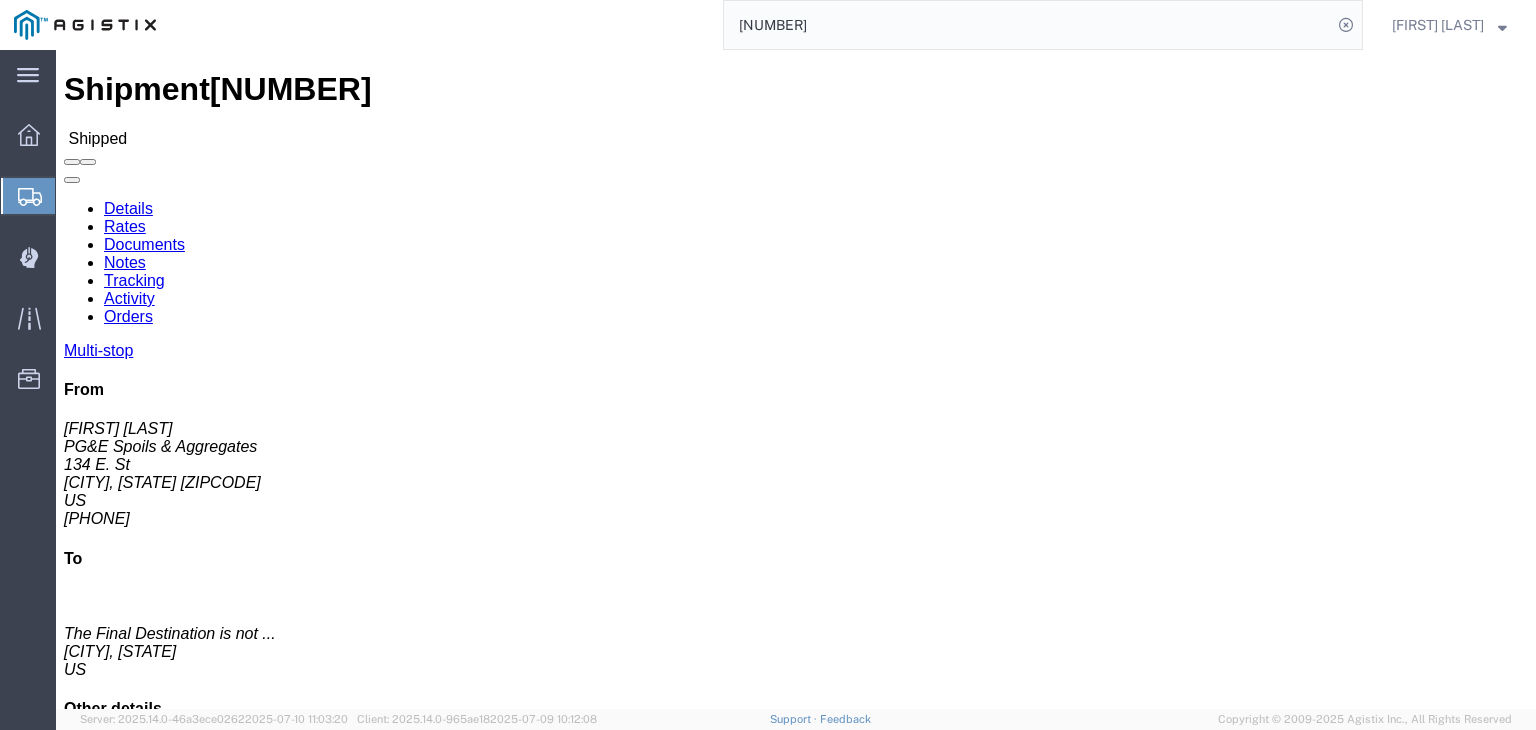 click on "Documents" 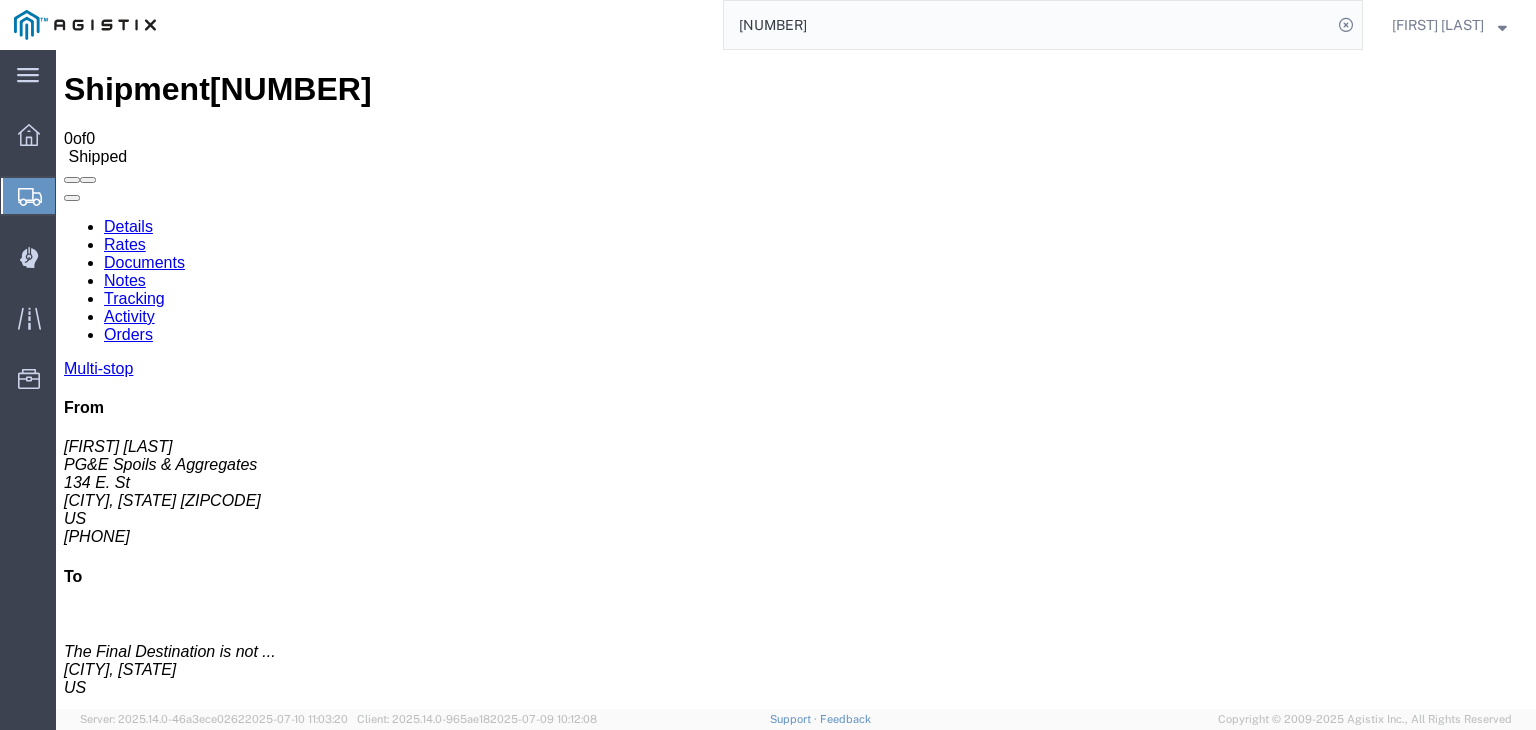 click on "Tracking" at bounding box center (134, 298) 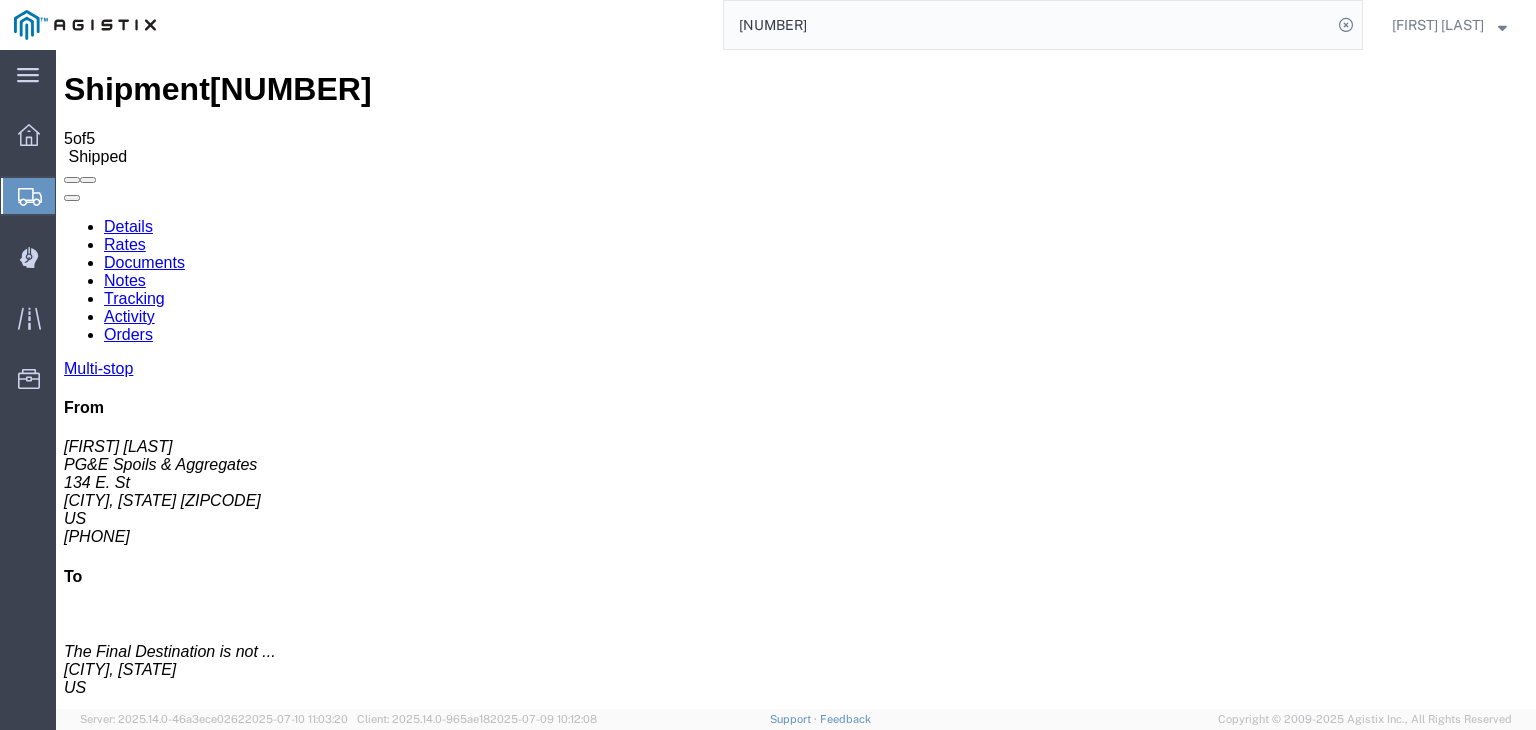click on "Add New Tracking" at bounding box center [229, 1195] 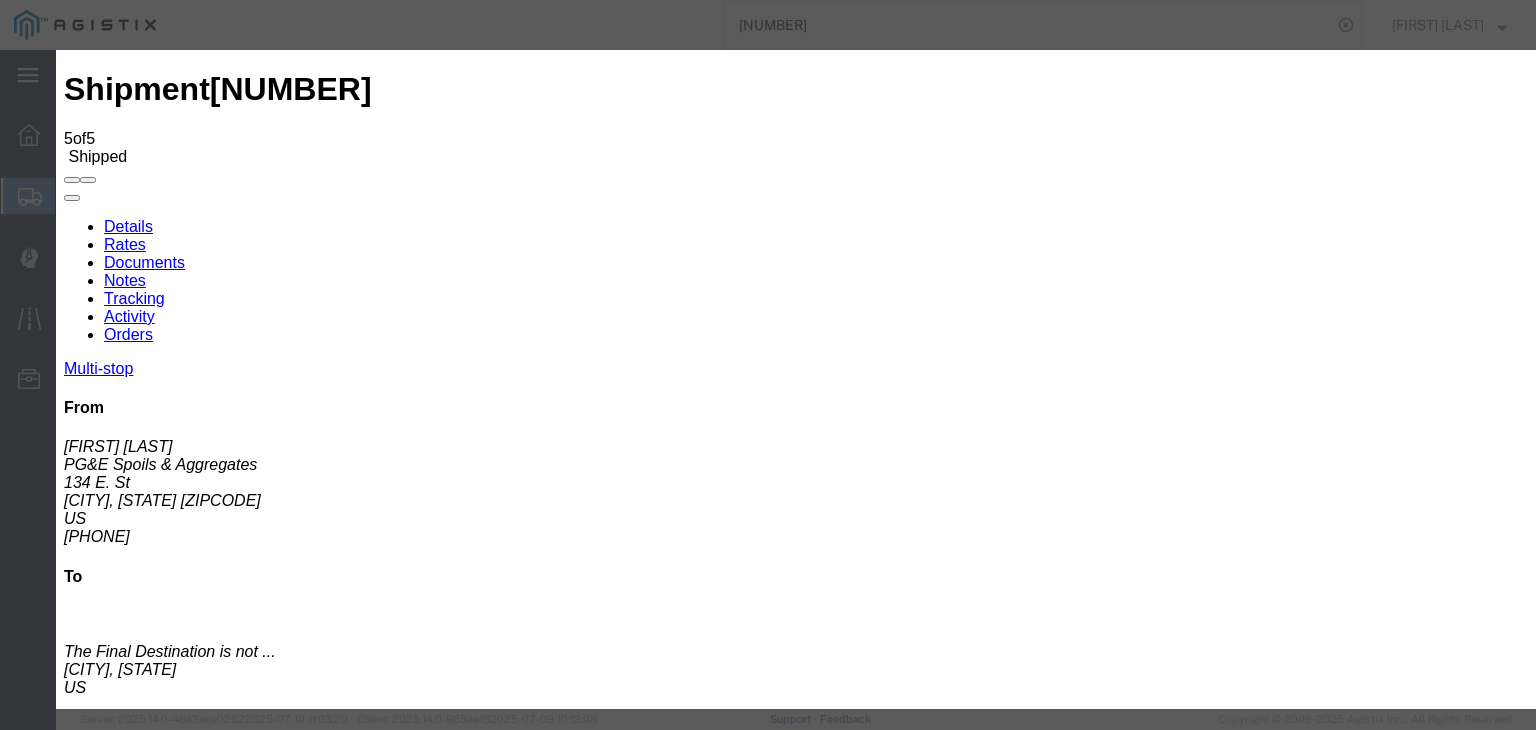 type on "07/13/2025" 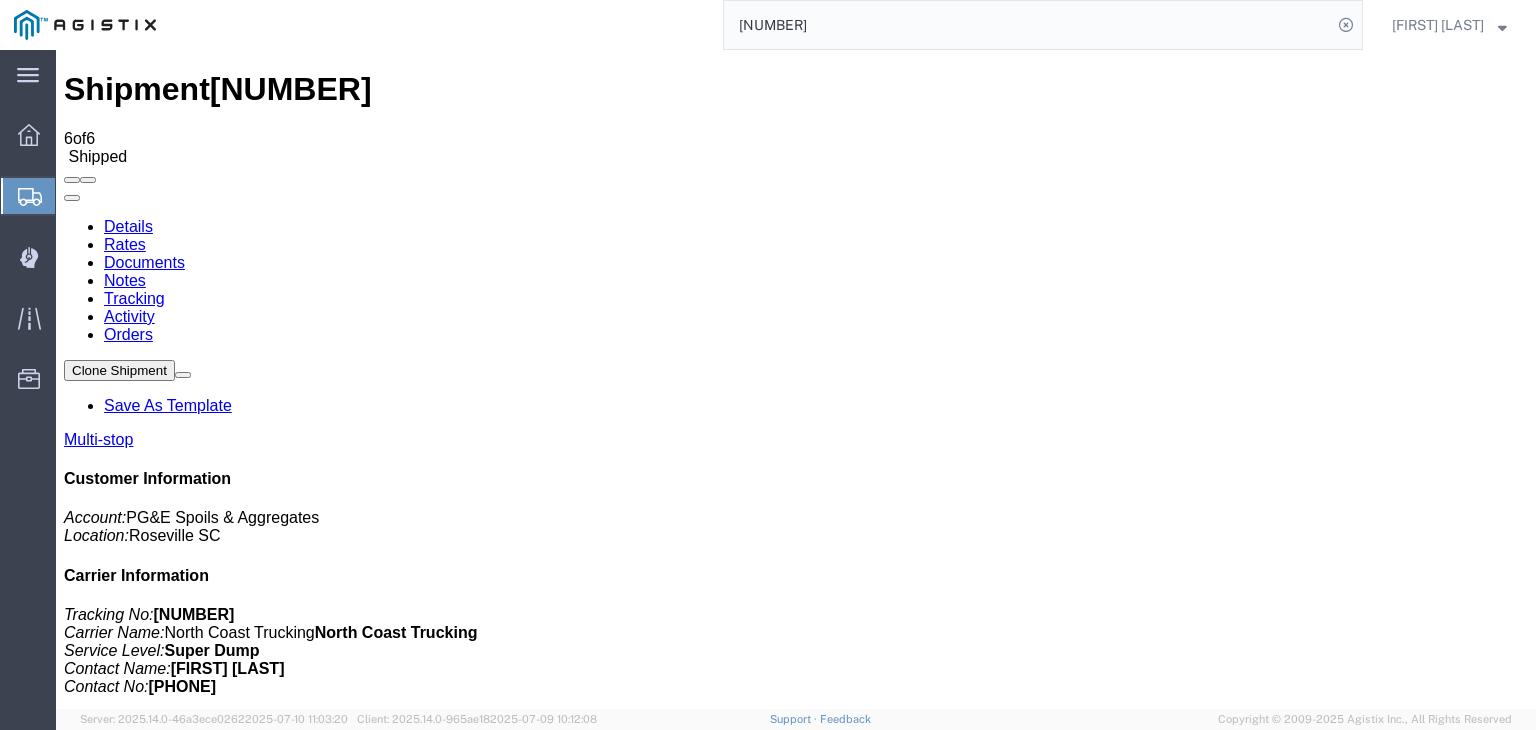 click on "Add New Tracking" at bounding box center (229, 1195) 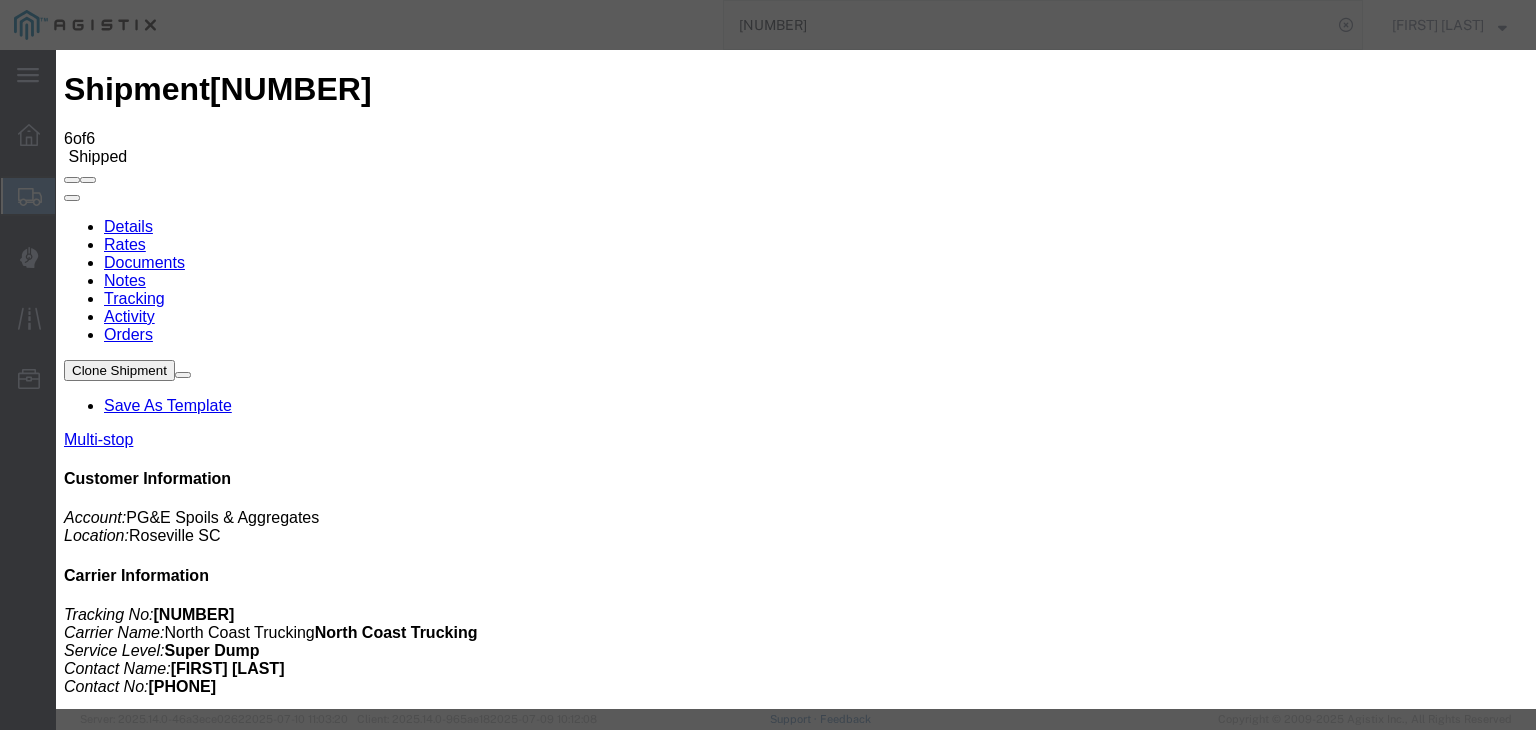 type on "07/13/2025" 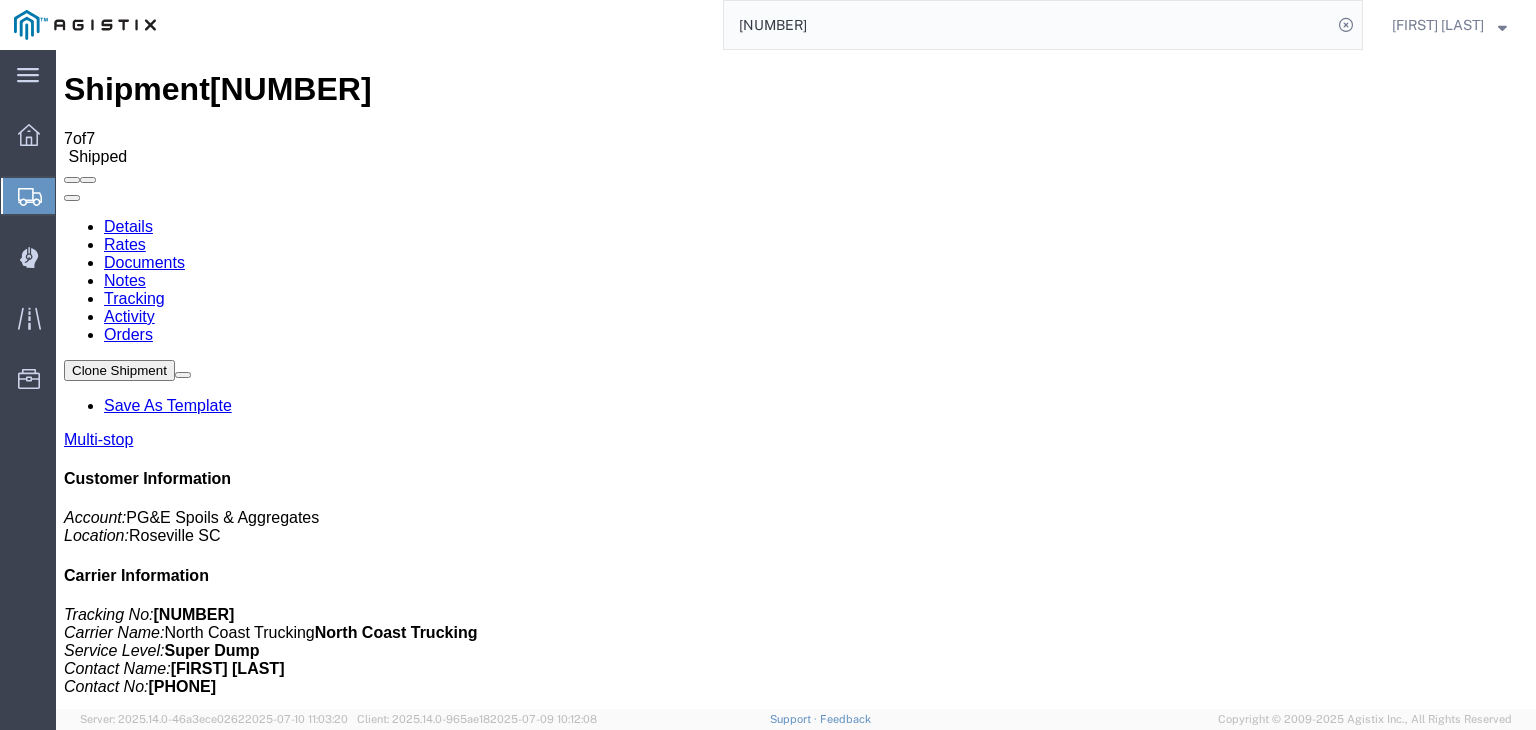 click on "Add New Tracking" at bounding box center (229, 1195) 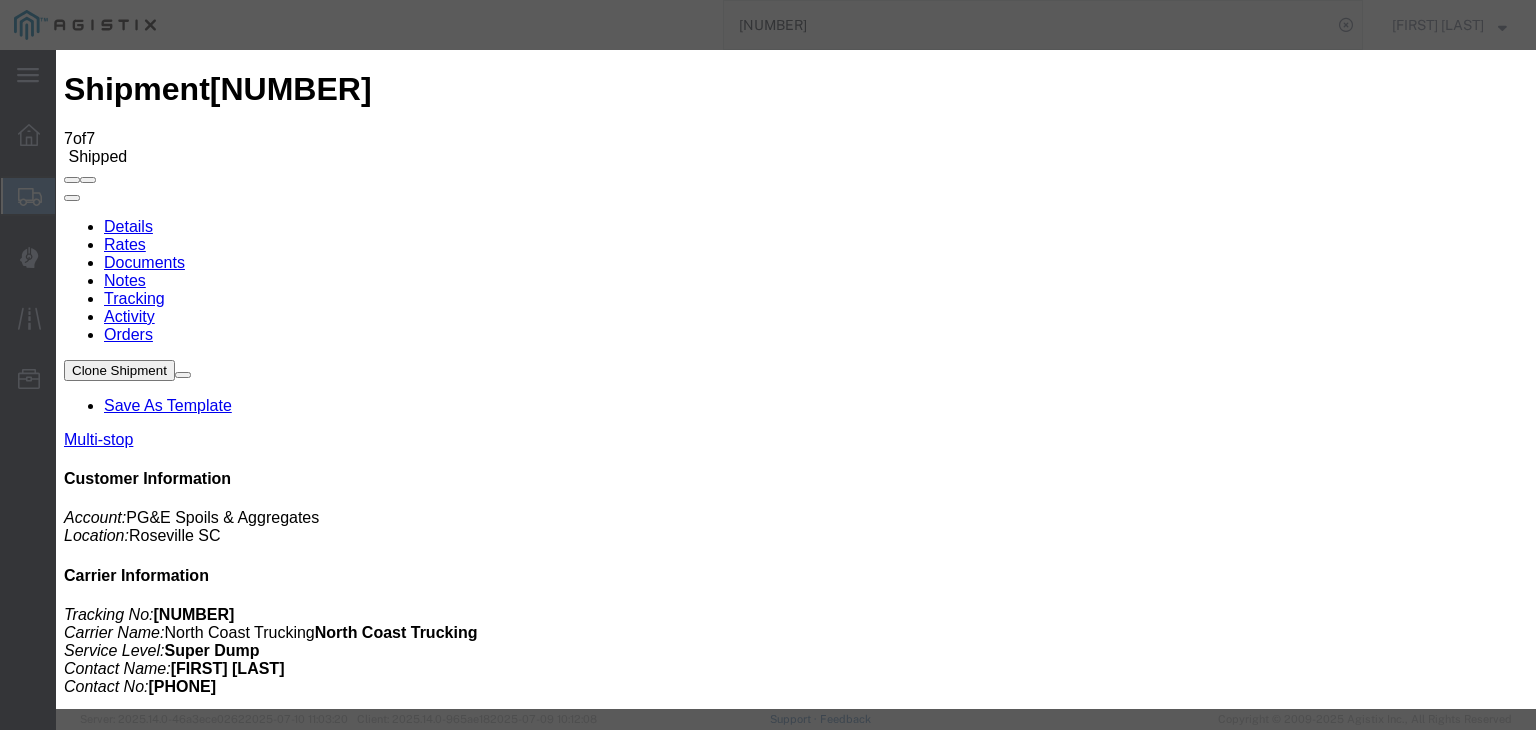 type on "07/13/2025" 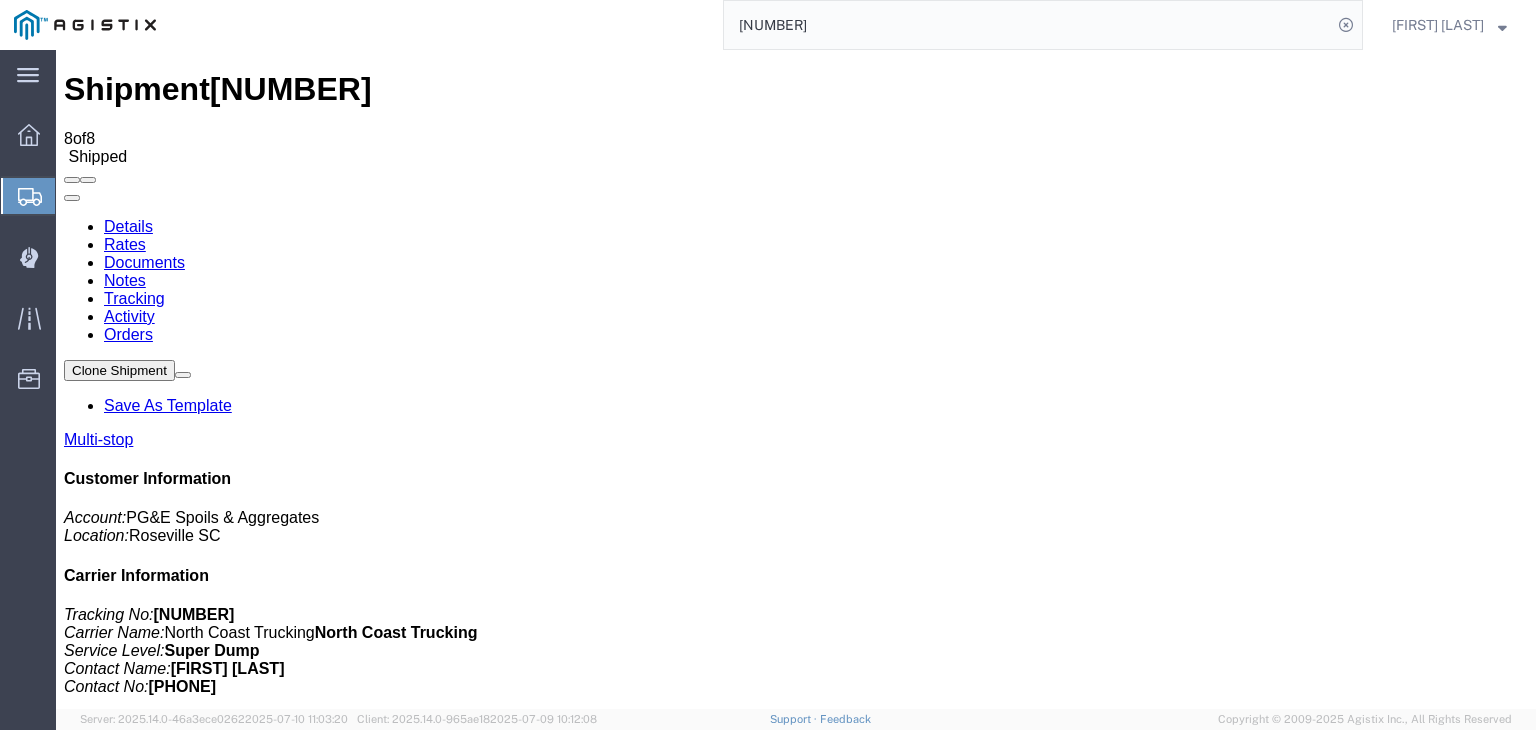 click on "Add New Tracking" at bounding box center (229, 1195) 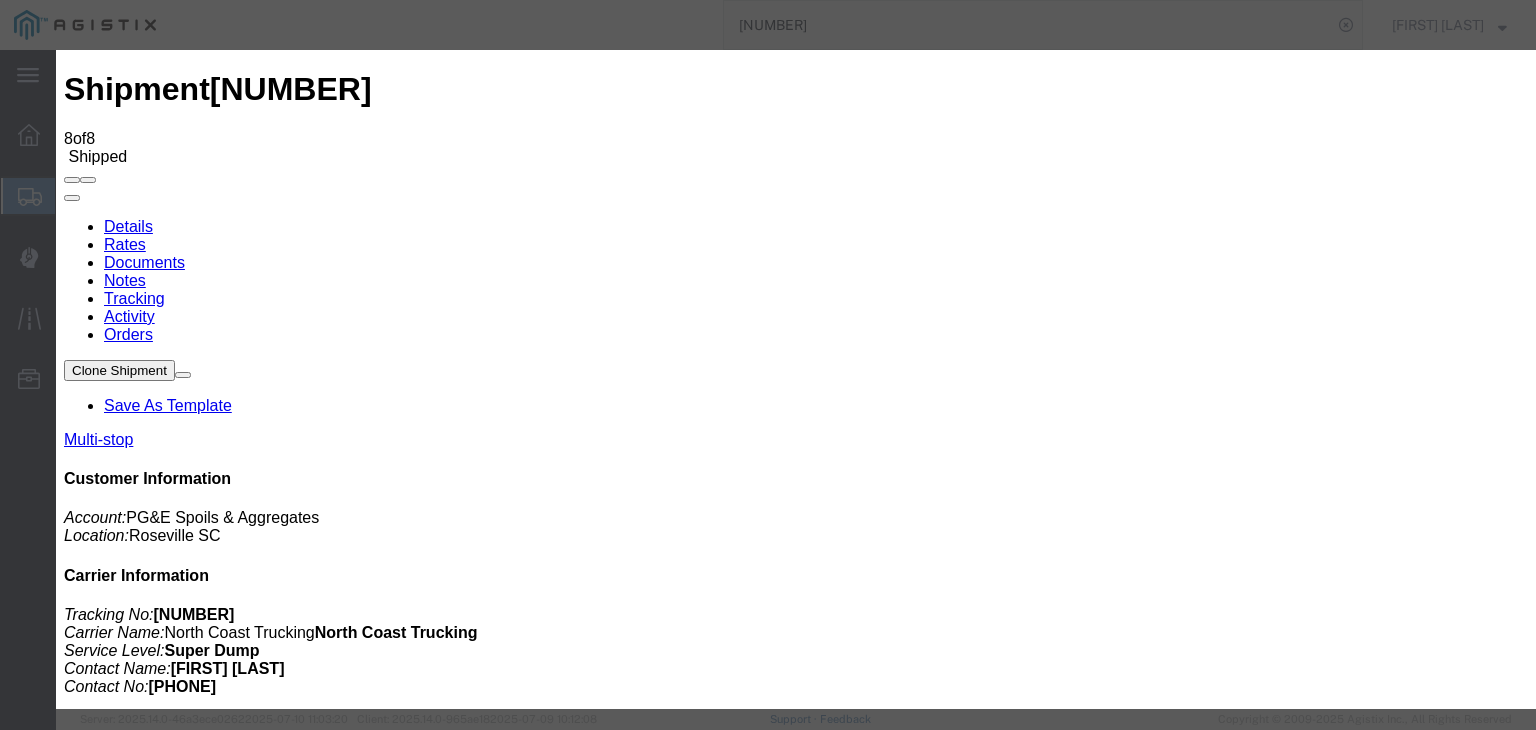 type on "07/13/2025" 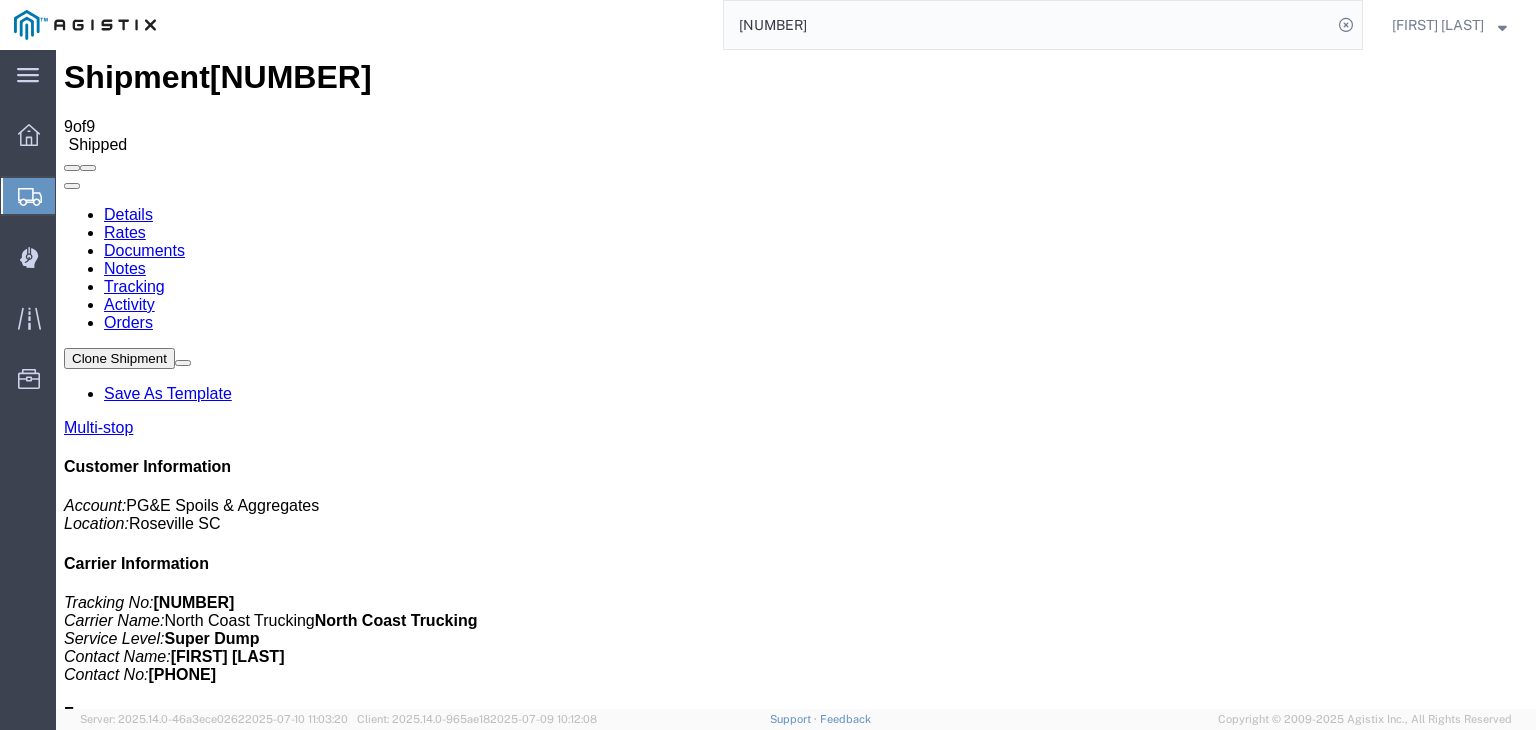 scroll, scrollTop: 0, scrollLeft: 0, axis: both 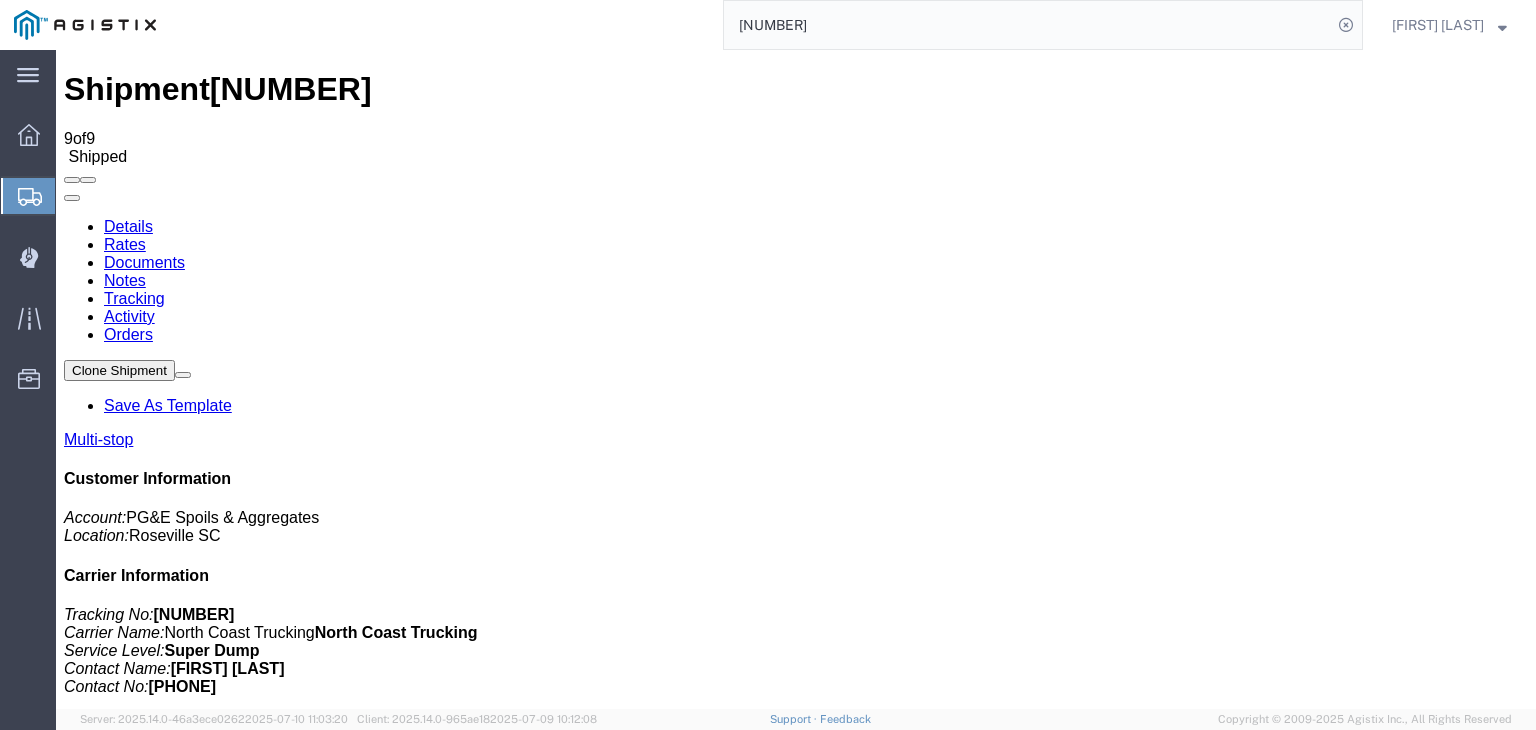 click on "Add New Tracking" at bounding box center (229, 1195) 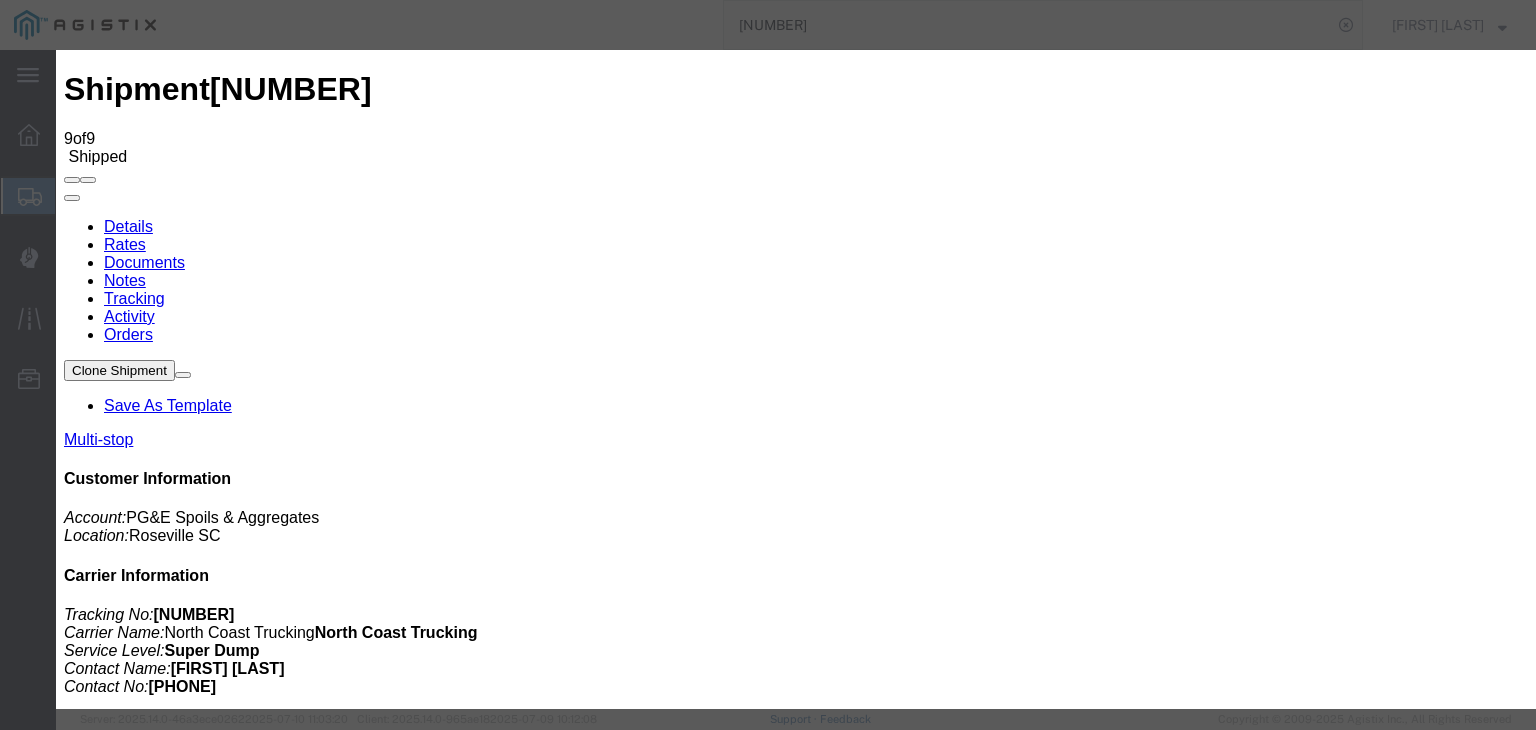 type on "07/13/2025" 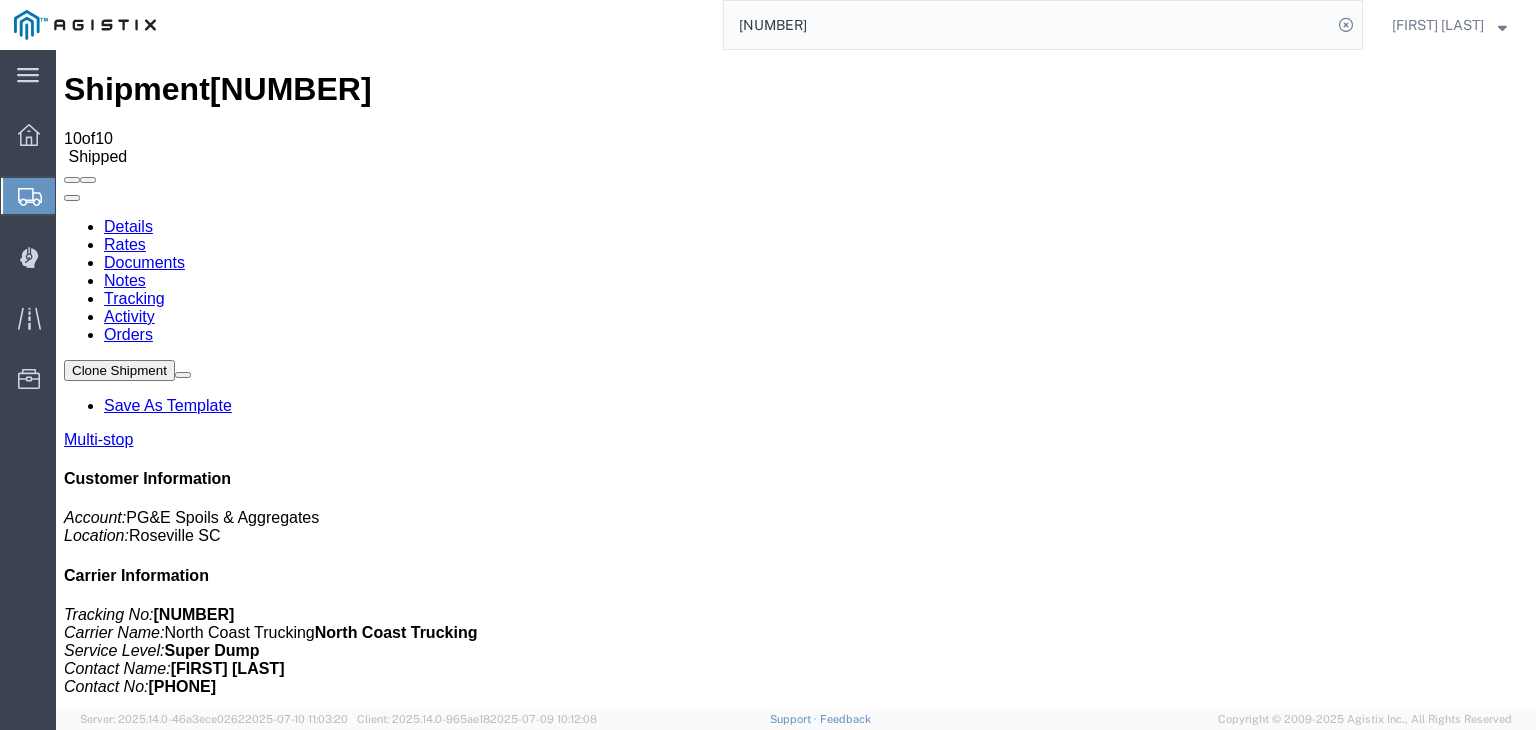 click on "Add New Tracking" at bounding box center [229, 1195] 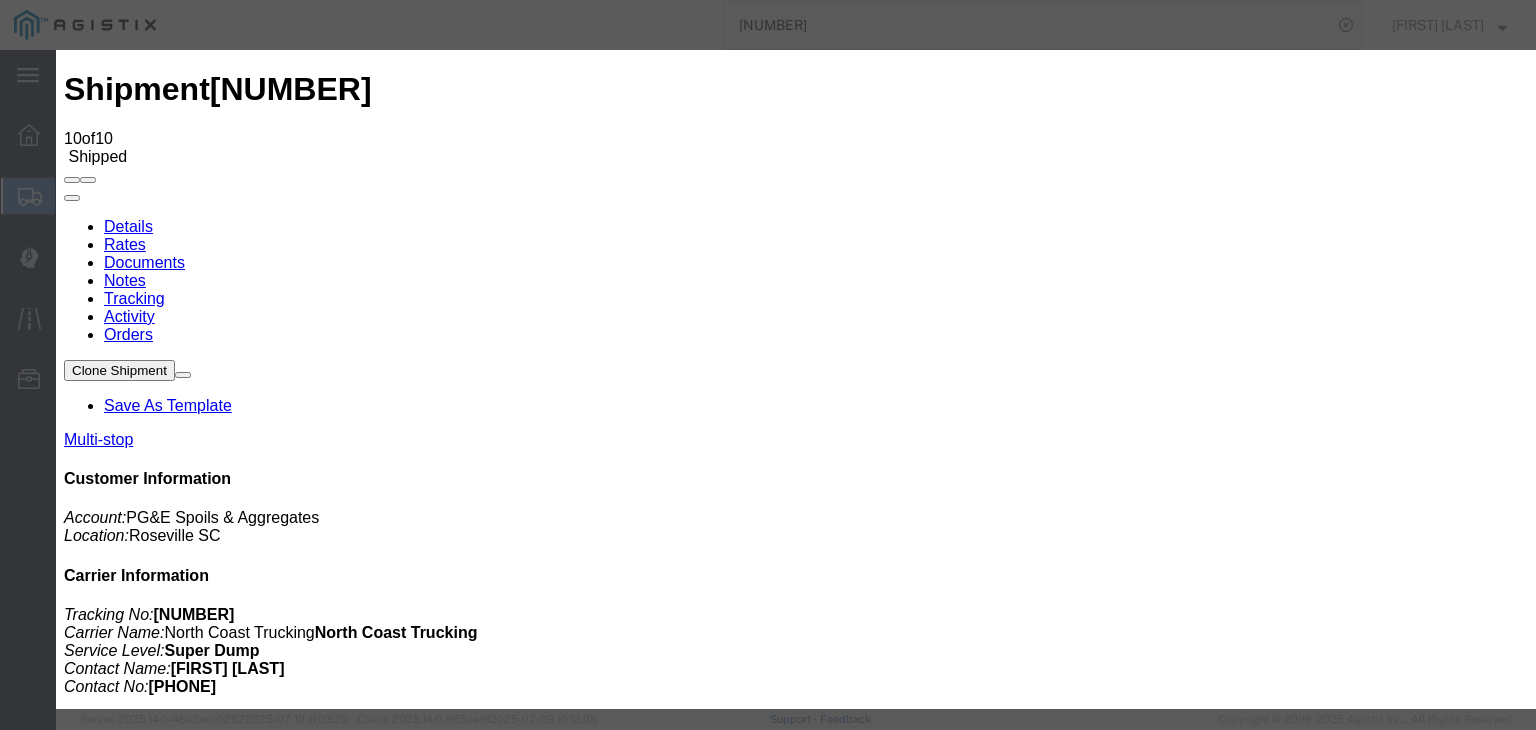 type on "07/13/2025" 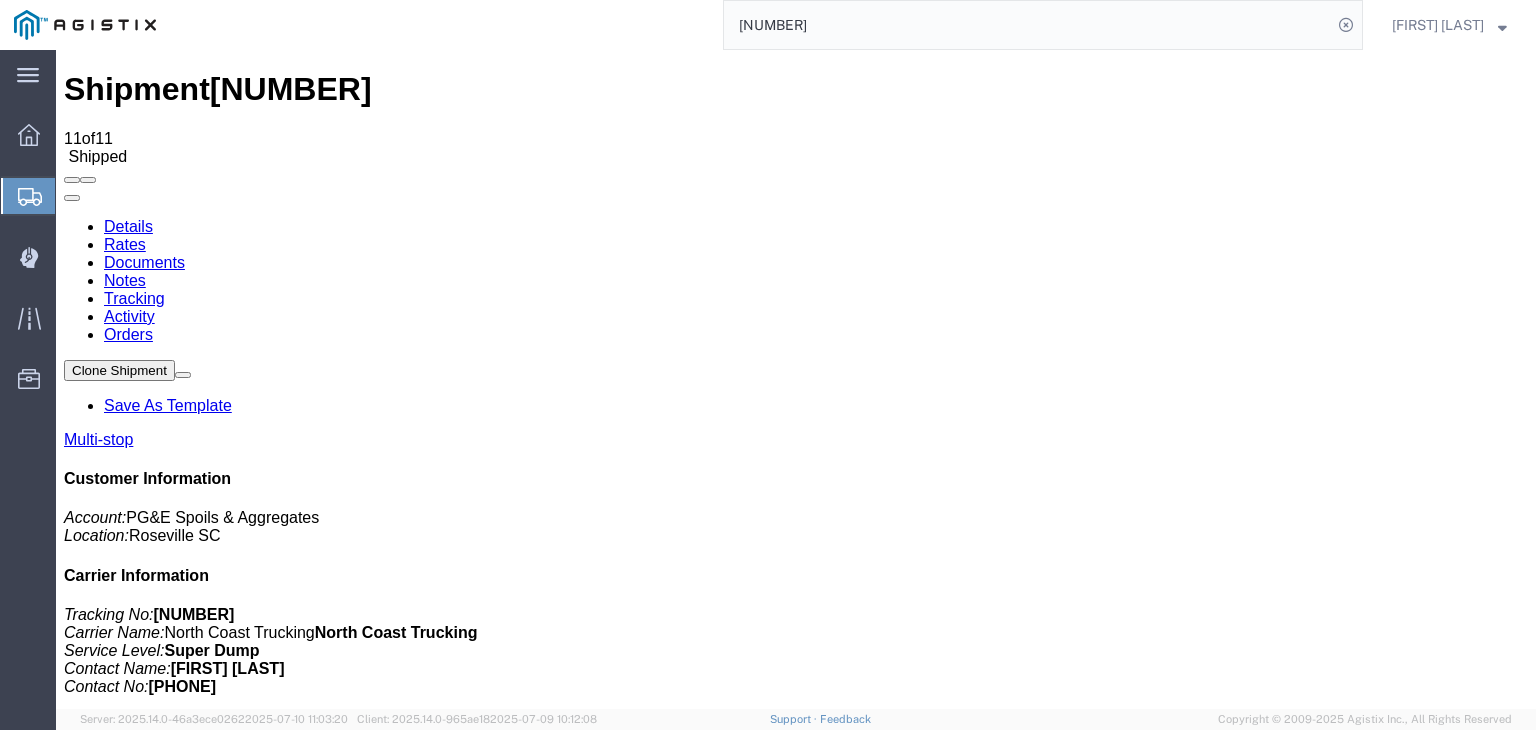 click on "Add New Tracking" at bounding box center [229, 1195] 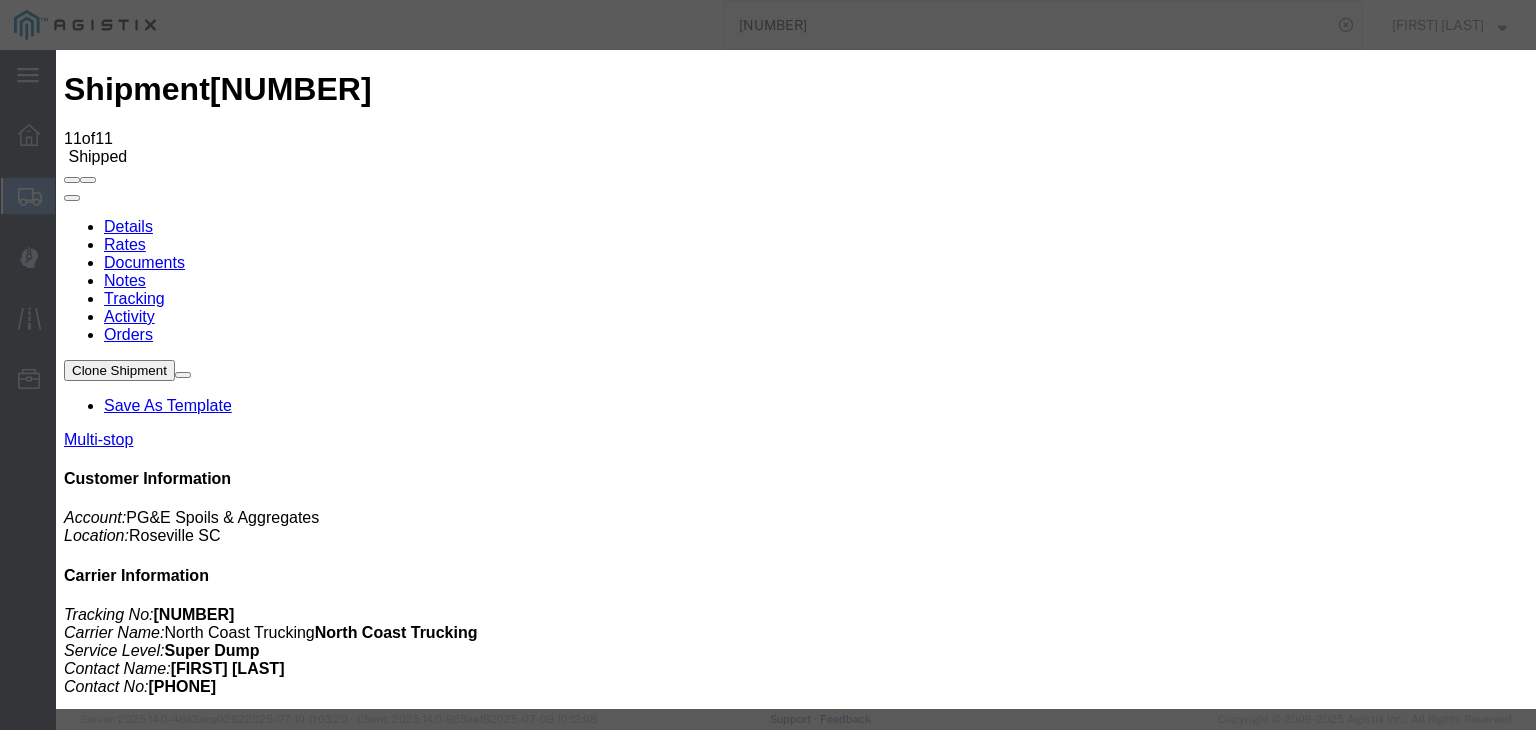type on "07/13/2025" 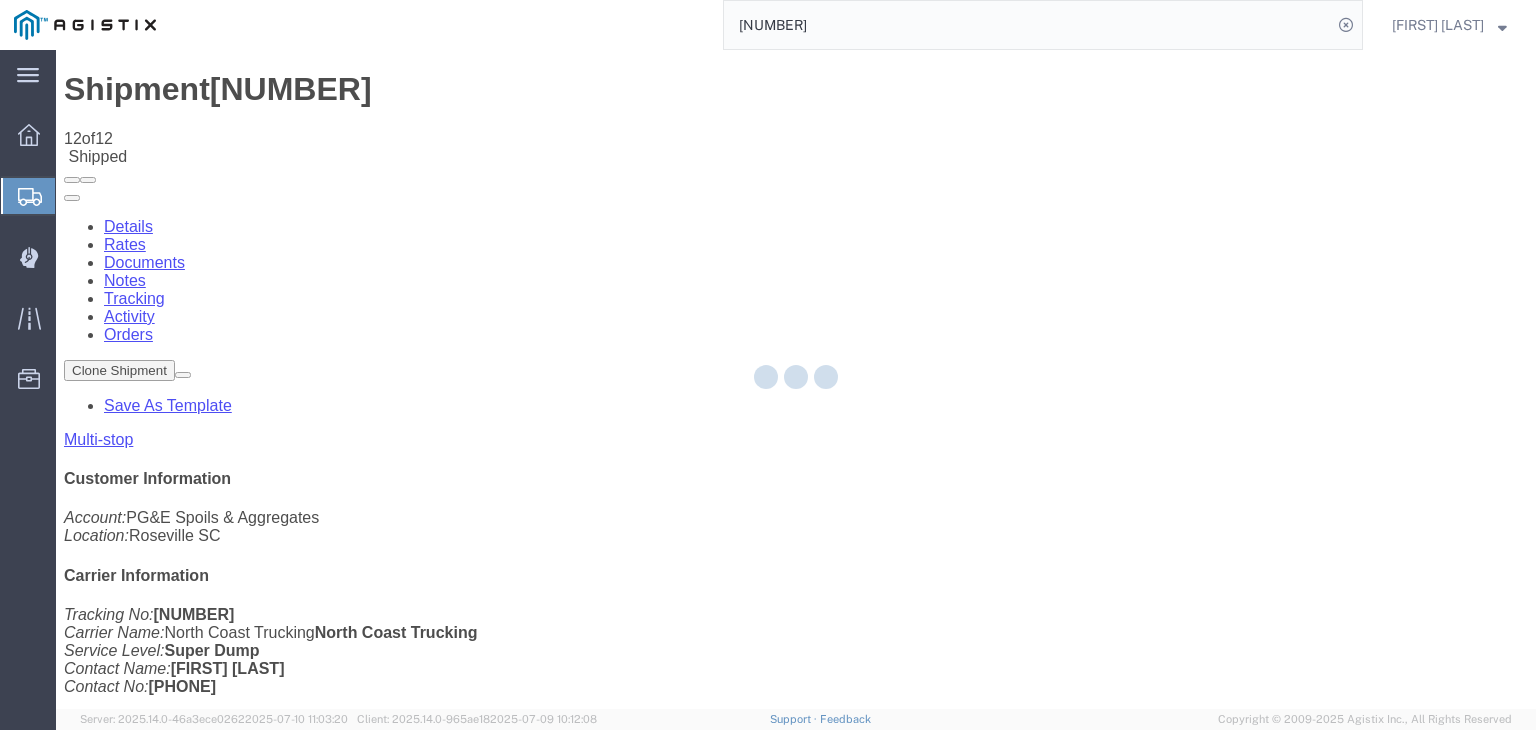click 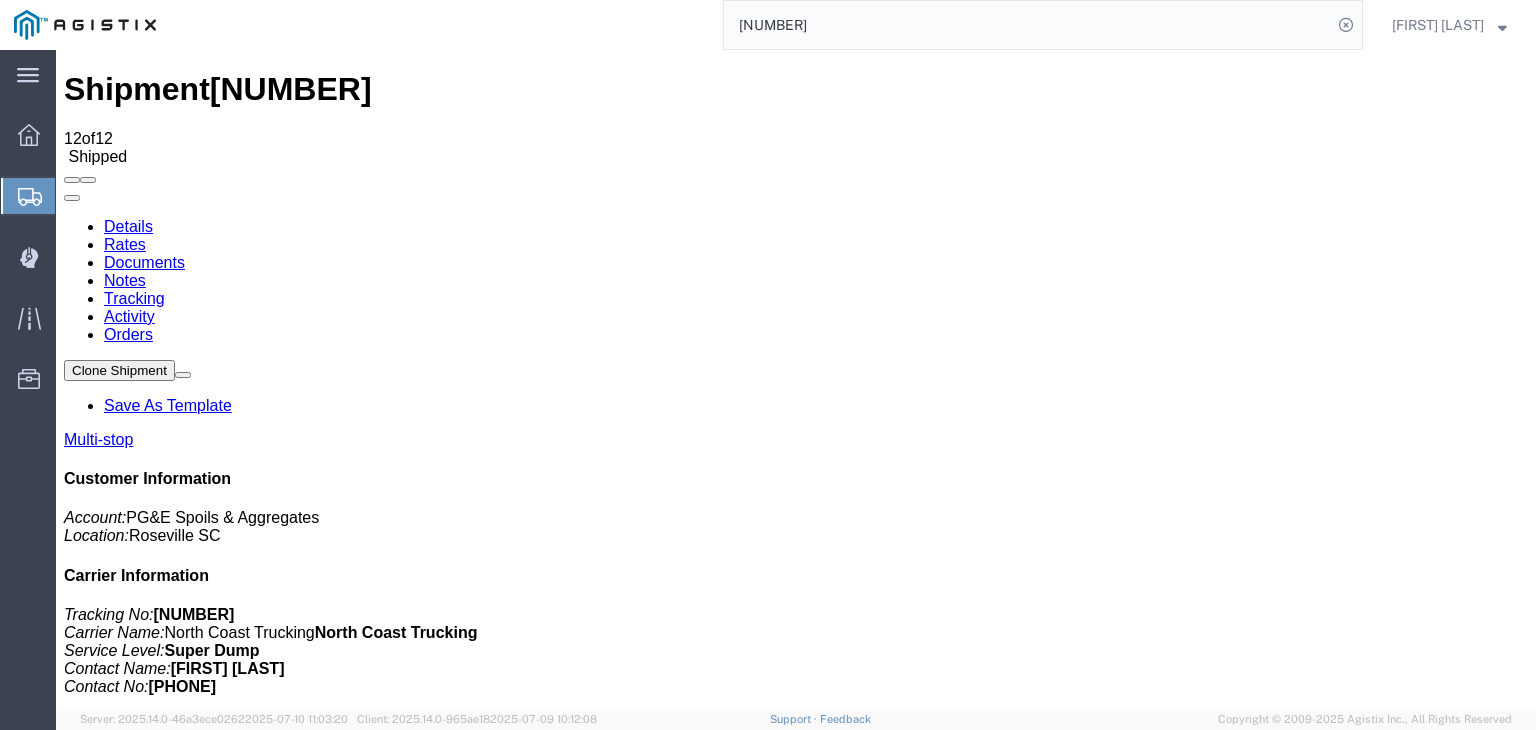 click on "Add New Tracking" at bounding box center [229, 1195] 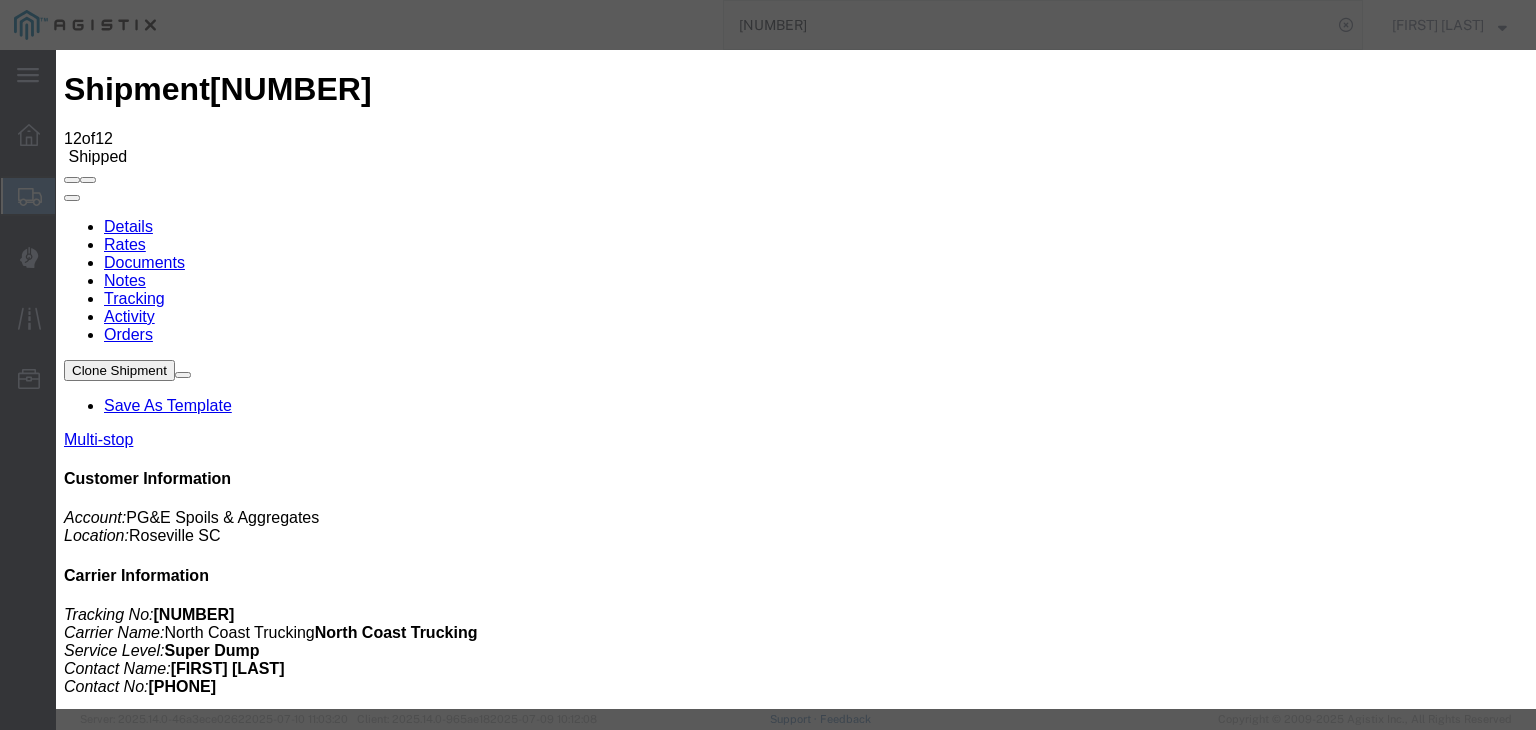 type on "07/13/2025" 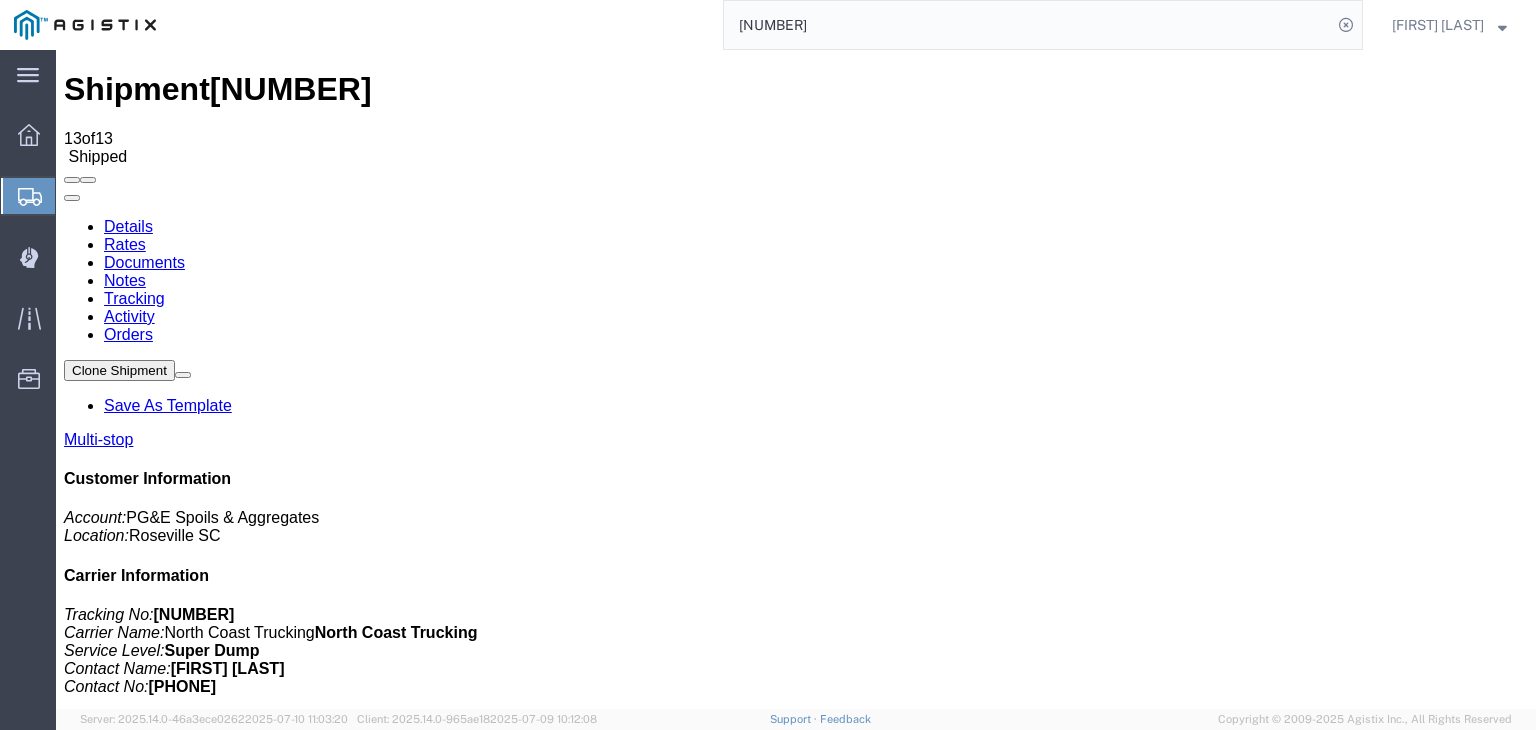 click on "Add New Tracking" at bounding box center [229, 1195] 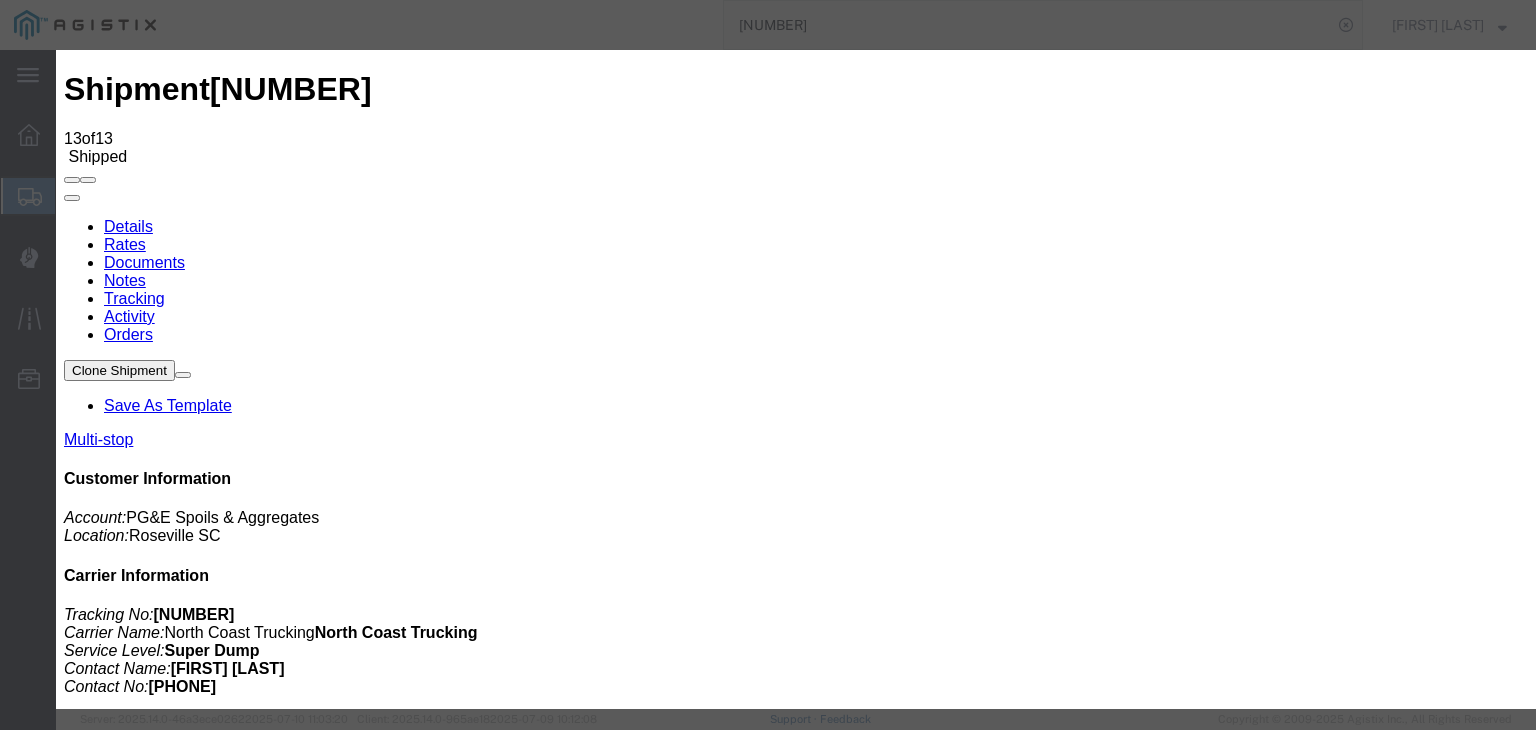 type on "07/13/2025" 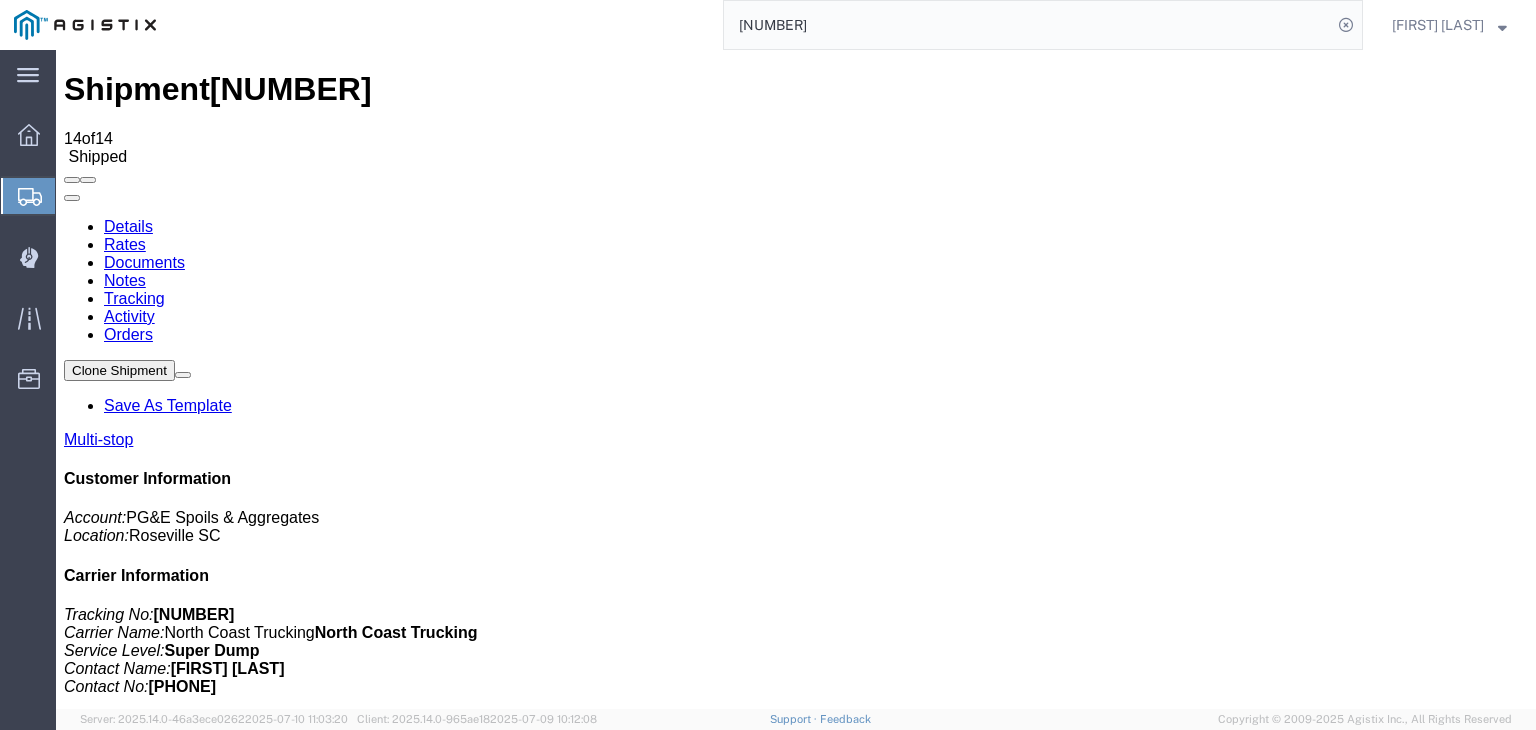 click on "Add New Tracking" at bounding box center (229, 1195) 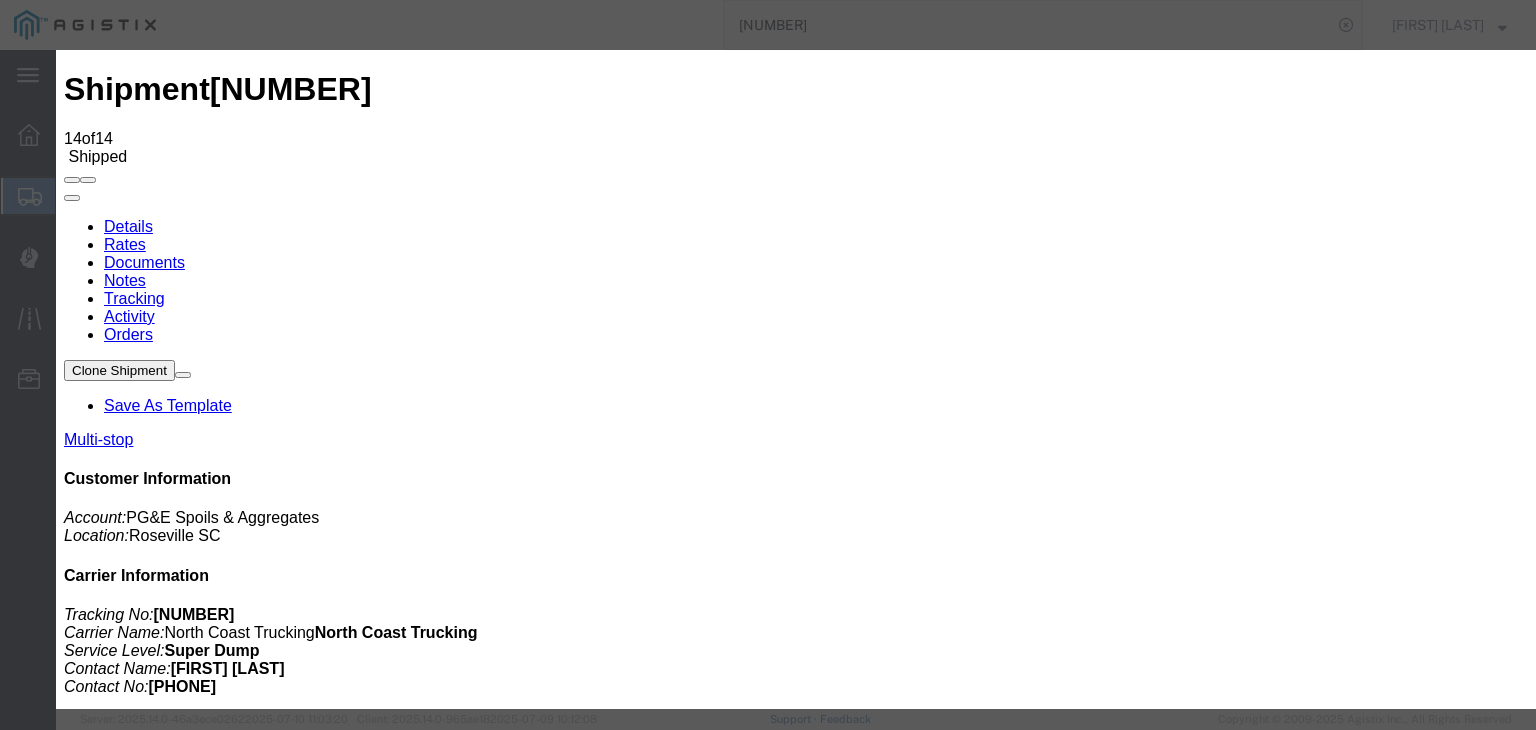 type on "07/13/2025" 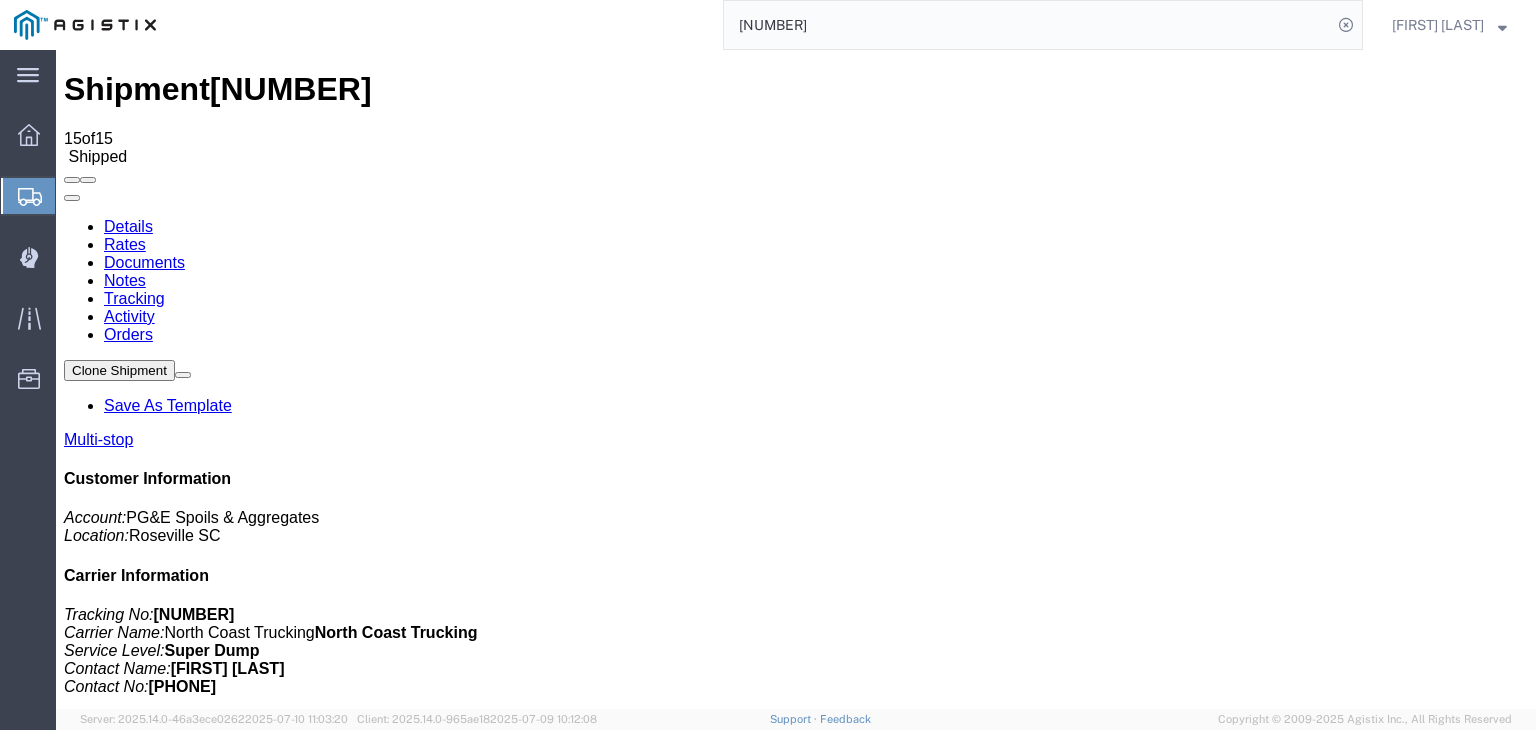 click on "Add New Tracking" at bounding box center [229, 1195] 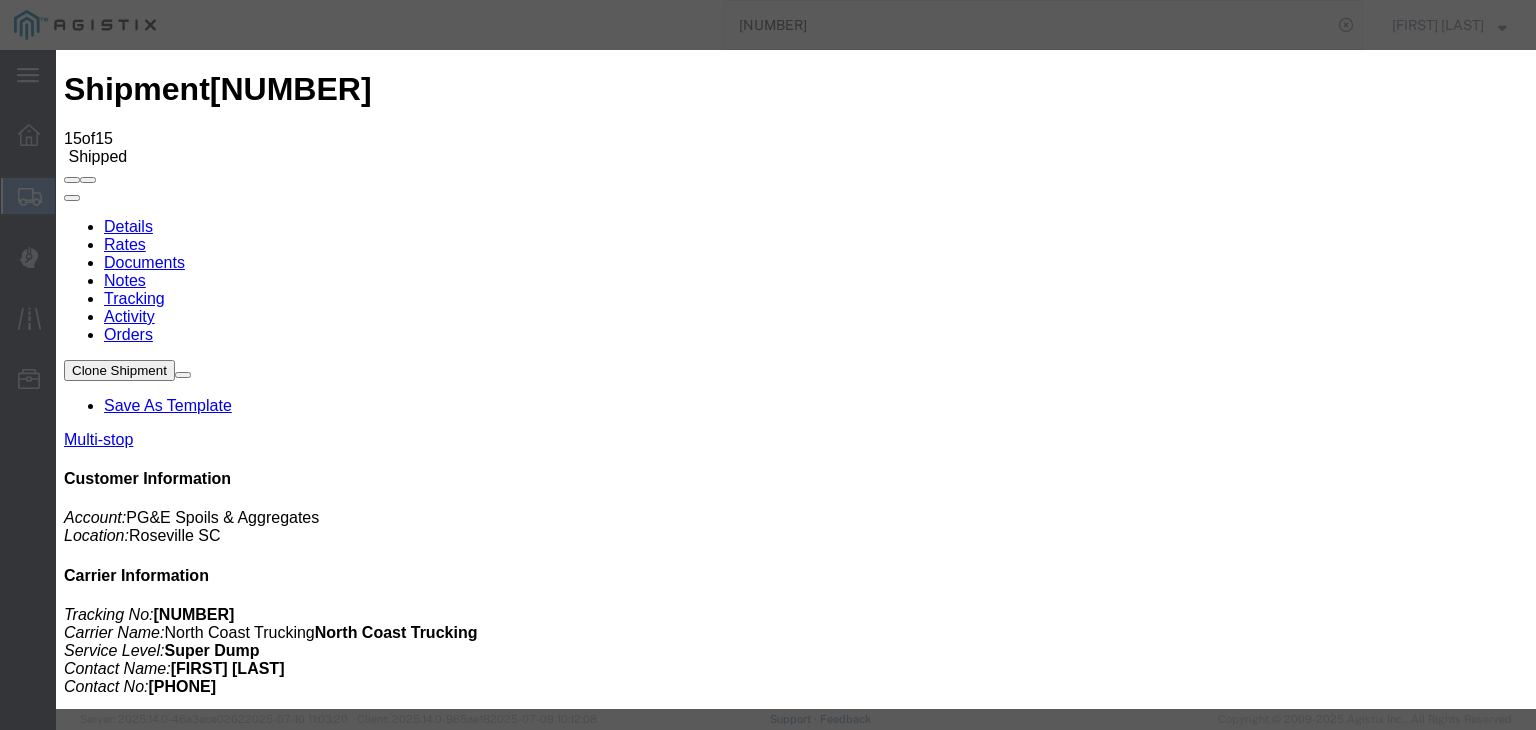 type on "07/13/2025" 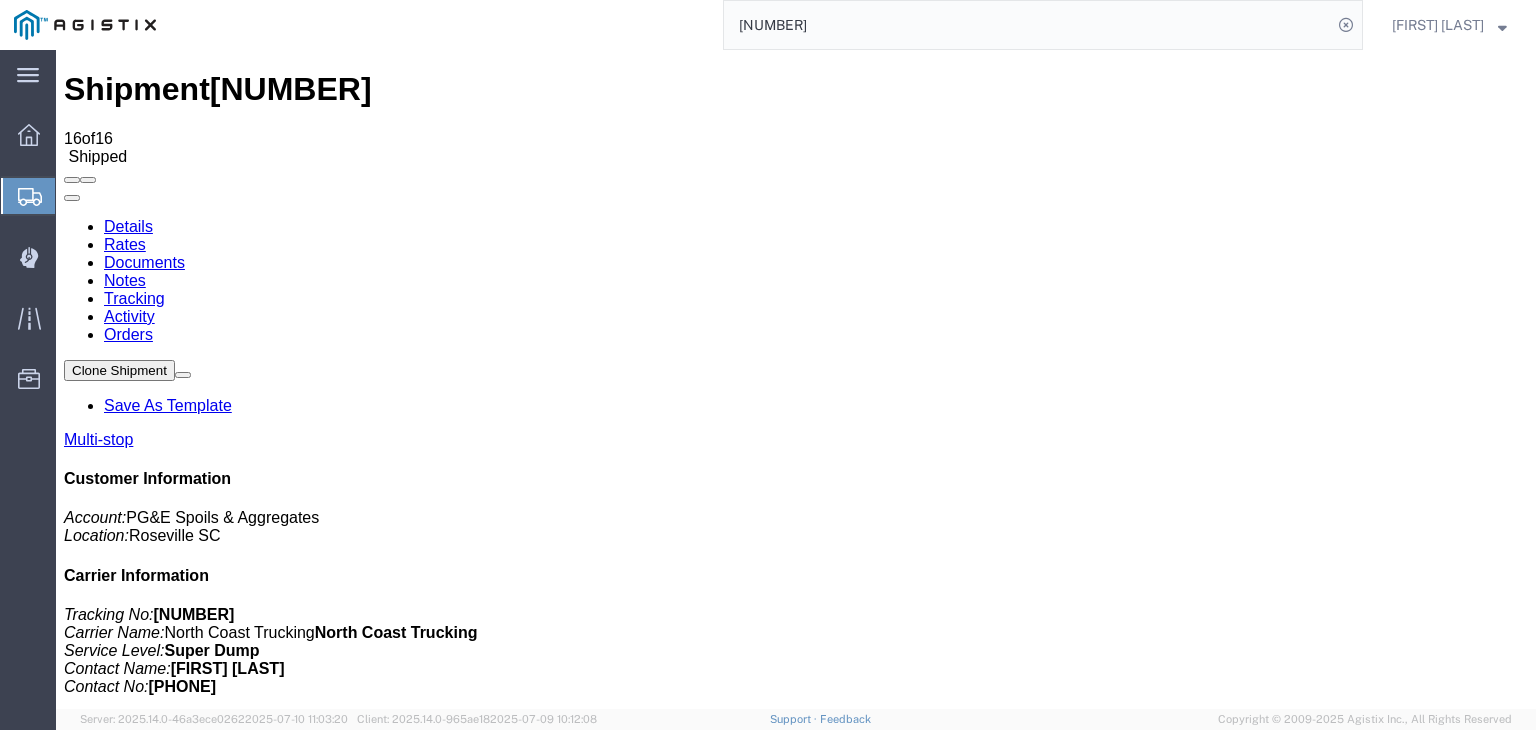 click on "Add New Tracking" at bounding box center (229, 1195) 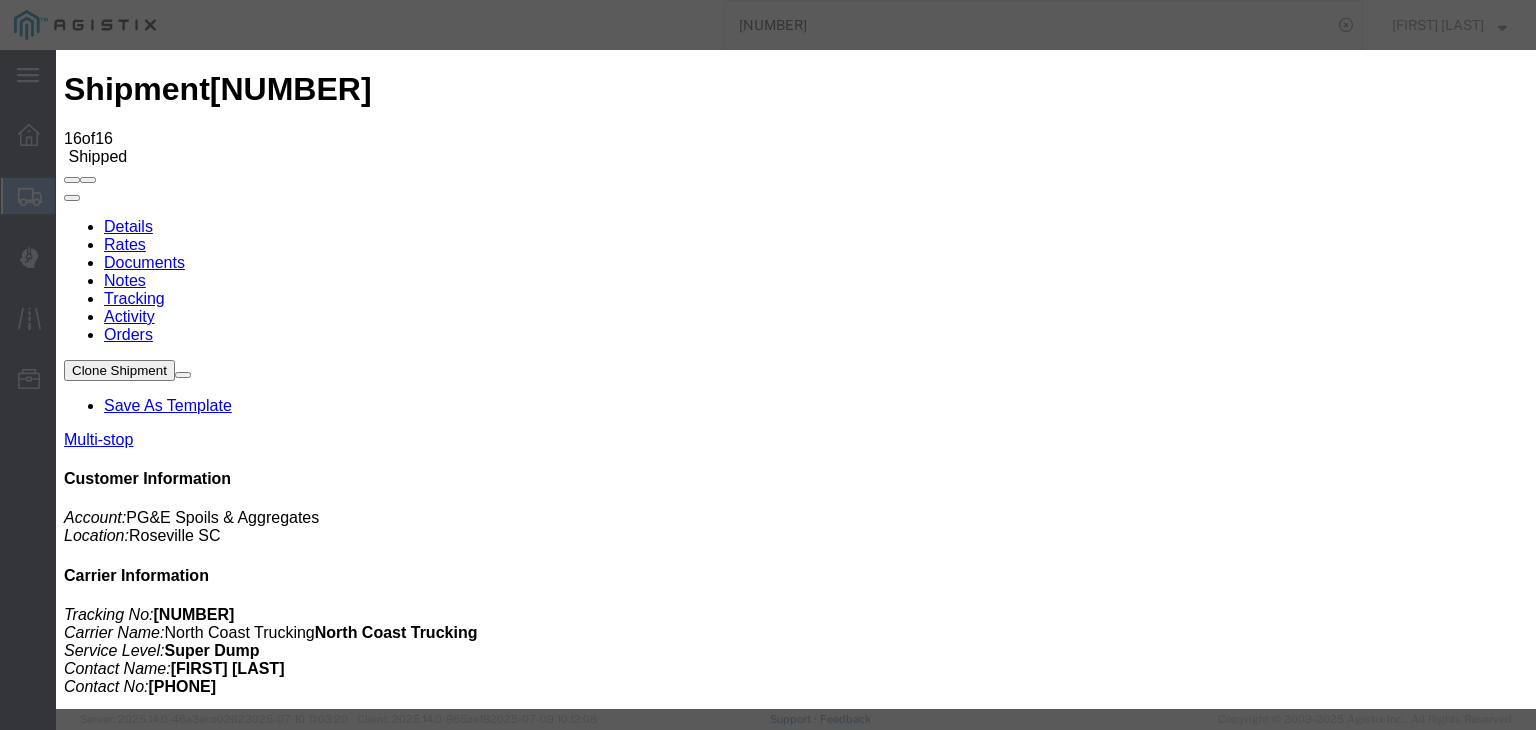 type on "07/13/2025" 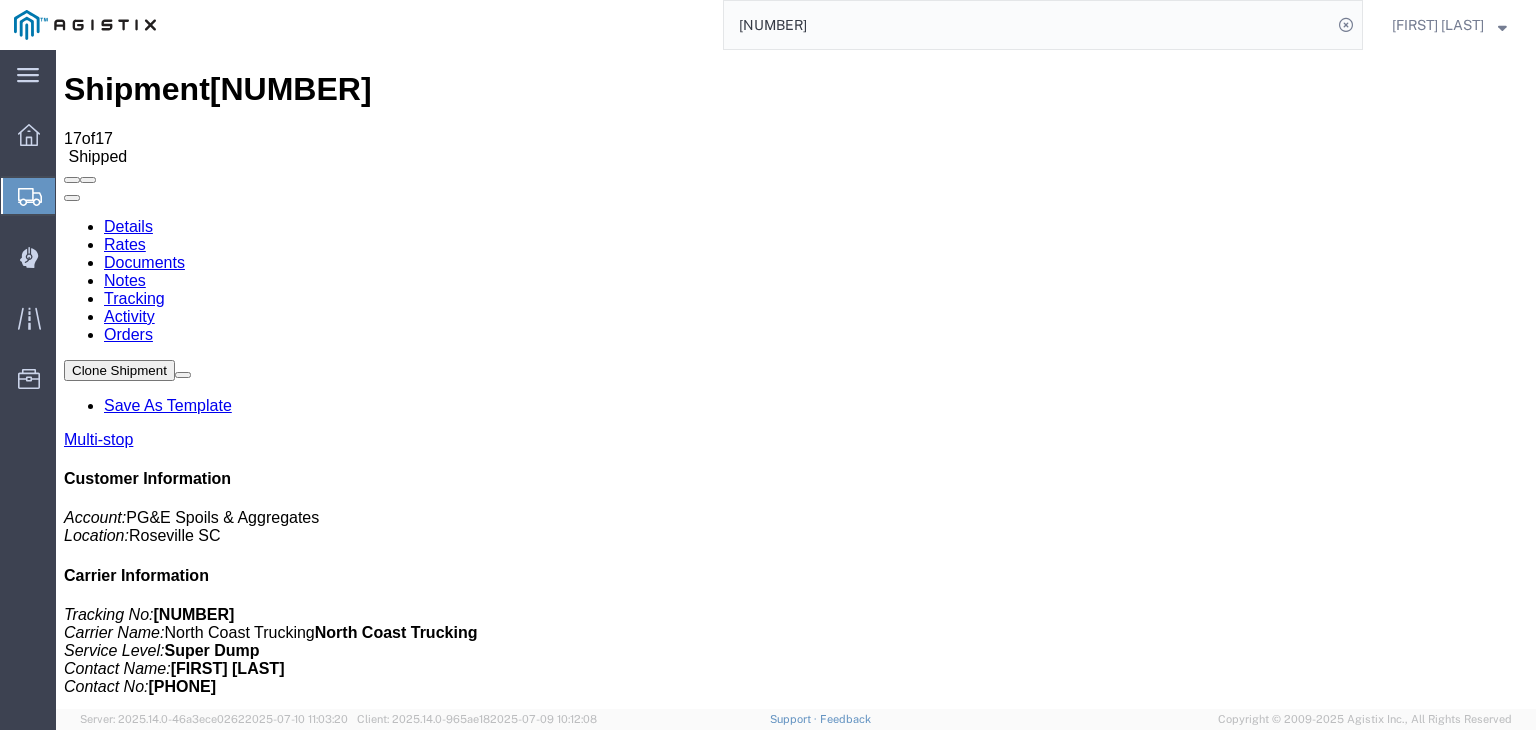 click on "Add New Tracking" at bounding box center (229, 1195) 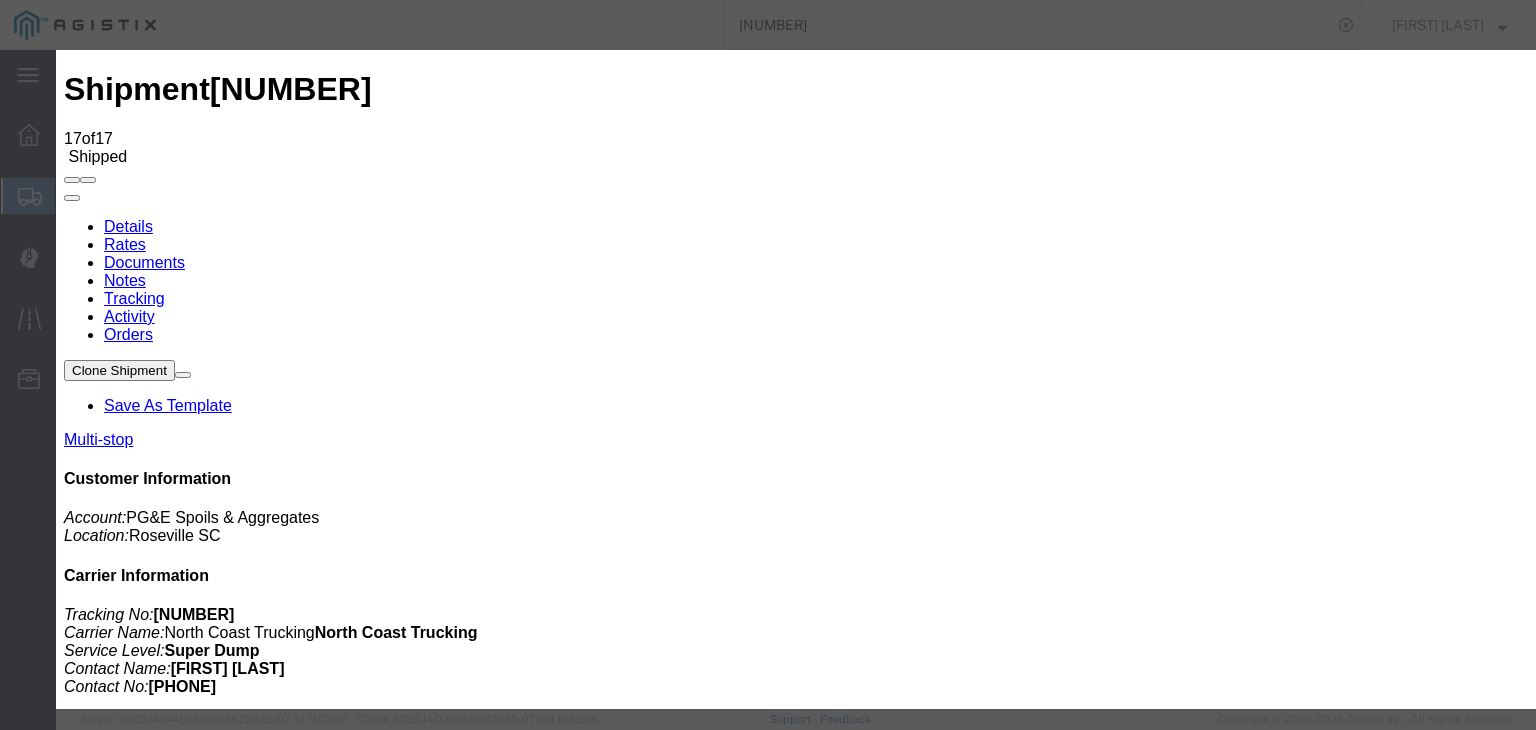type on "07/13/2025" 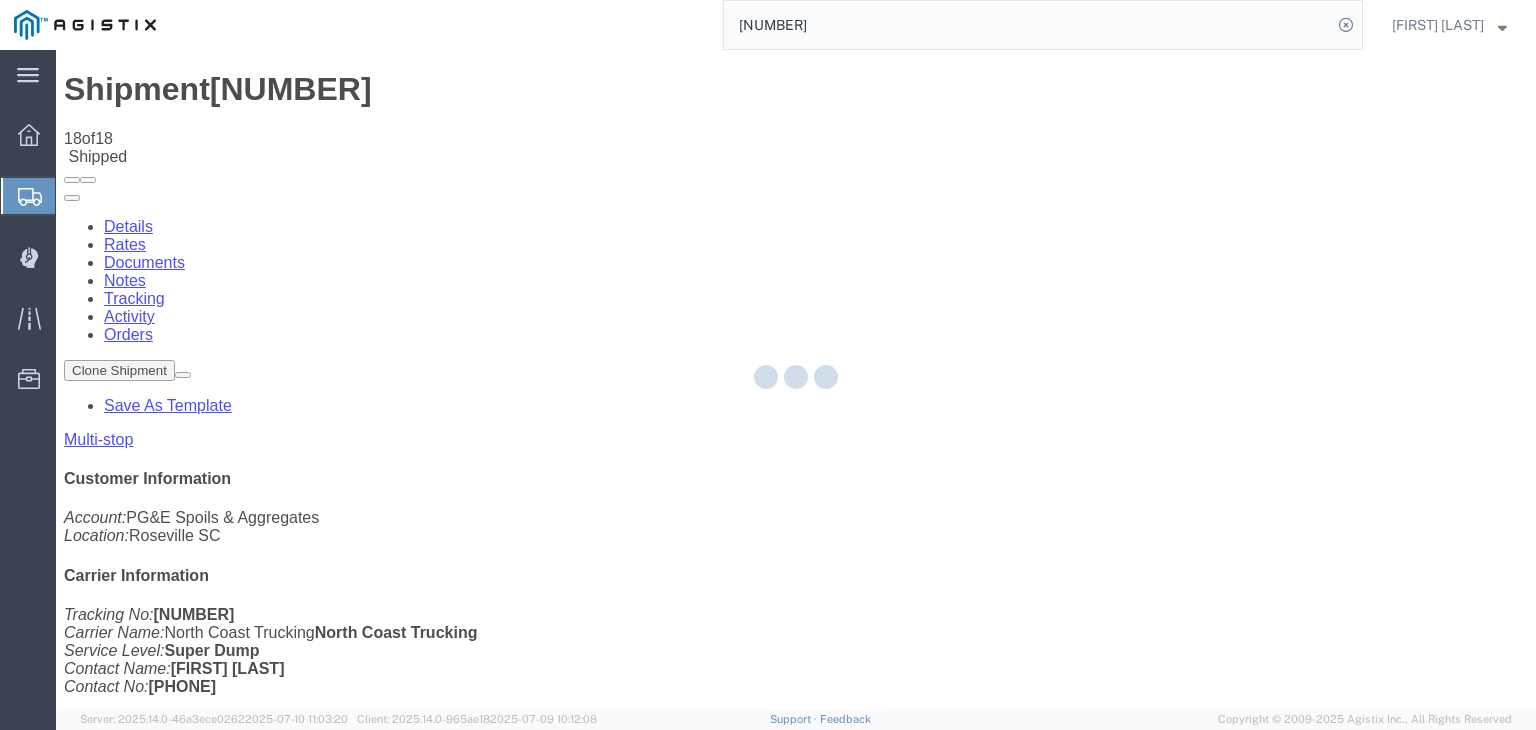 click 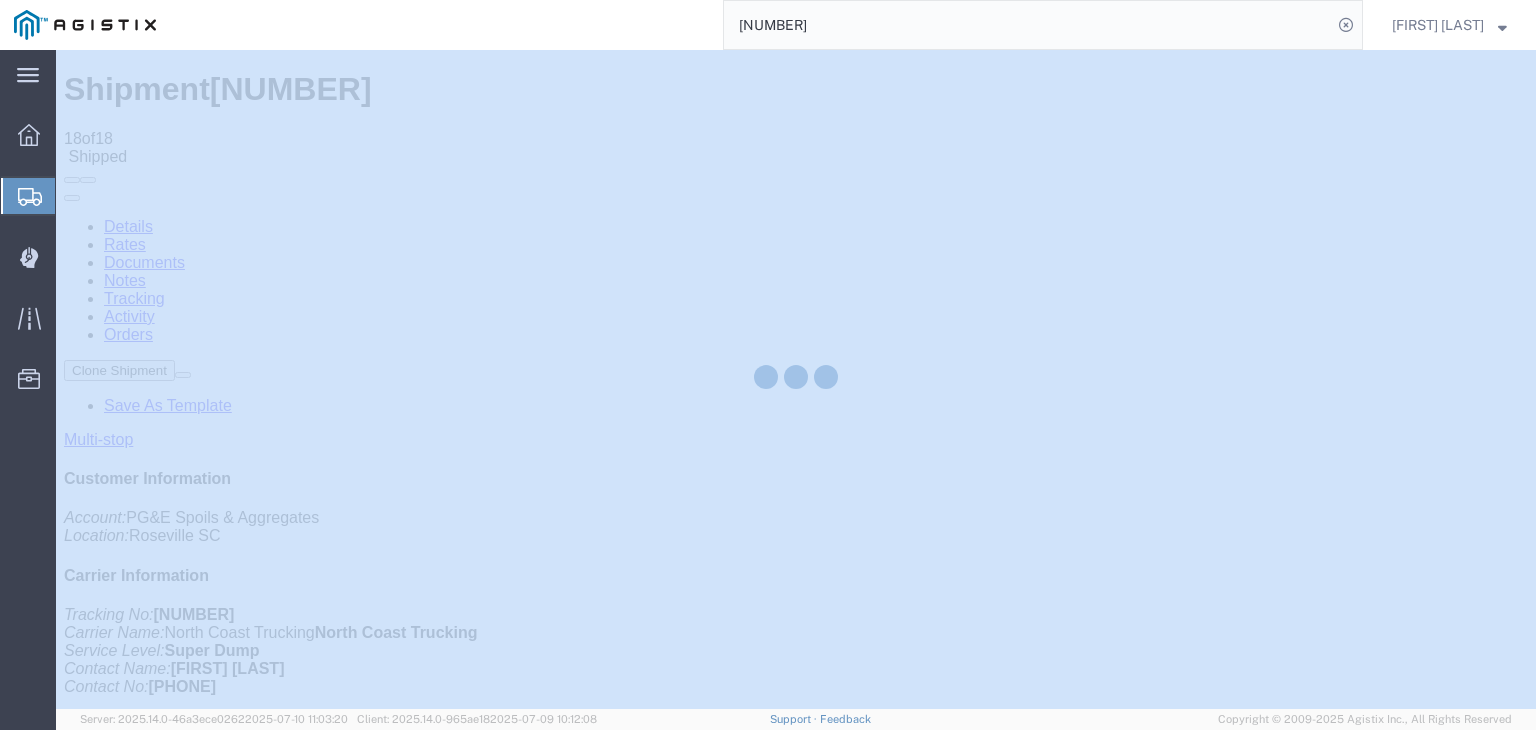 click 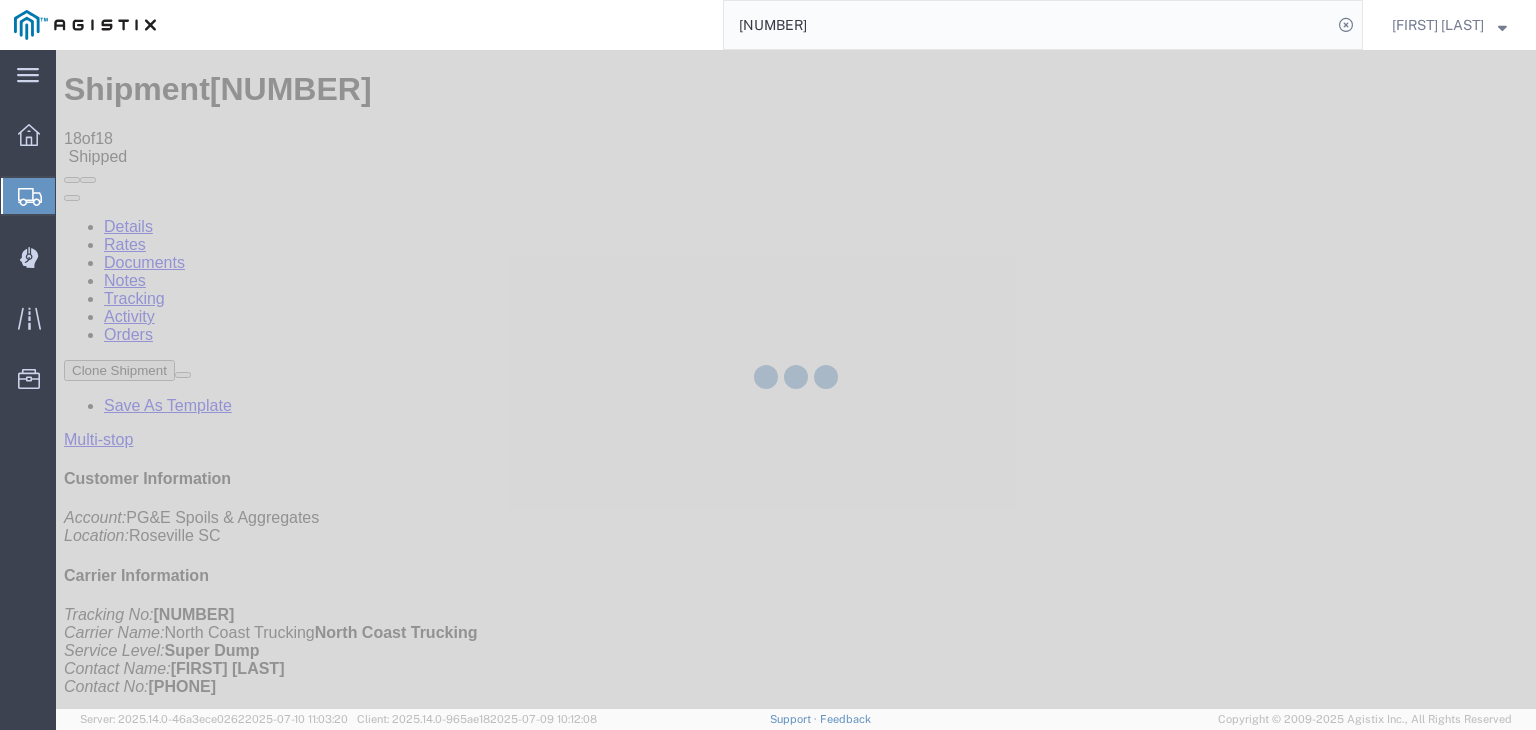 click on "Add New Tracking" at bounding box center [229, 1195] 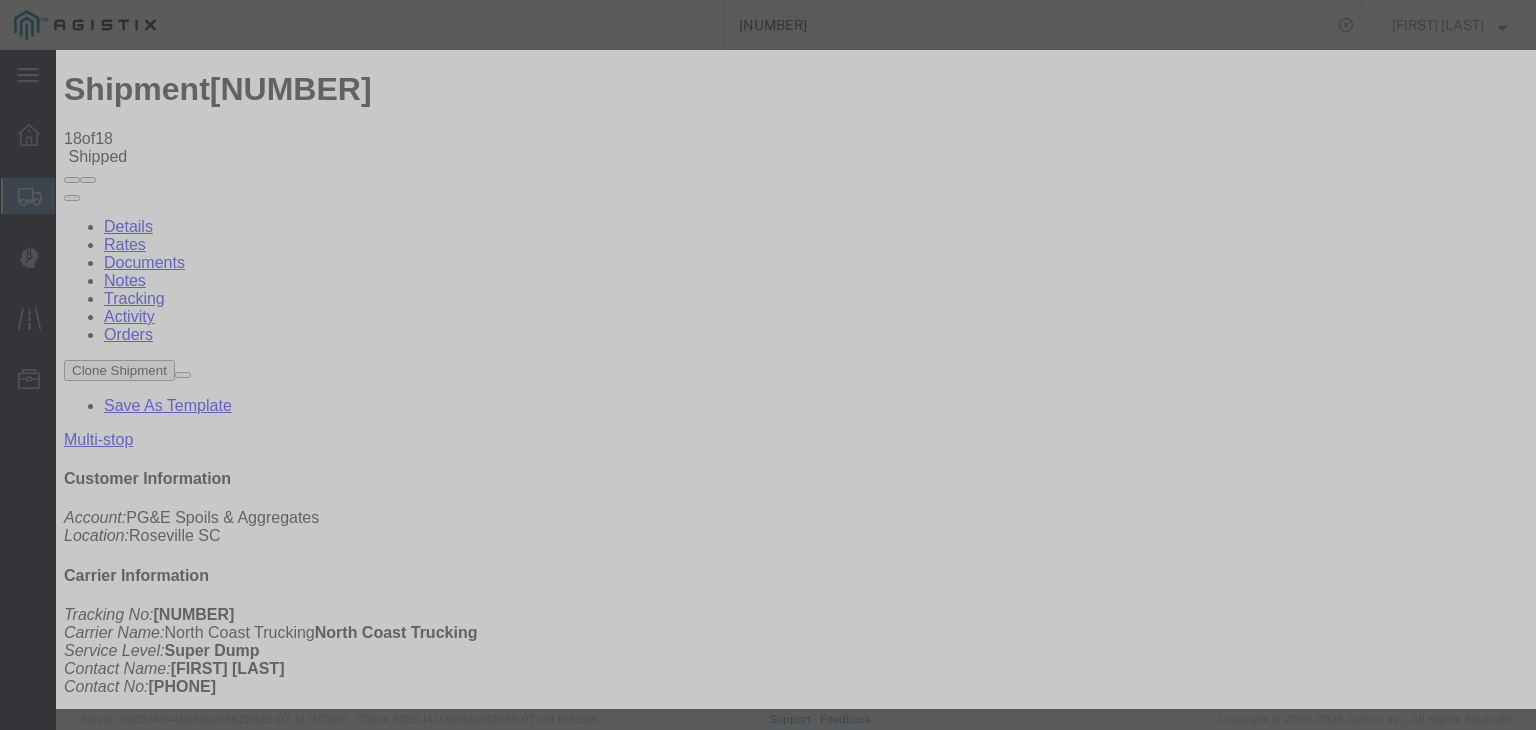 type on "07/13/2025" 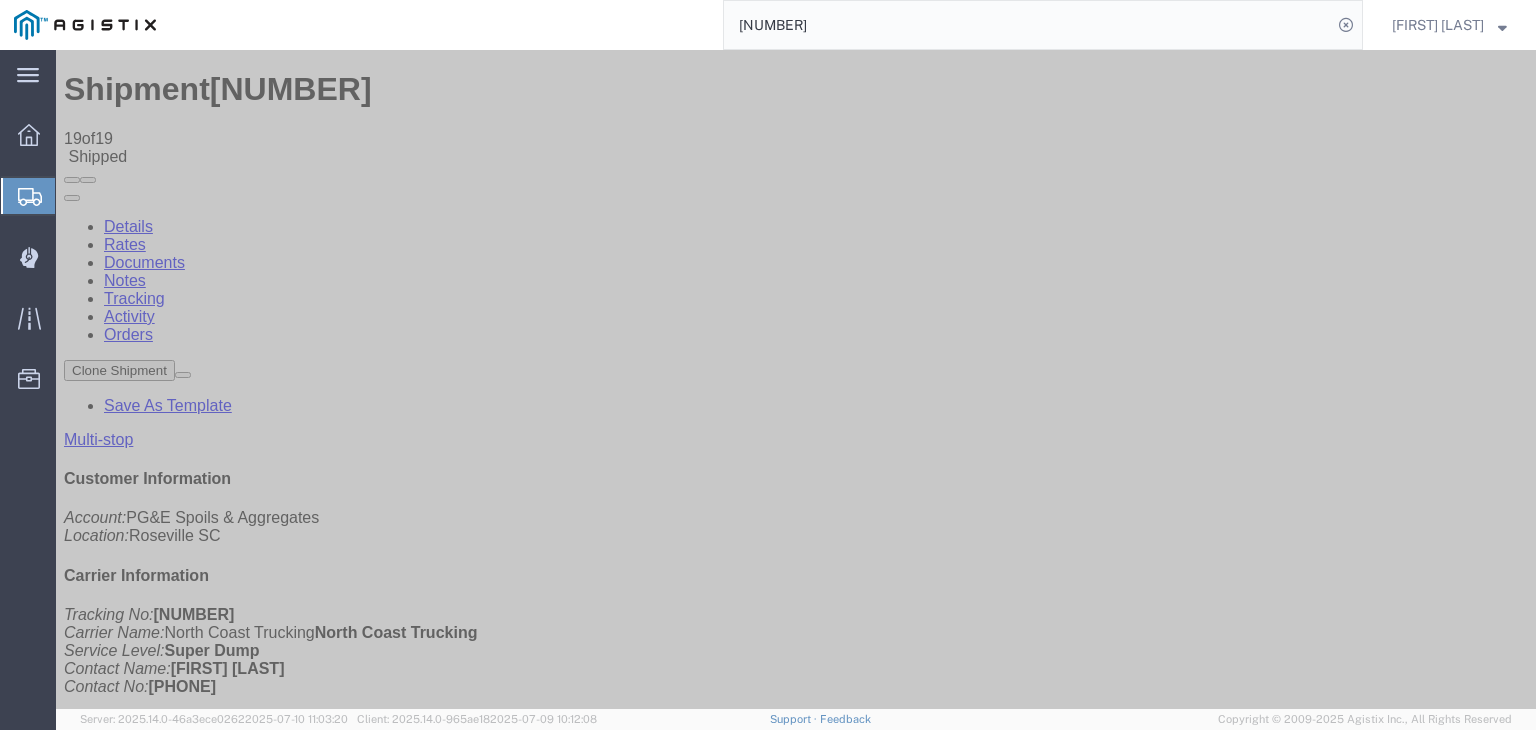 click on "Add New Tracking" at bounding box center (229, 1195) 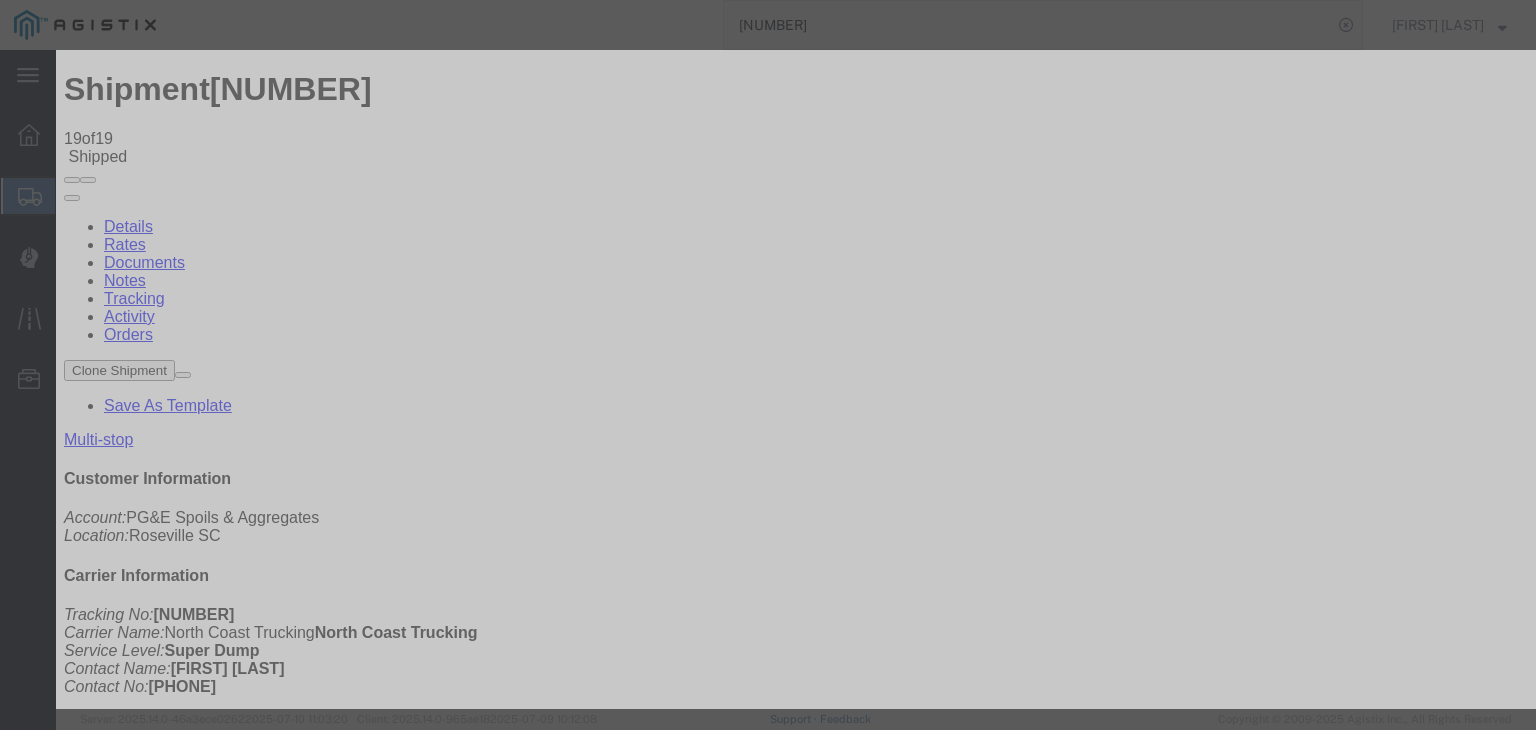 type on "07/13/2025" 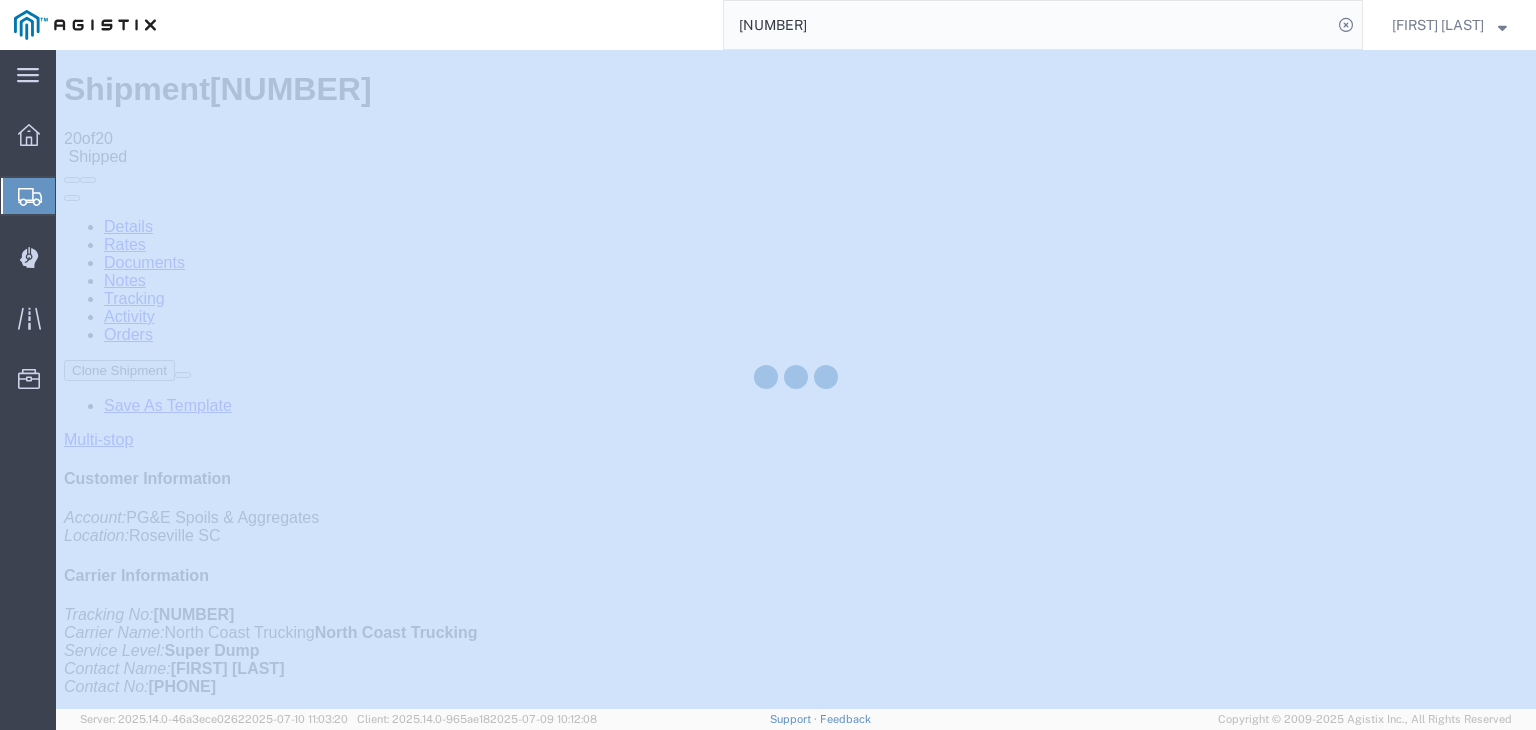 click 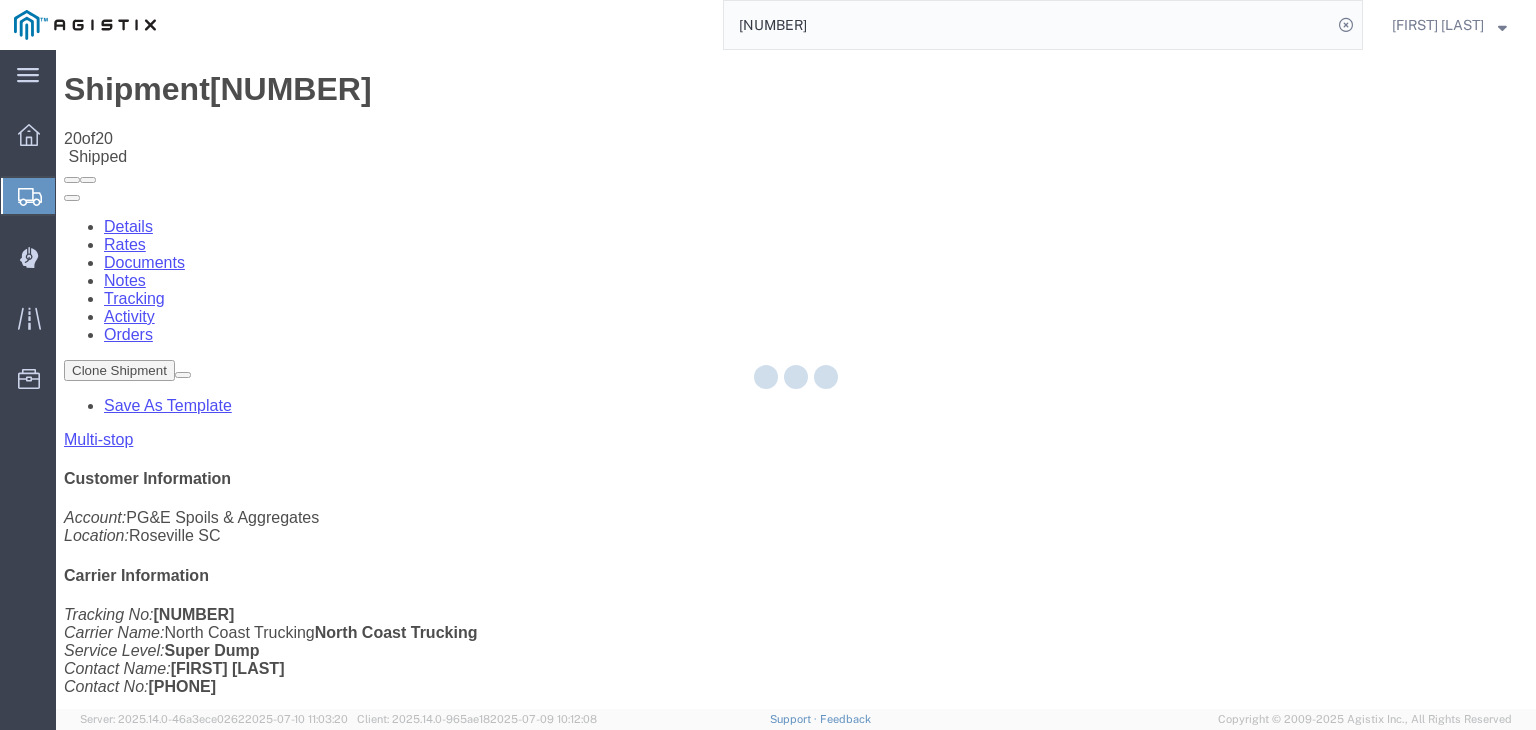click 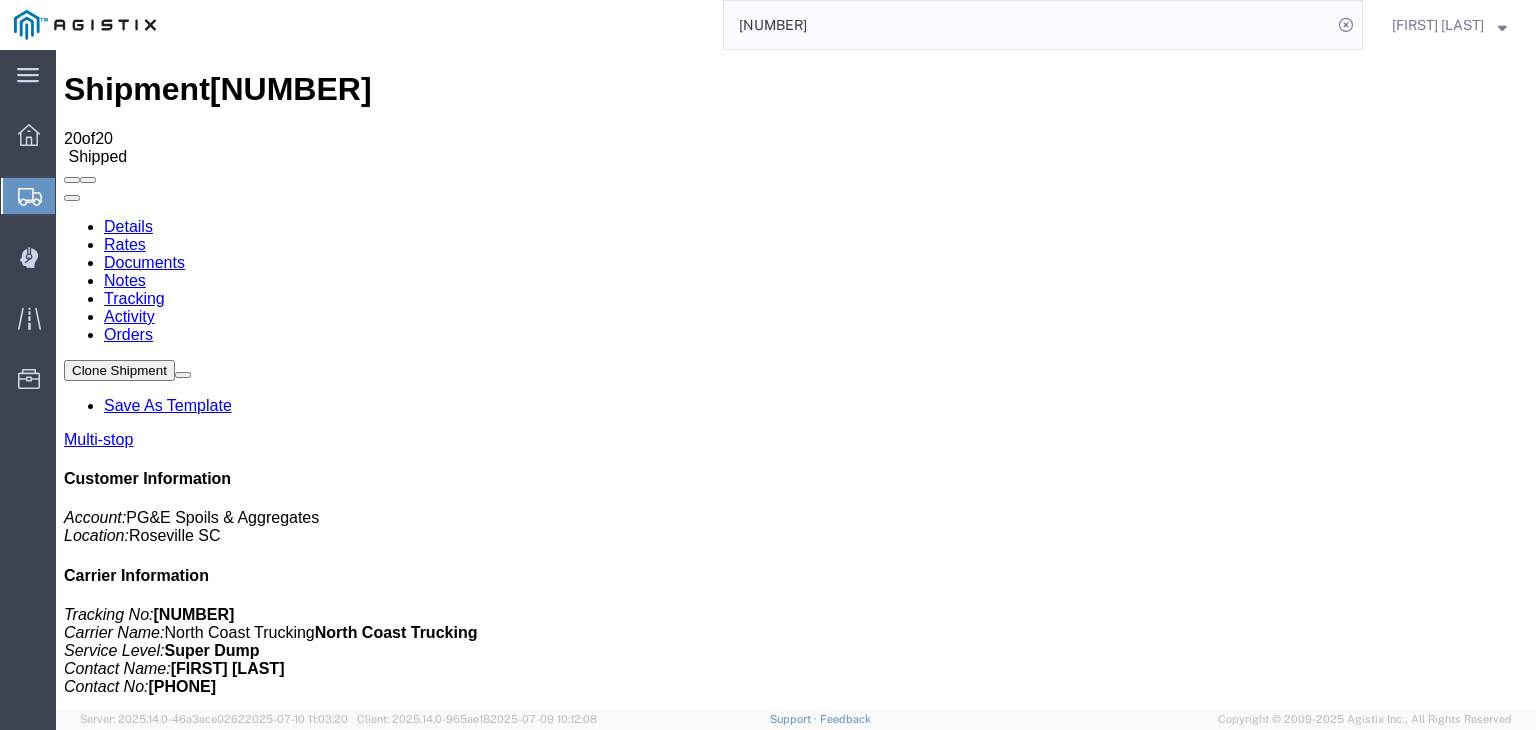 click on "Add New Tracking" at bounding box center (229, 1195) 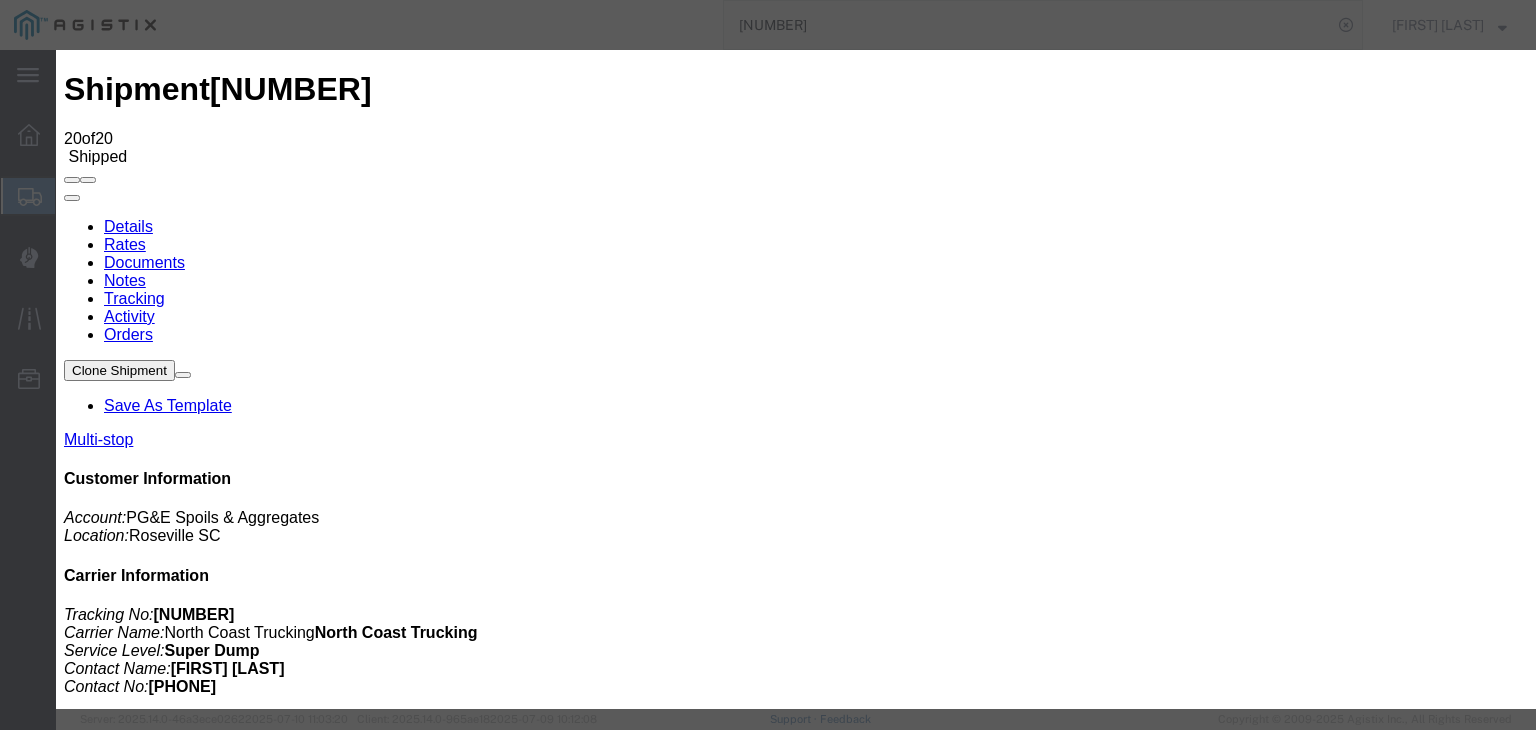 type on "07/13/2025" 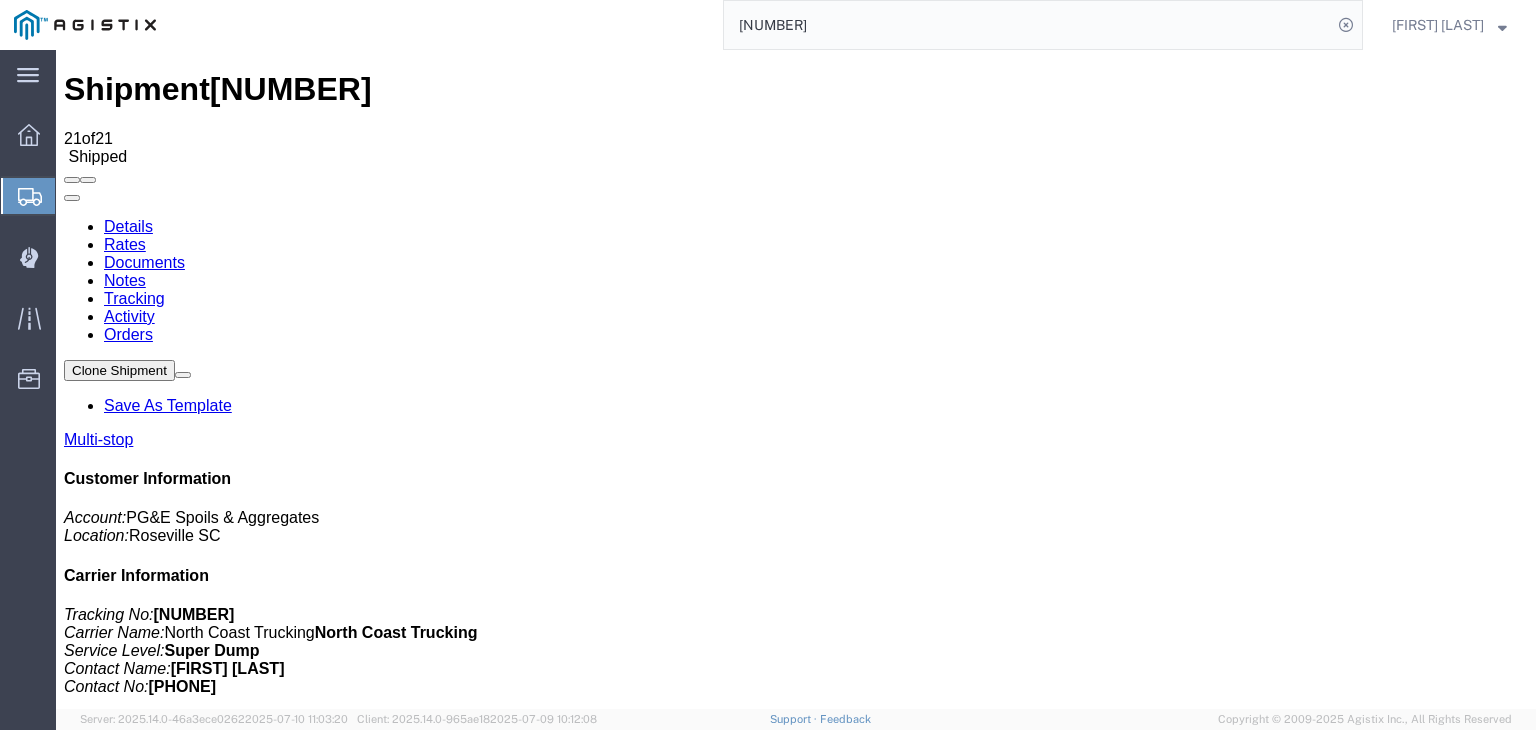 click on "Add New Tracking" at bounding box center [229, 1195] 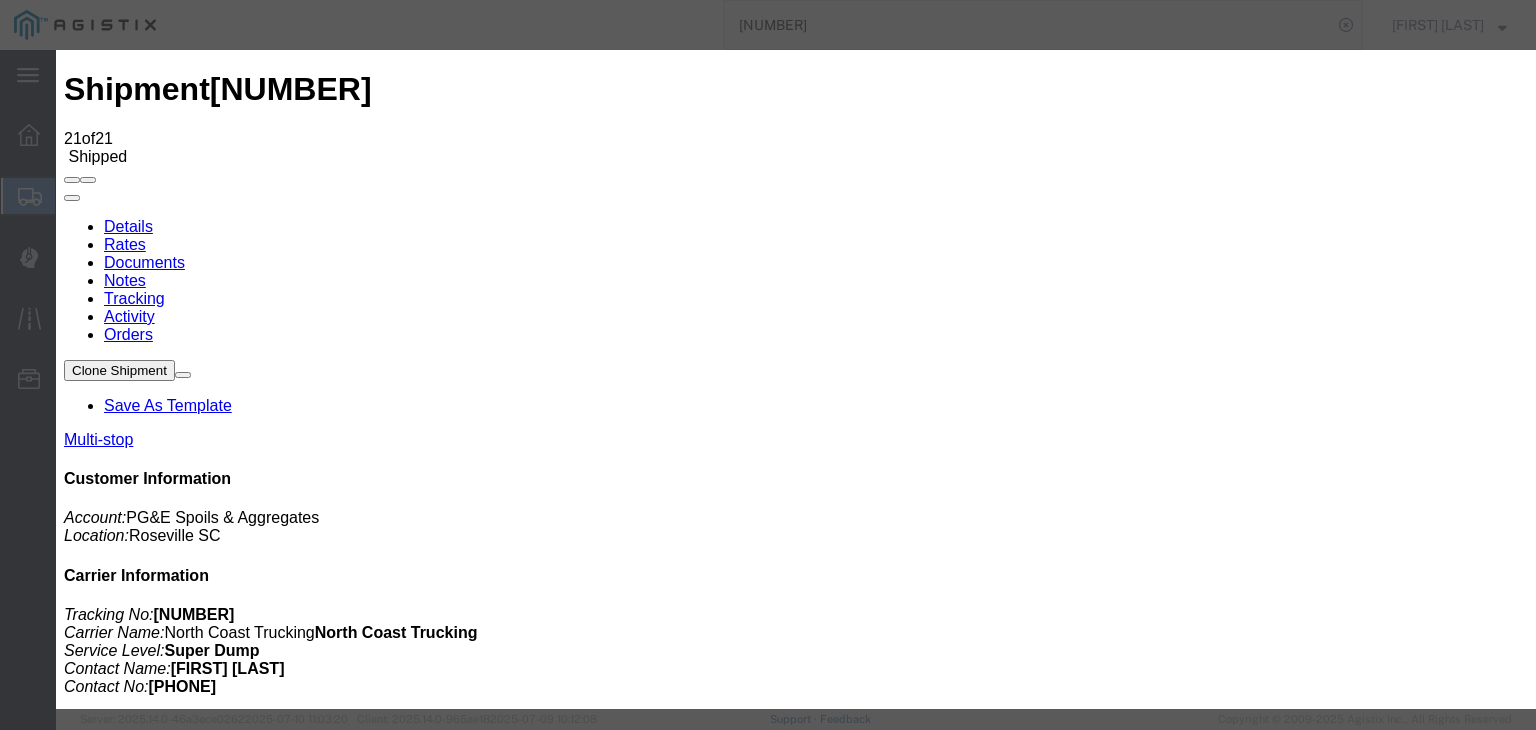 type on "07/13/2025" 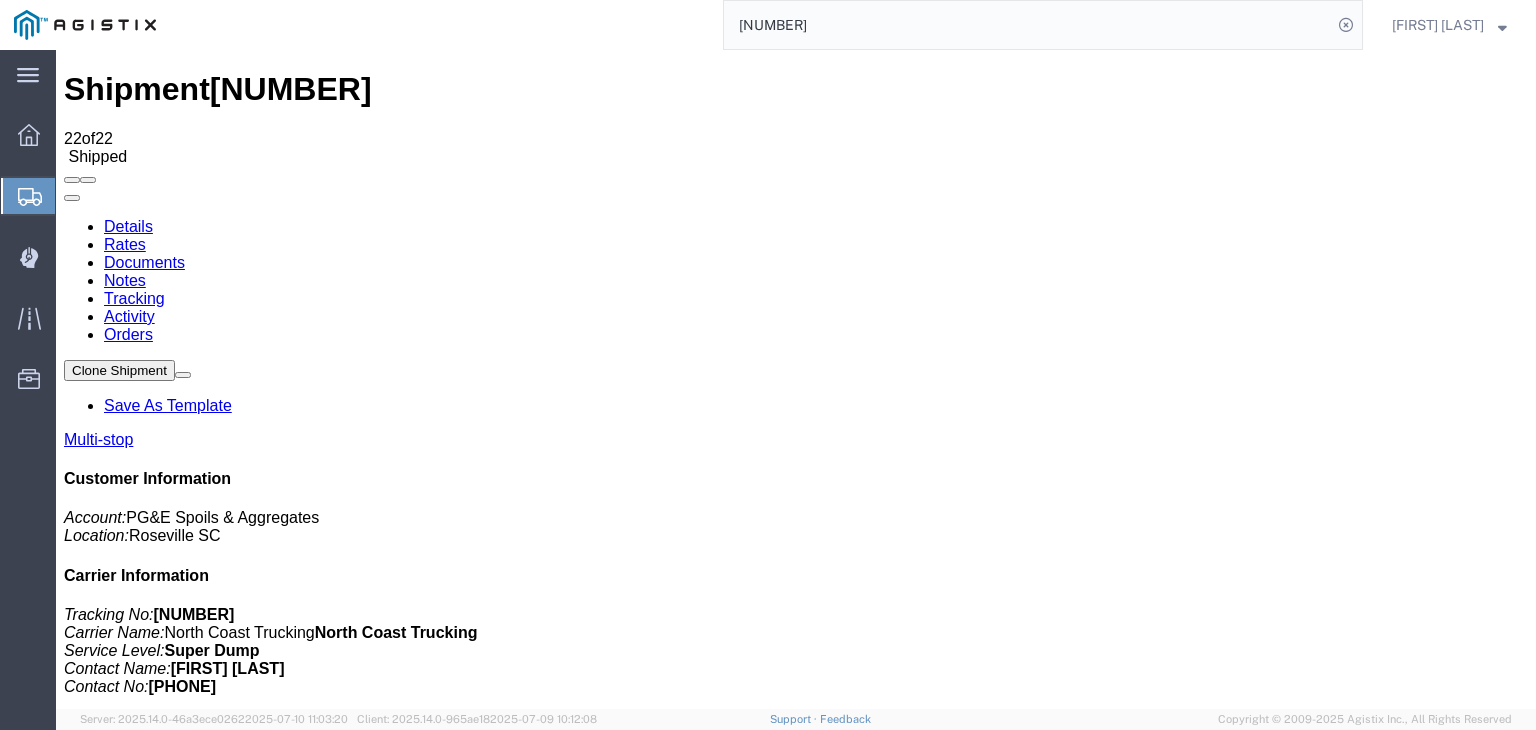 click on "Add New Tracking" at bounding box center (229, 1195) 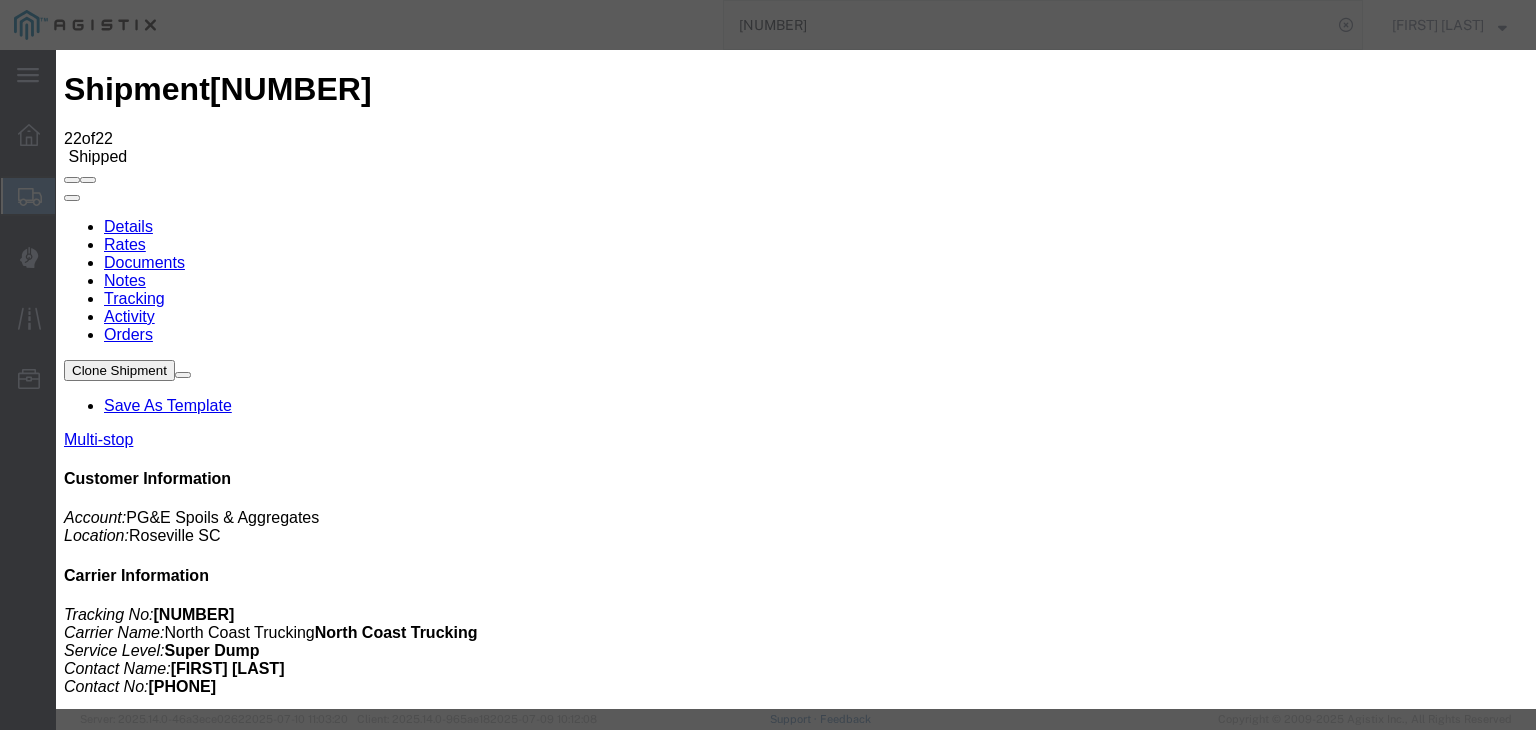 type on "07/13/2025" 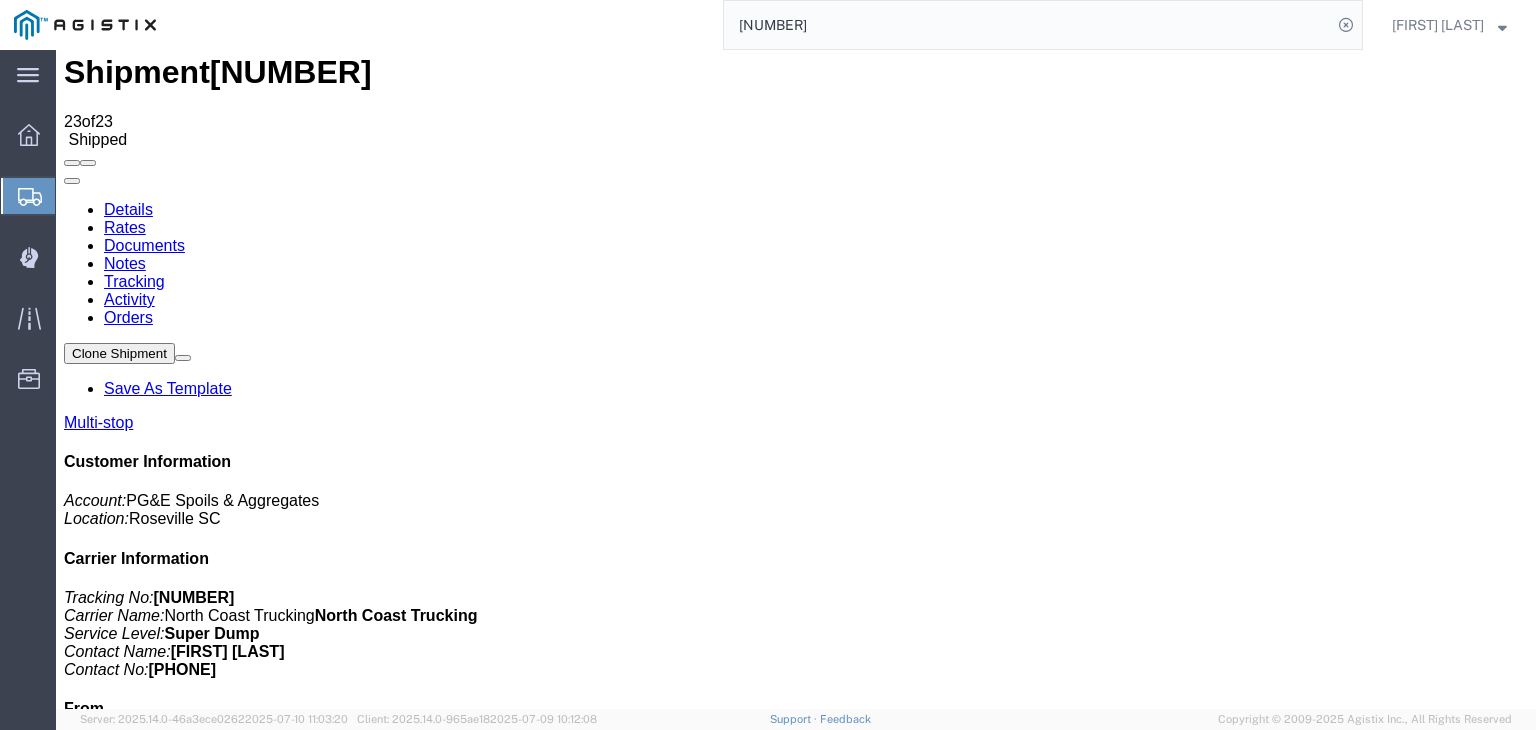 scroll, scrollTop: 0, scrollLeft: 0, axis: both 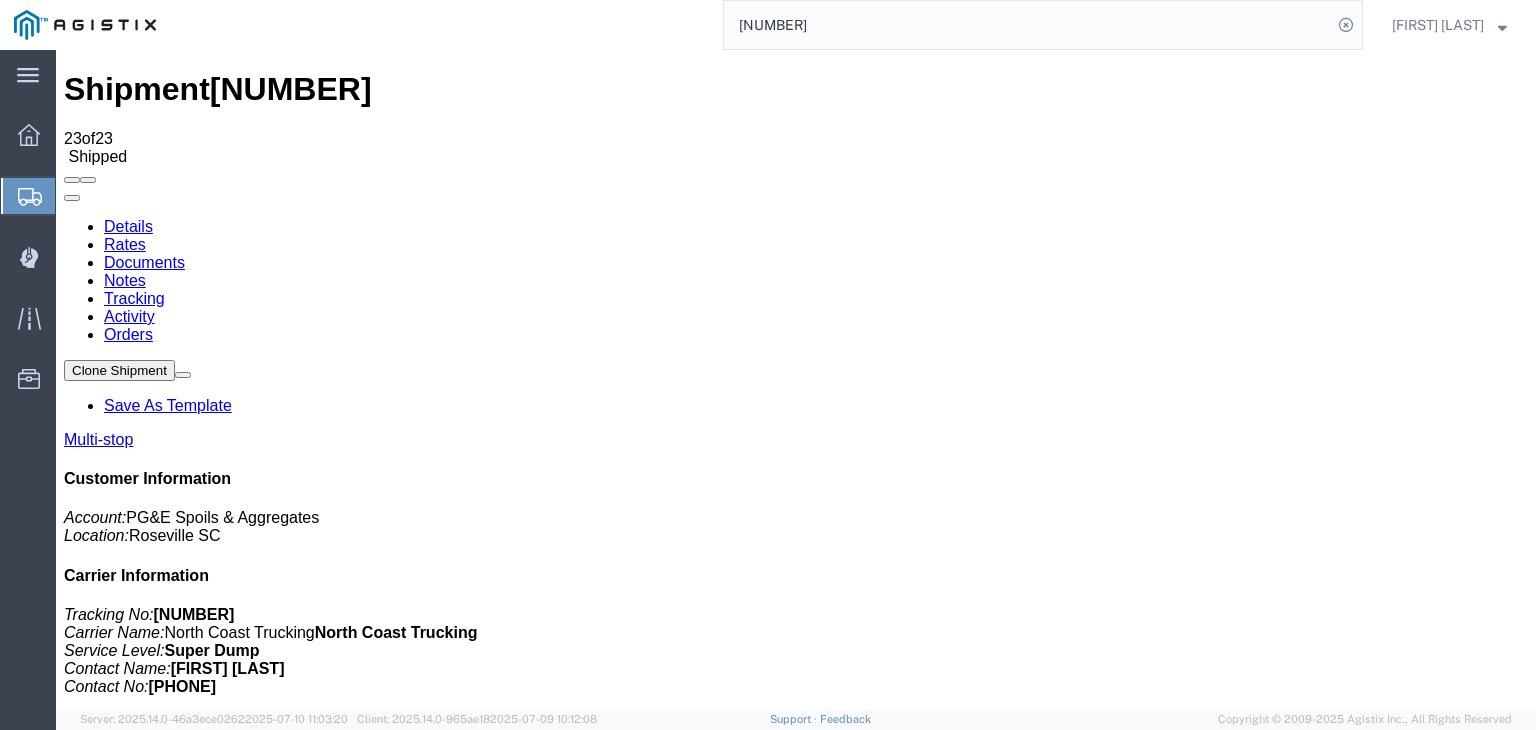 click on "Documents" at bounding box center (144, 262) 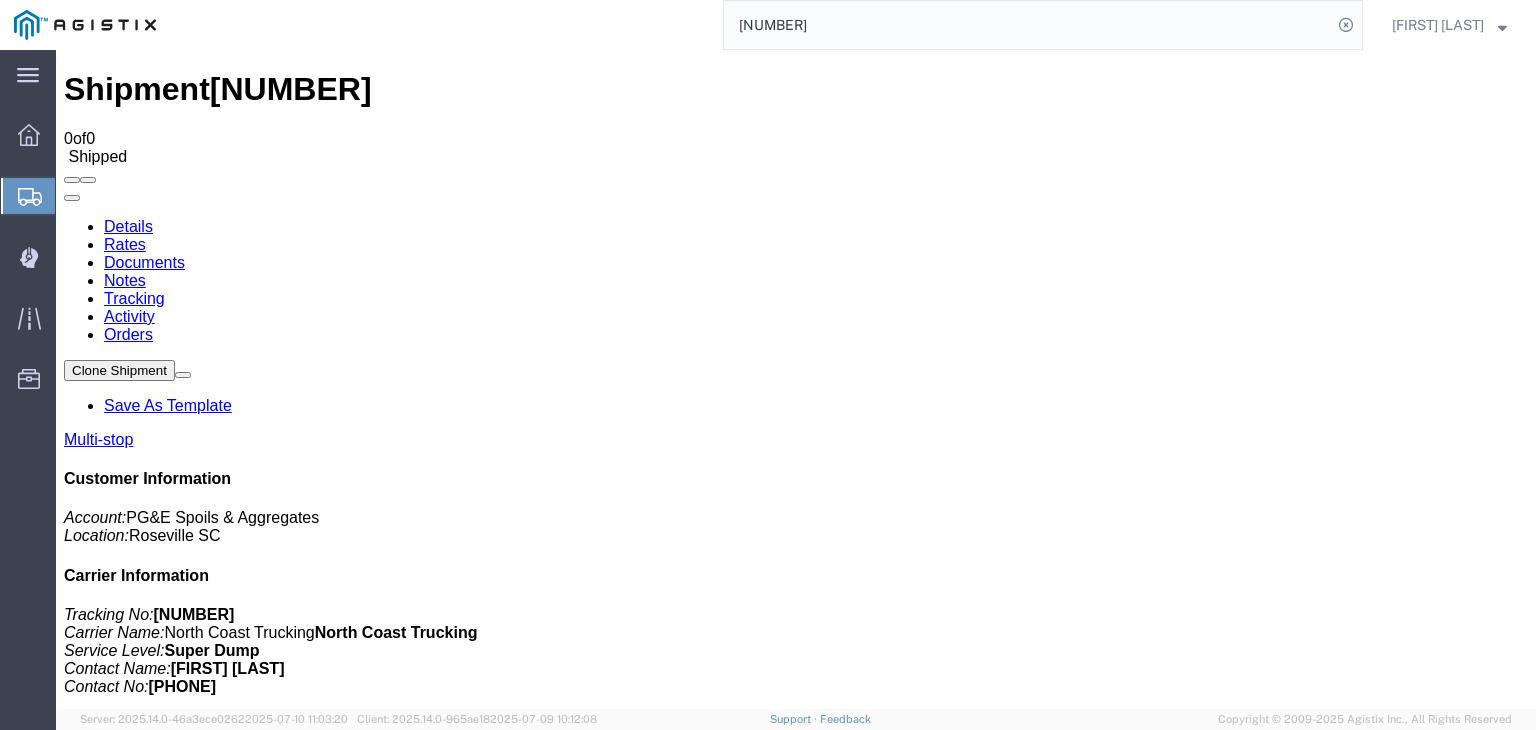 click on "Attach Documents" at bounding box center [126, 1175] 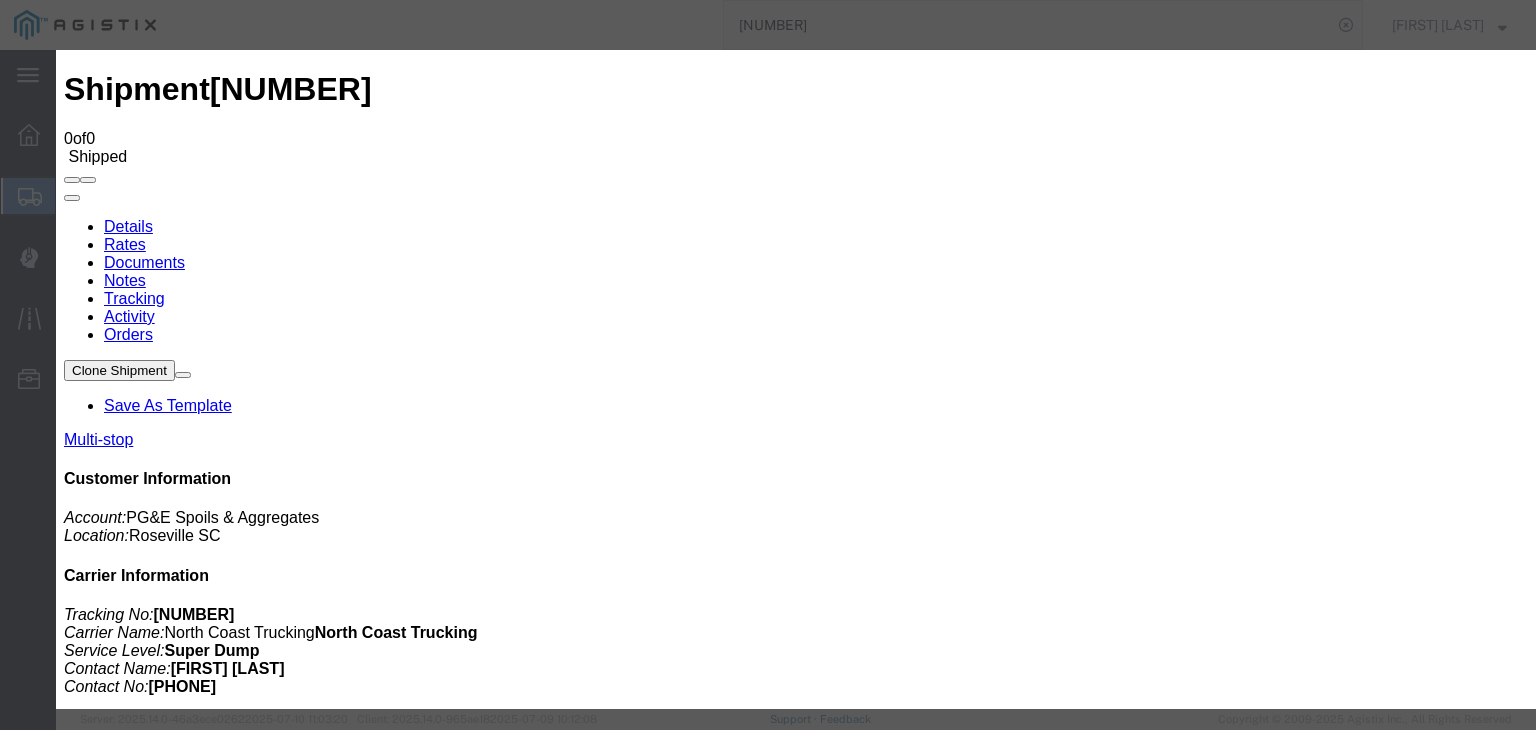 click on "No file chosen" at bounding box center [796, 1925] 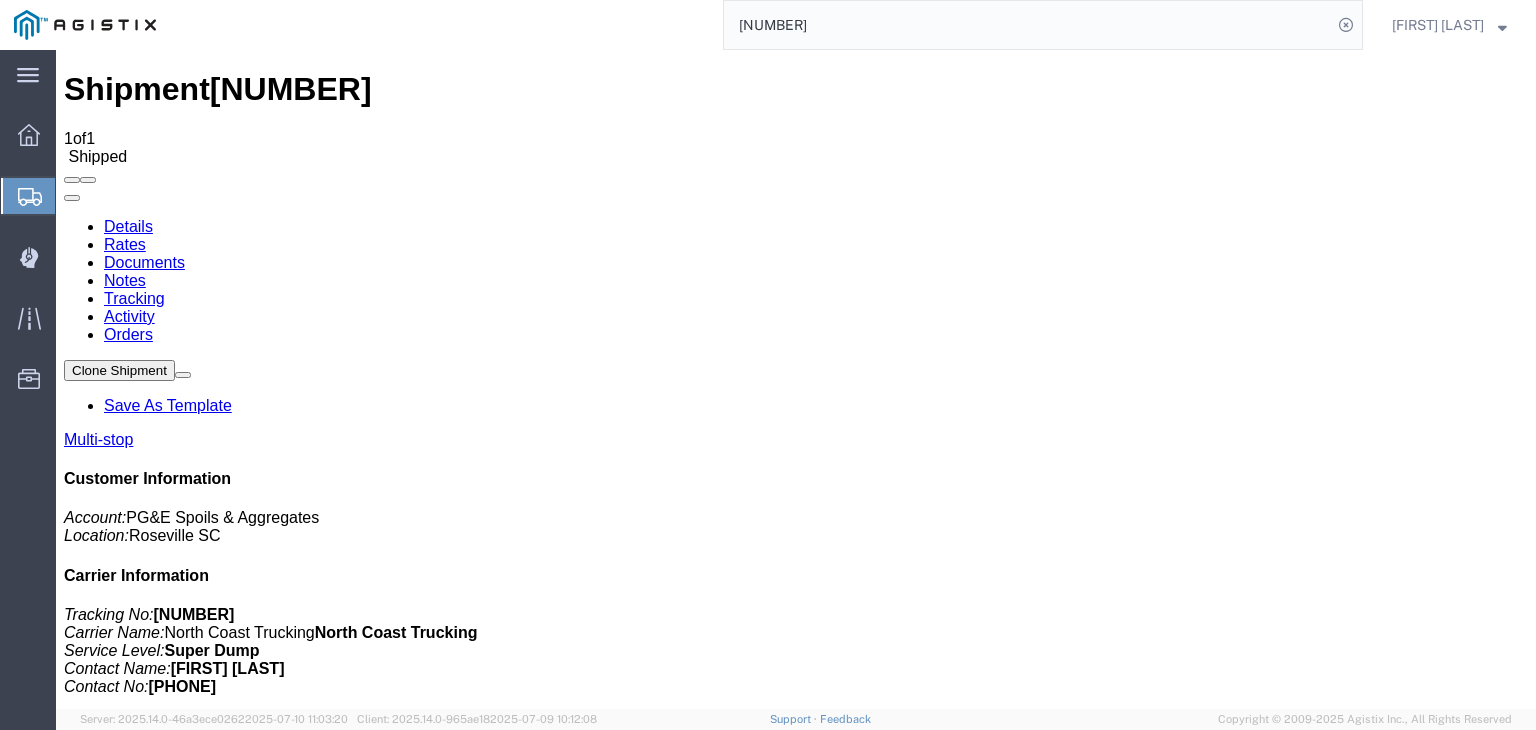 click on "Tracking" at bounding box center [134, 298] 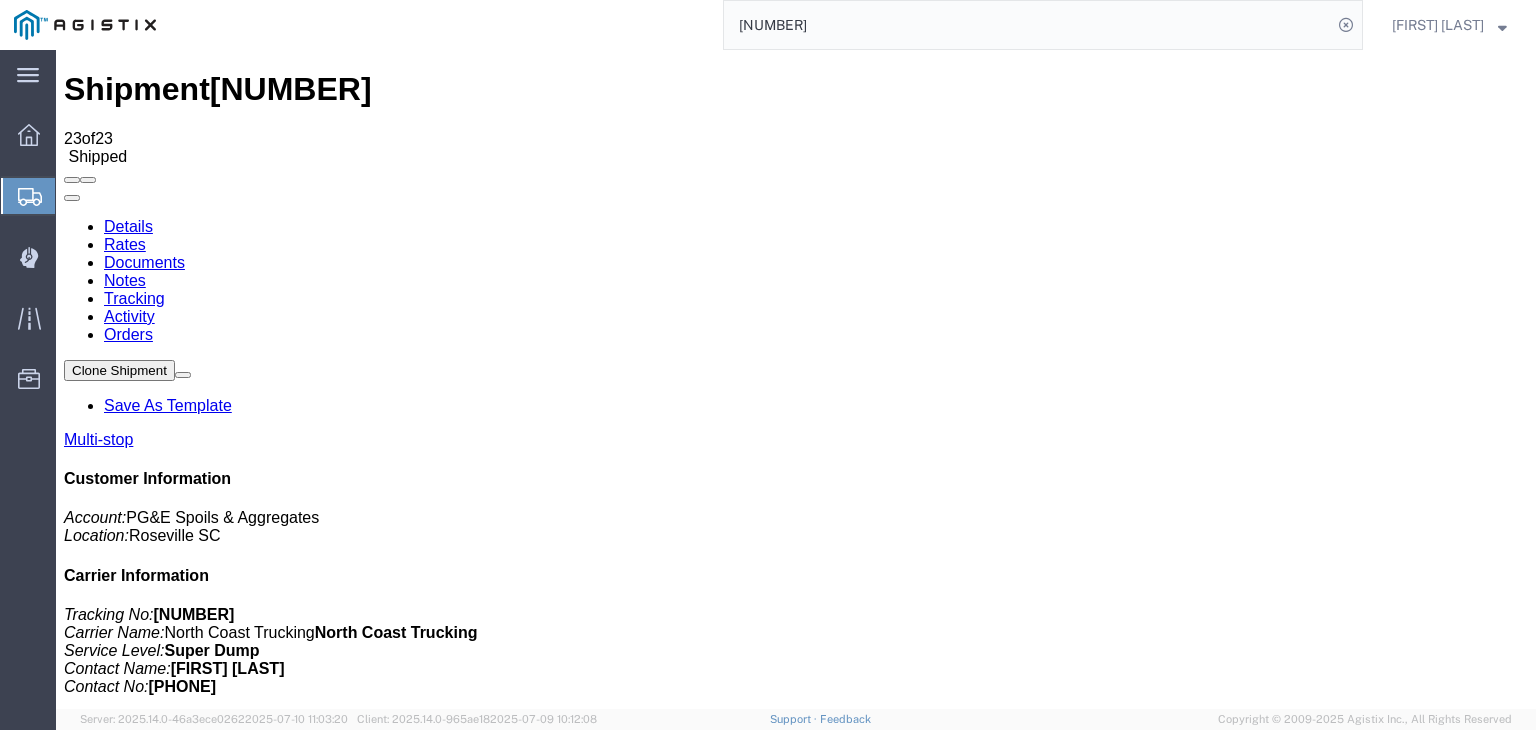 click on "Add New Tracking" at bounding box center [229, 1195] 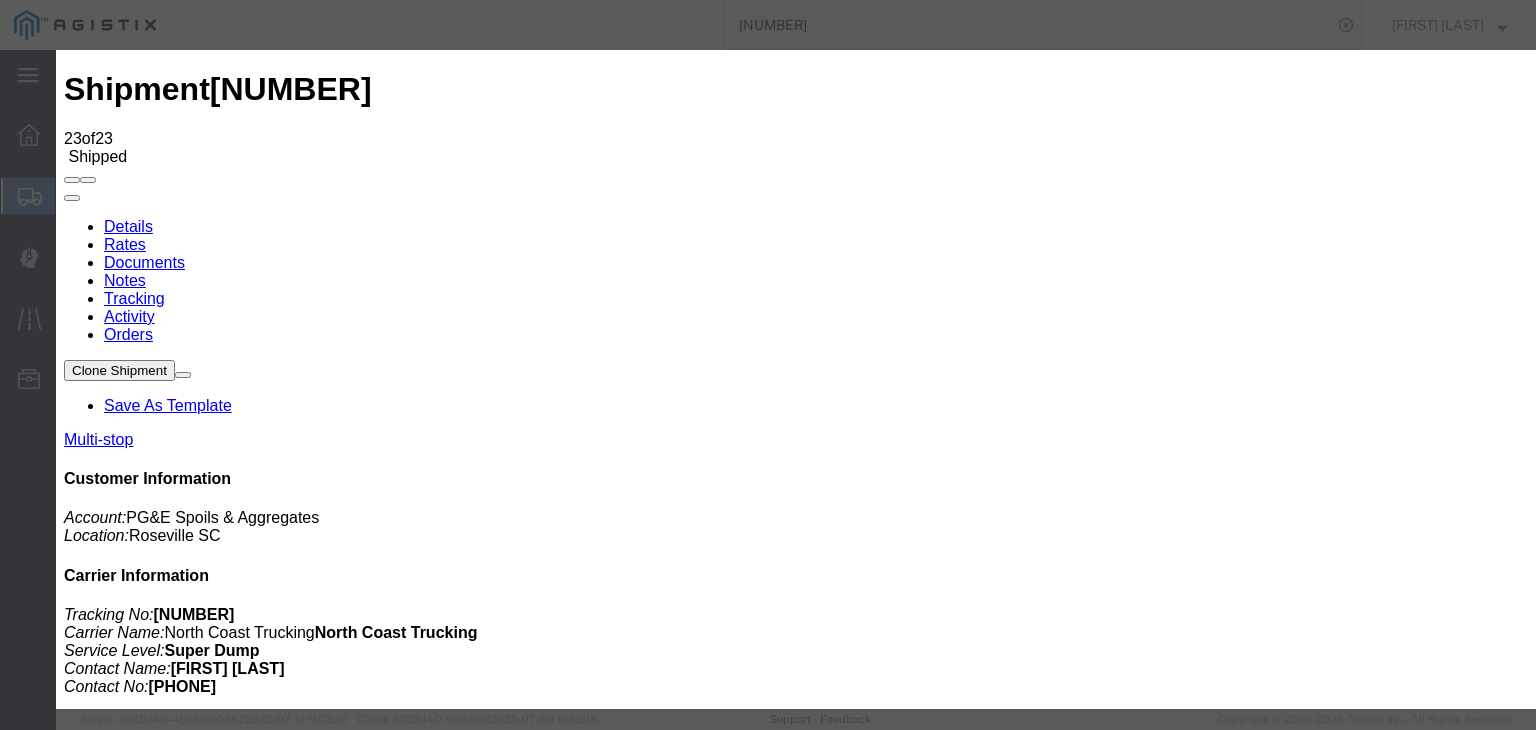 type on "07/13/2025" 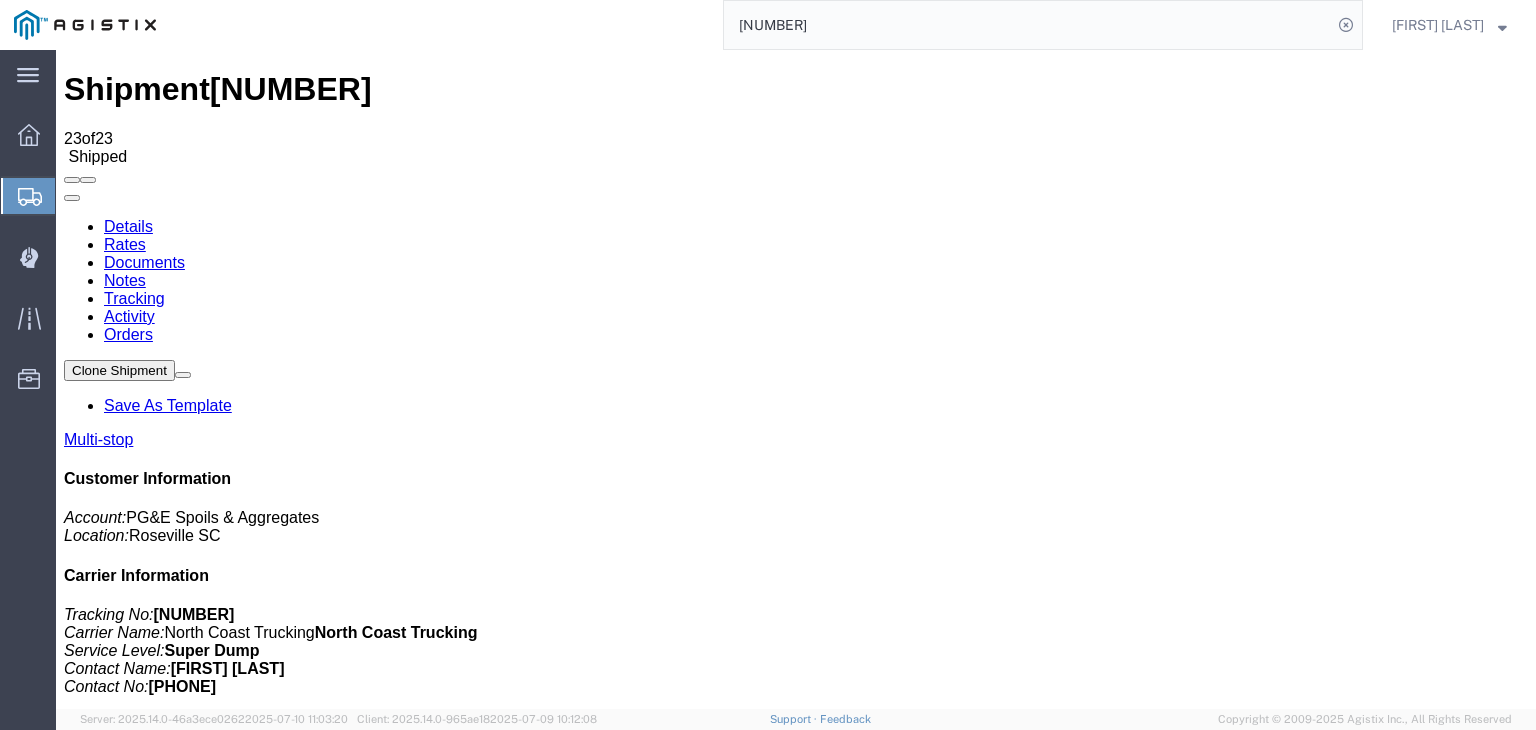 click on "Tracking
Last Requested Update 07/13/2025 10:17 PDT Email Tracking Add New Tracking Tracking Map" at bounding box center (796, 1146) 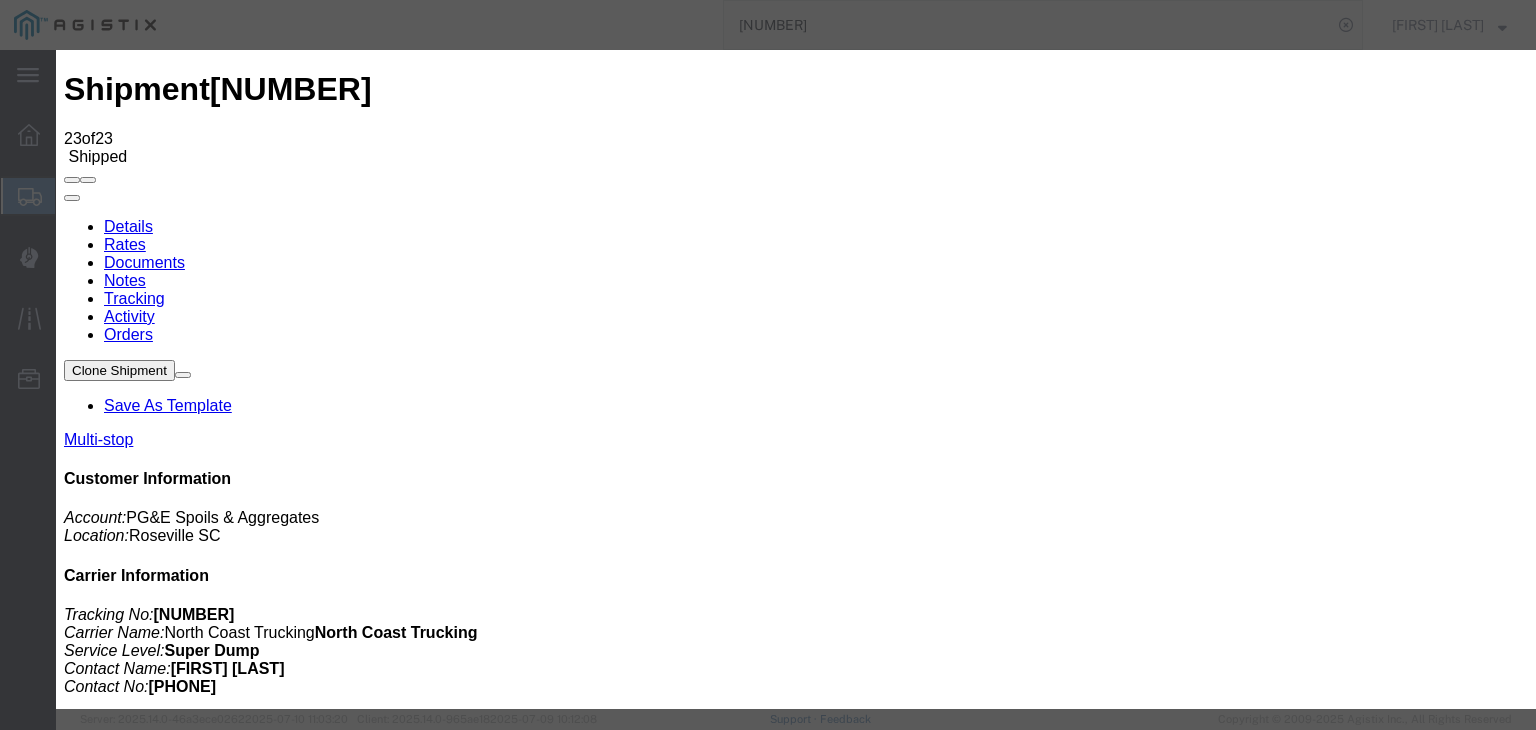 type on "07/13/2025" 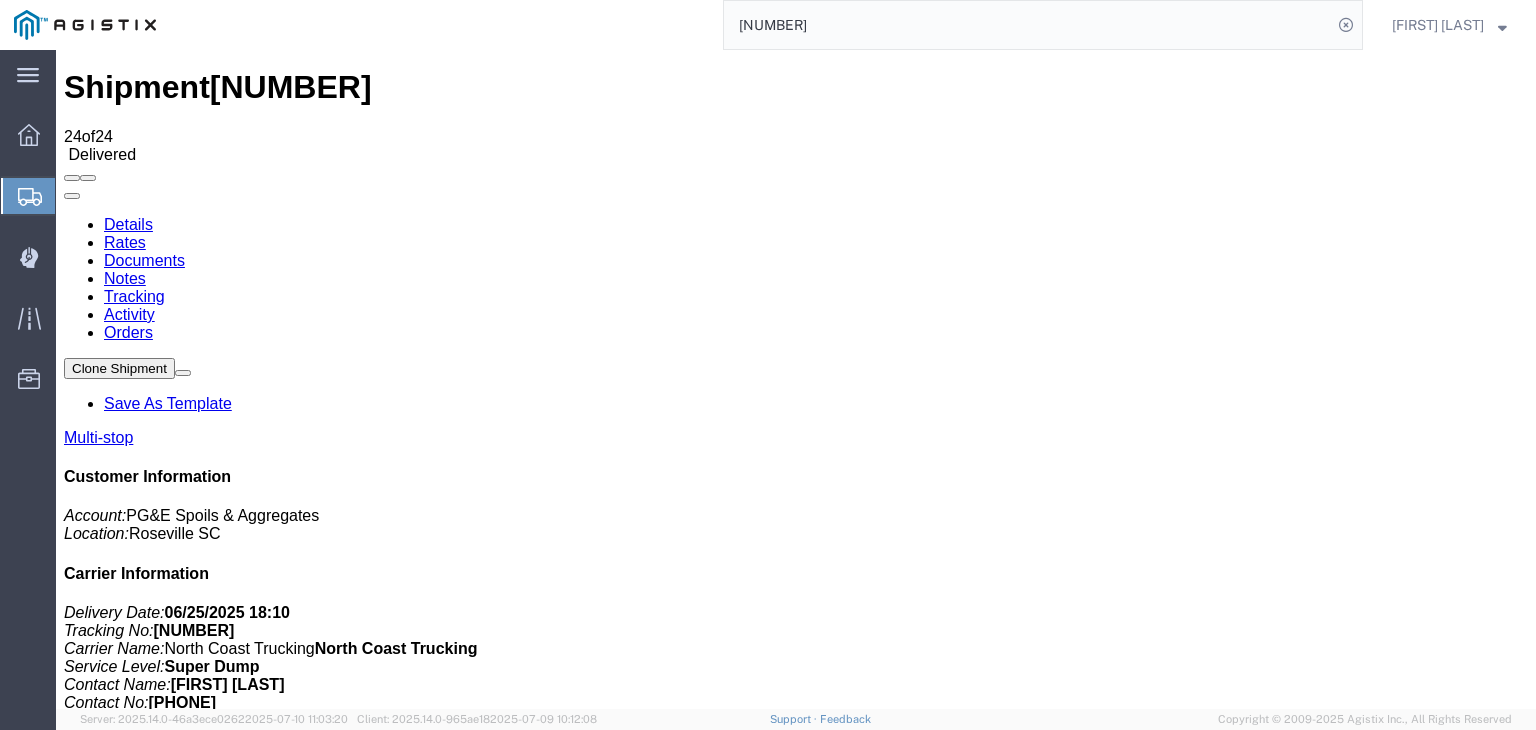 scroll, scrollTop: 0, scrollLeft: 0, axis: both 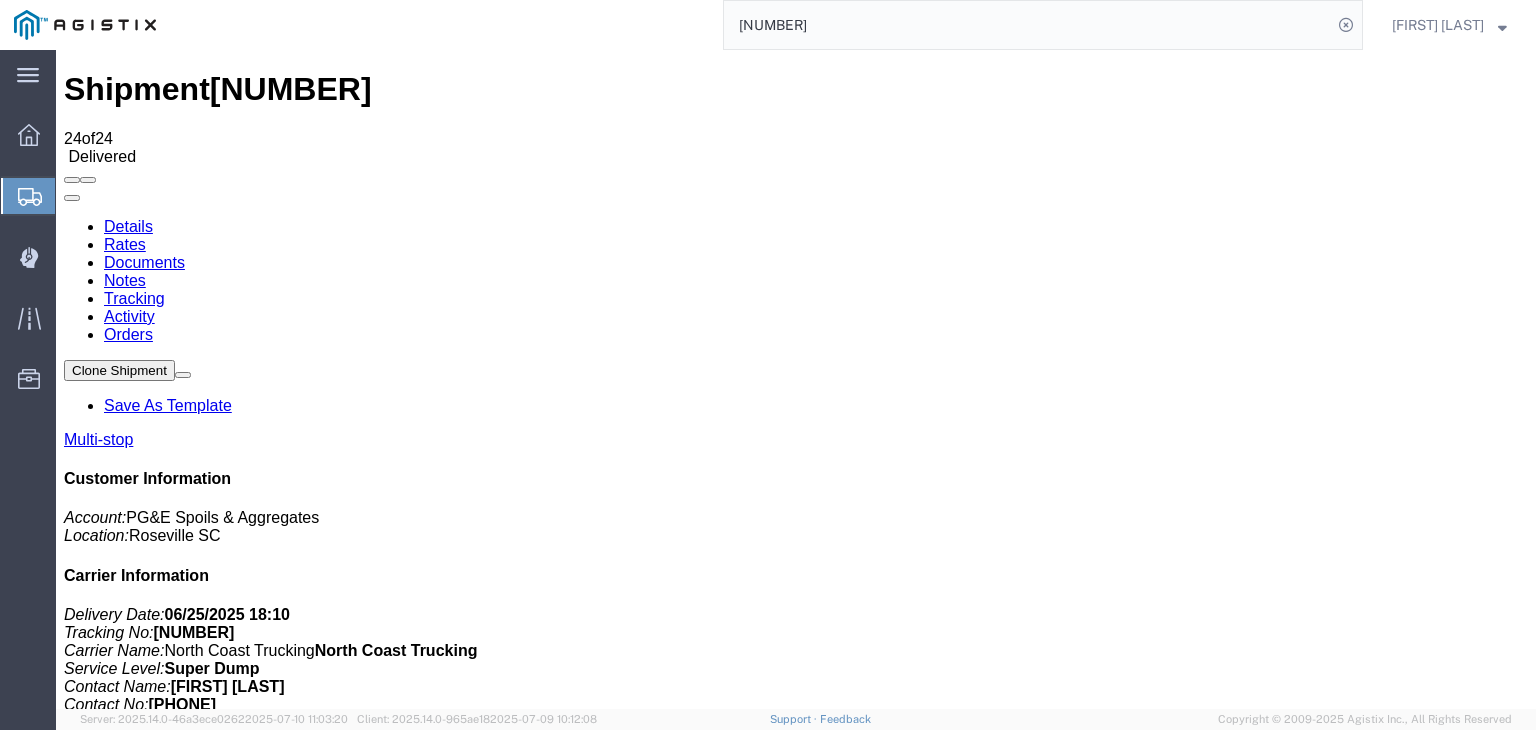 click on "Notes" at bounding box center (125, 280) 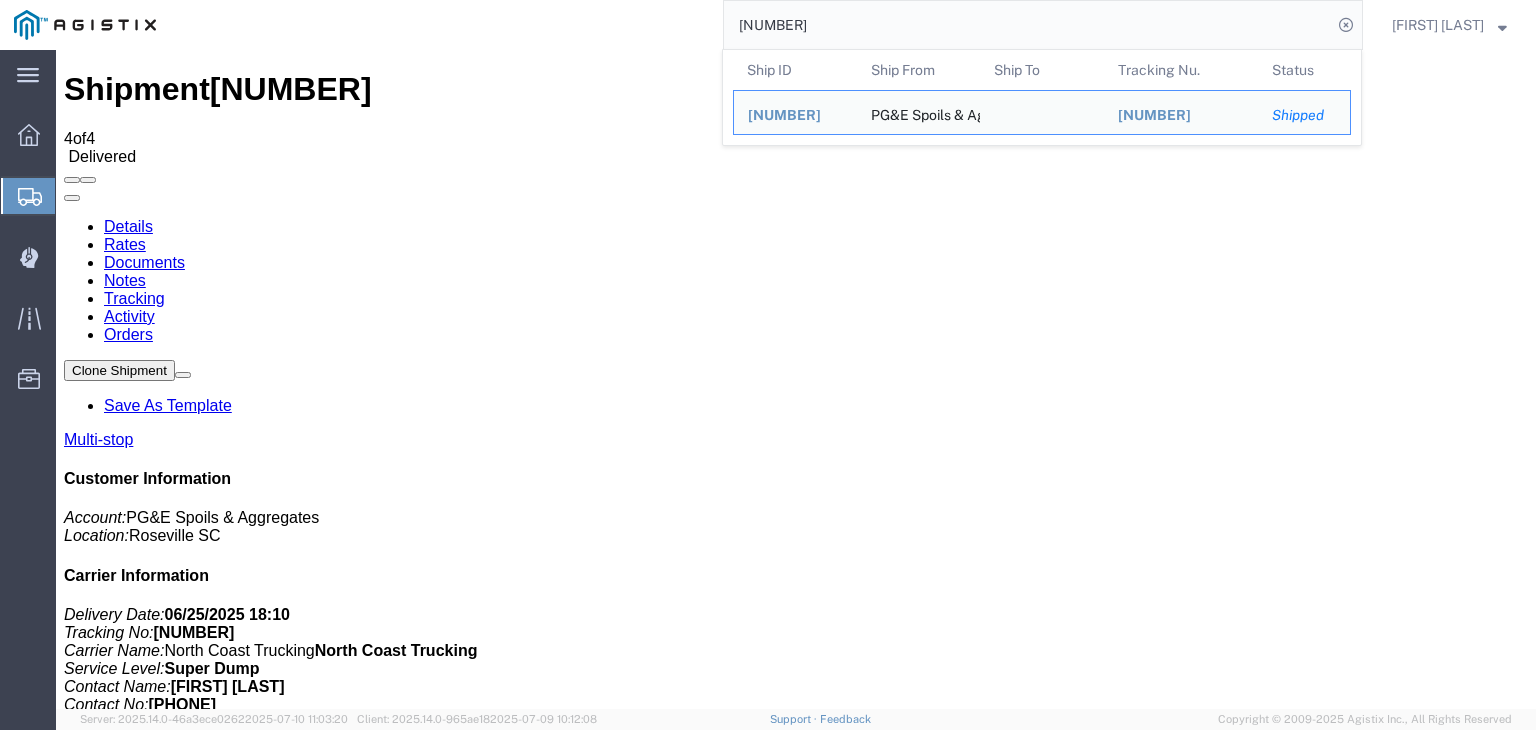 click on "56002223" 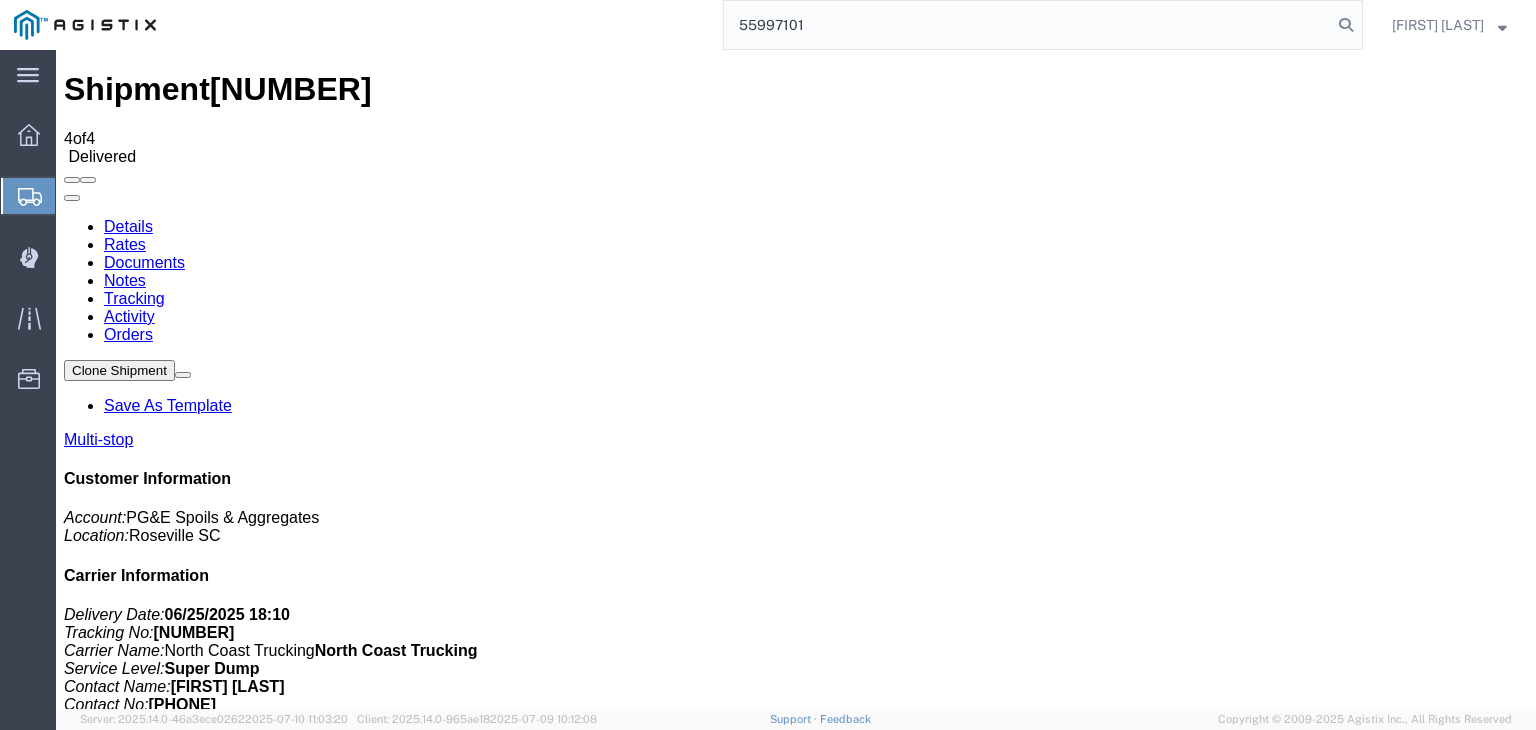 type on "55997101" 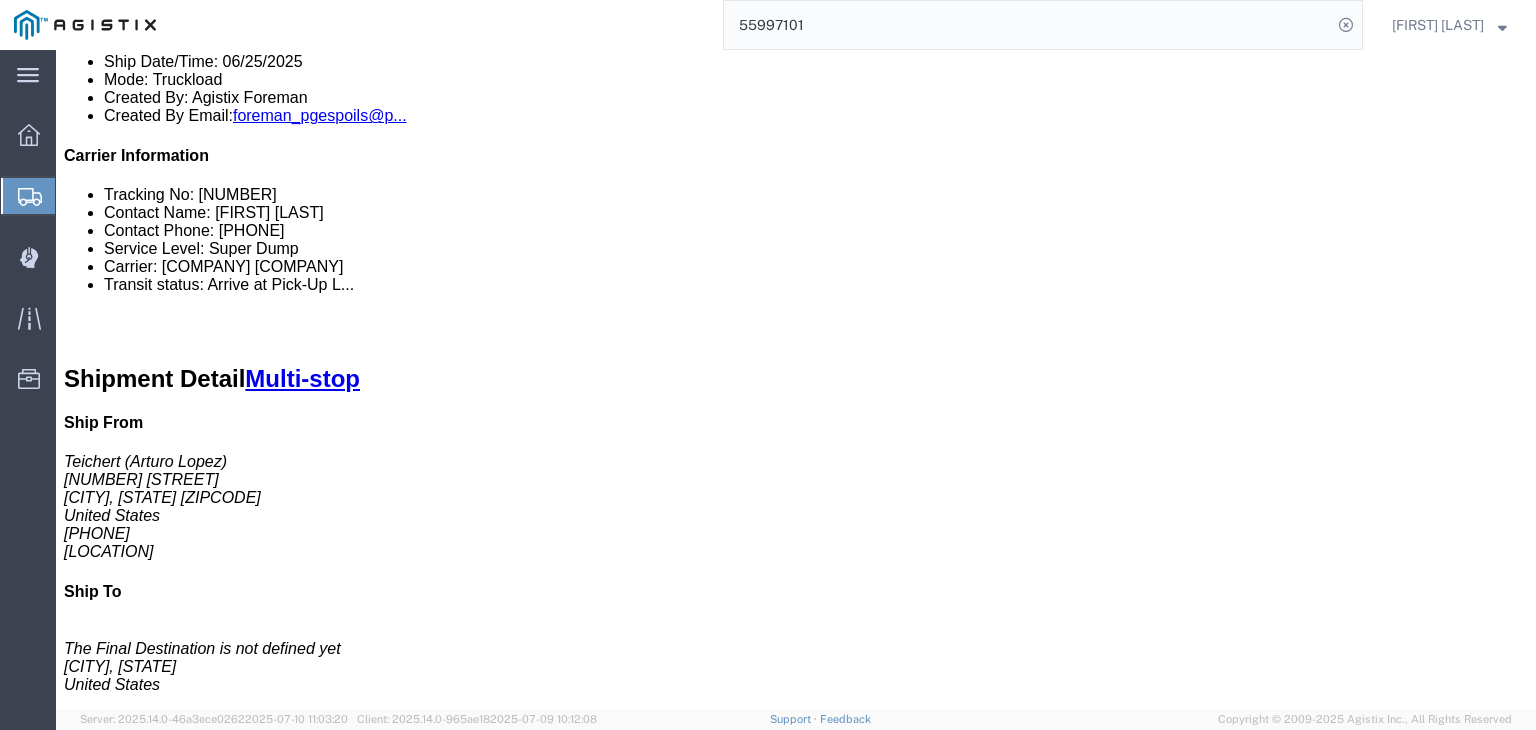 scroll, scrollTop: 100, scrollLeft: 0, axis: vertical 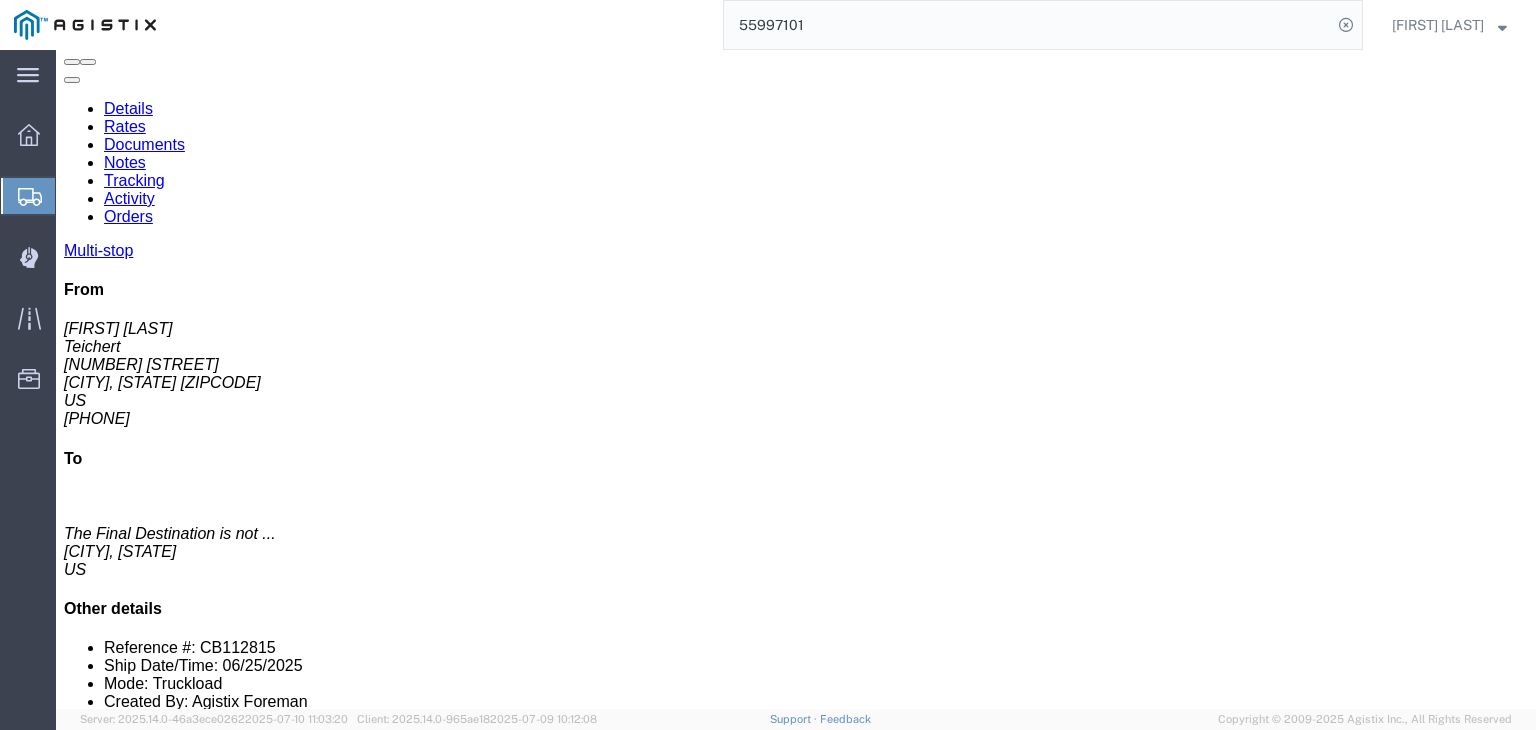 click on "Documents" 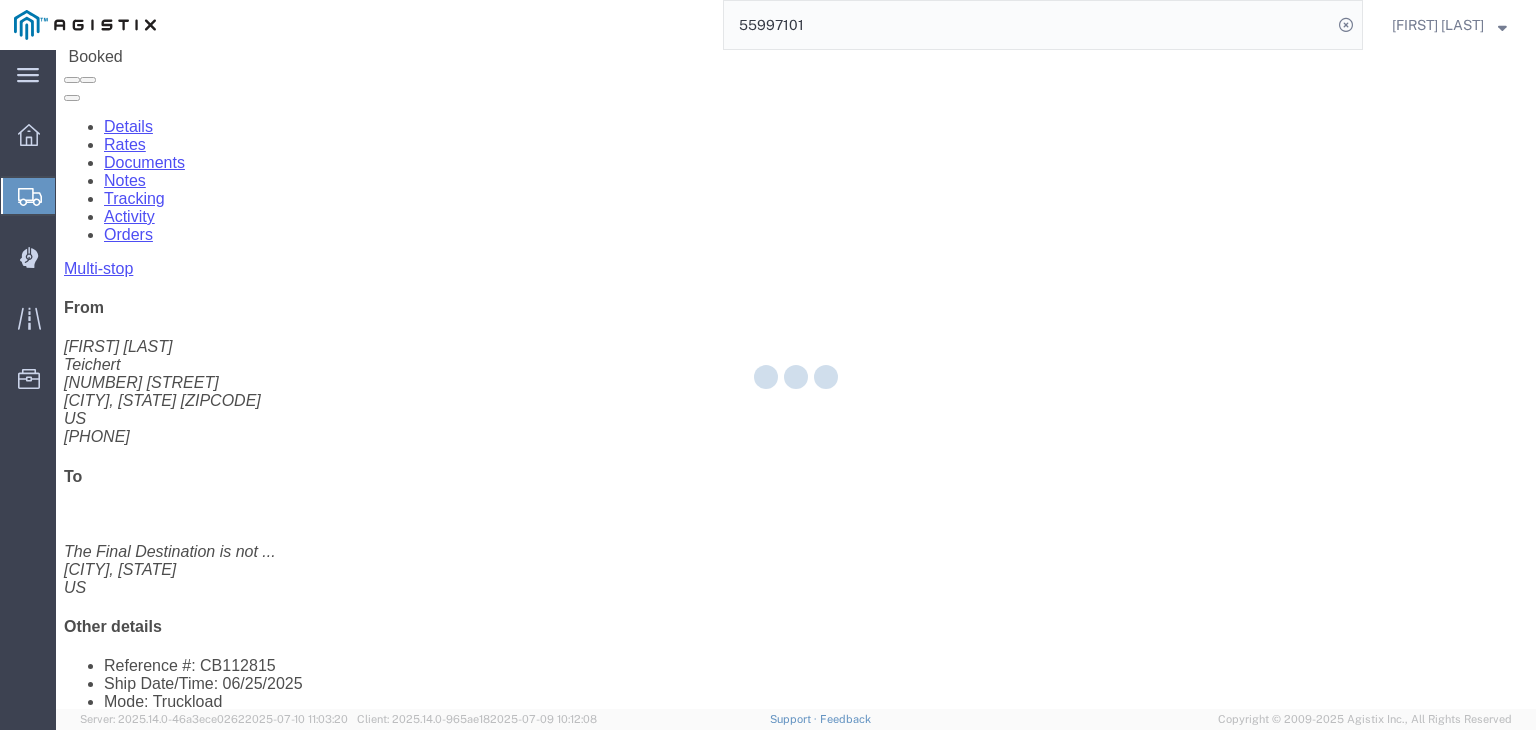 scroll, scrollTop: 0, scrollLeft: 0, axis: both 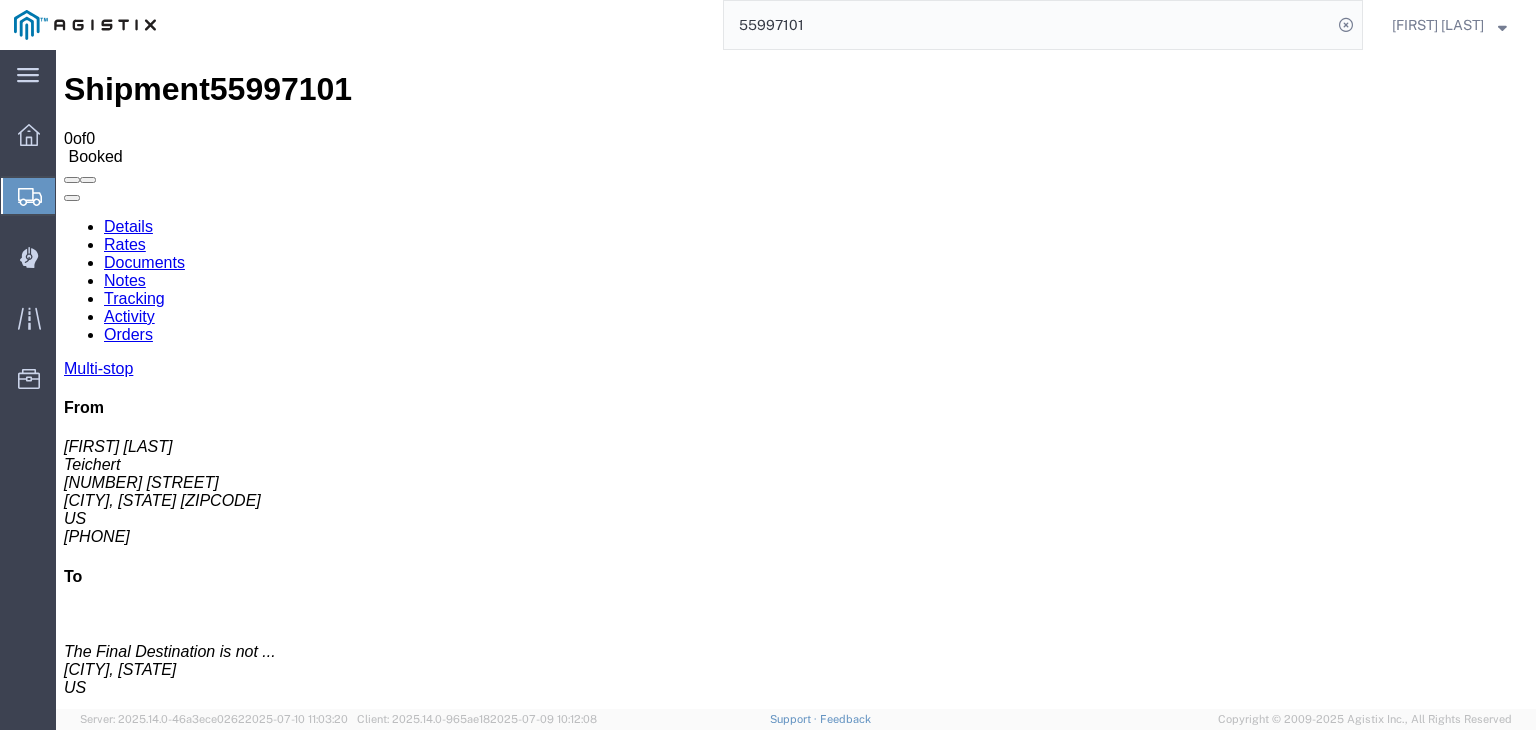 click on "Tracking" at bounding box center (134, 298) 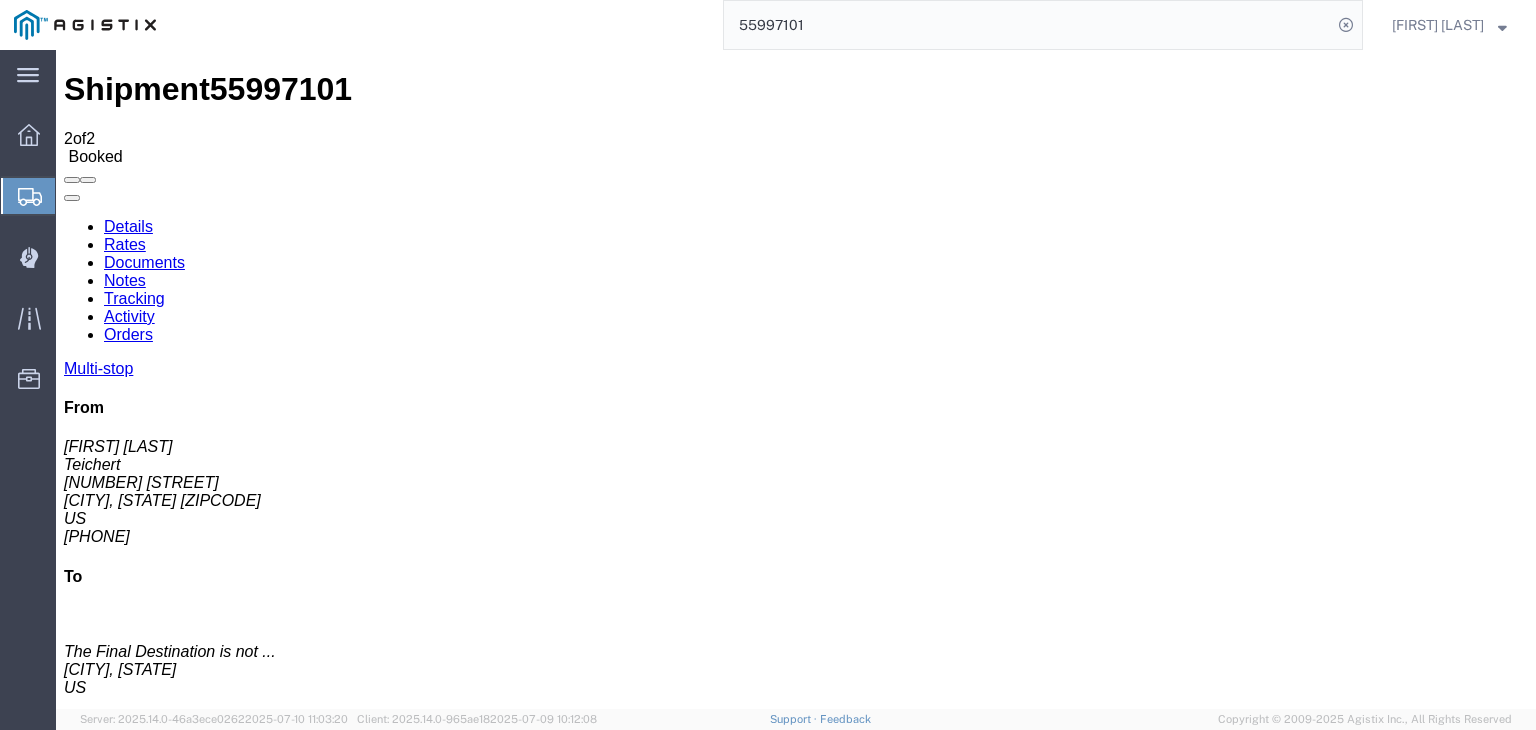 drag, startPoint x: 224, startPoint y: 250, endPoint x: 376, endPoint y: 245, distance: 152.08221 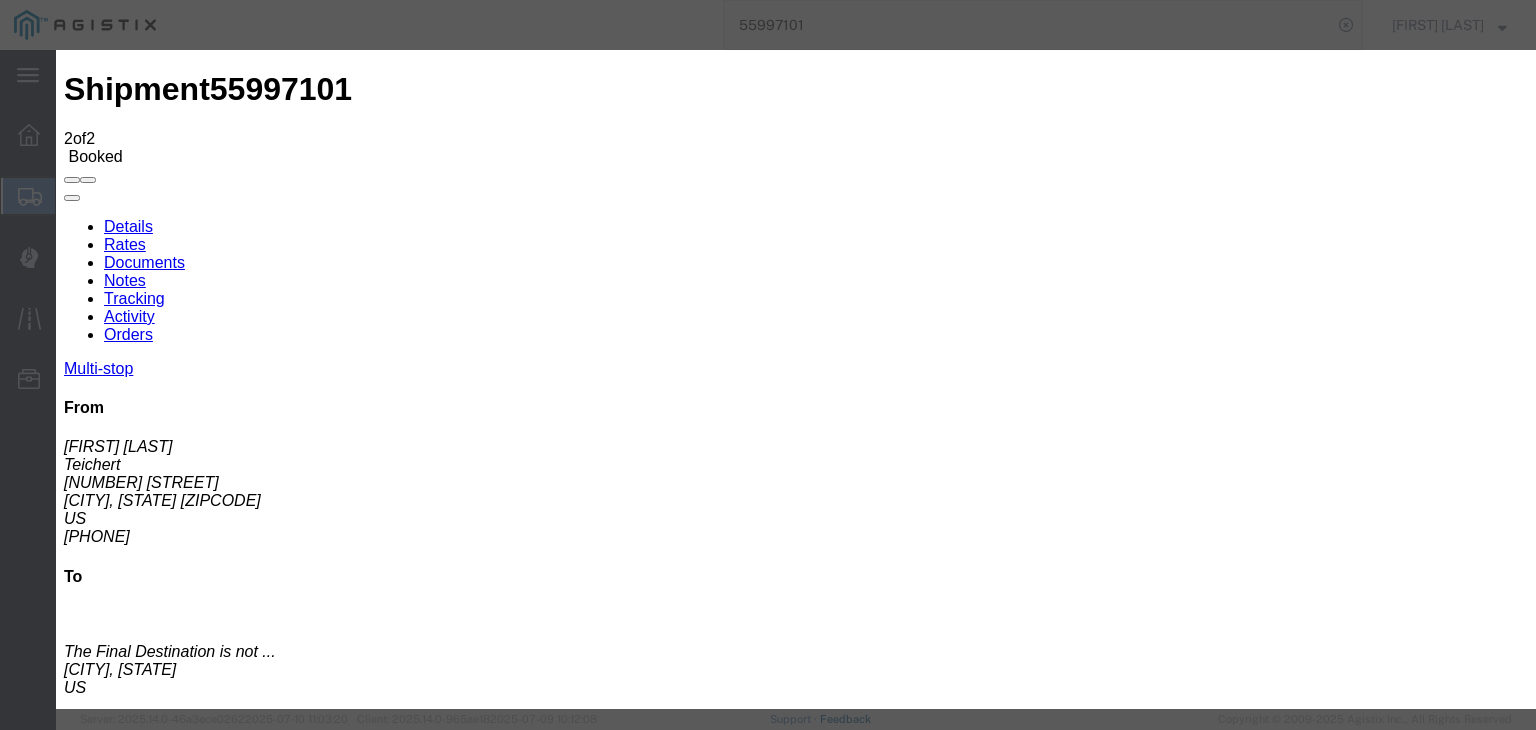 type on "07/13/2025" 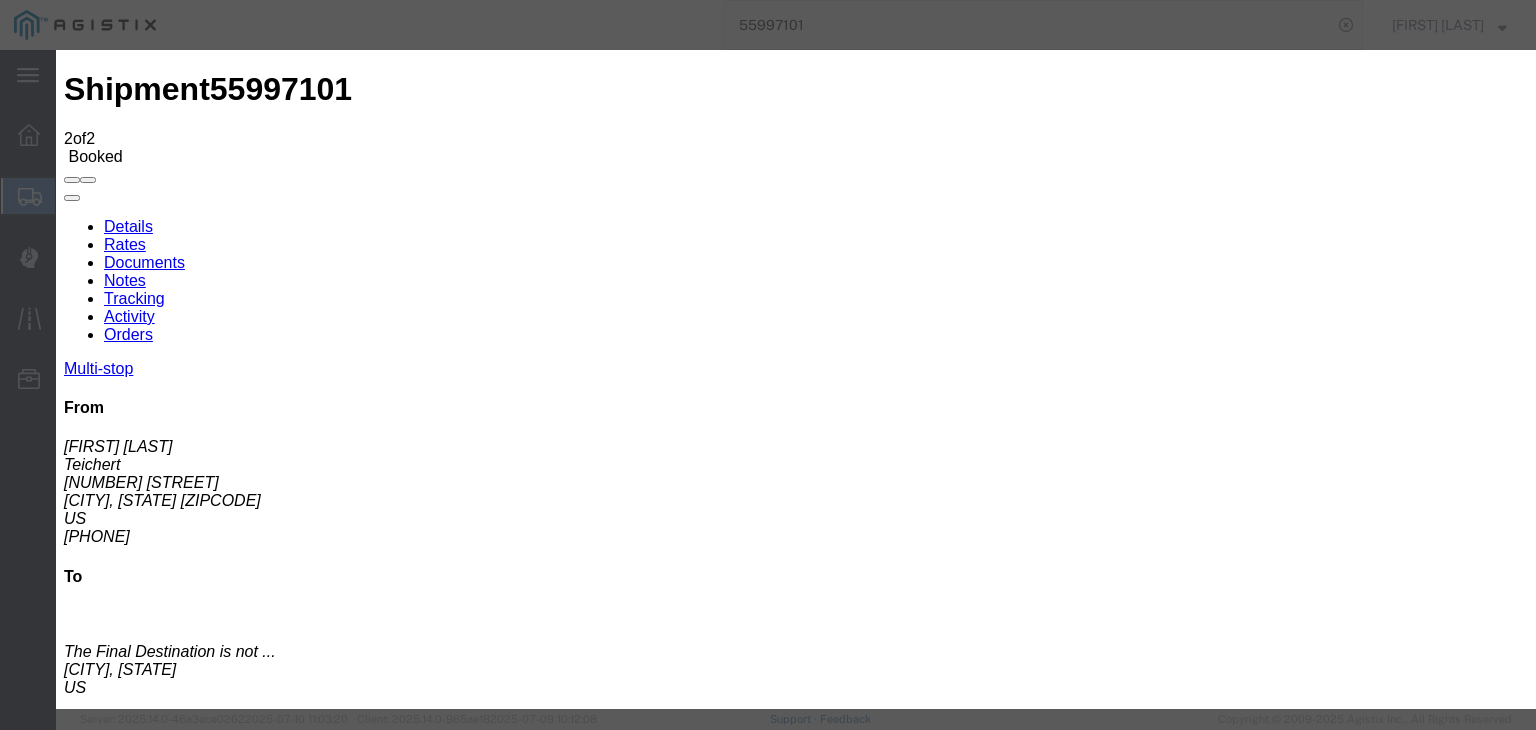 drag, startPoint x: 498, startPoint y: 198, endPoint x: 502, endPoint y: 245, distance: 47.169907 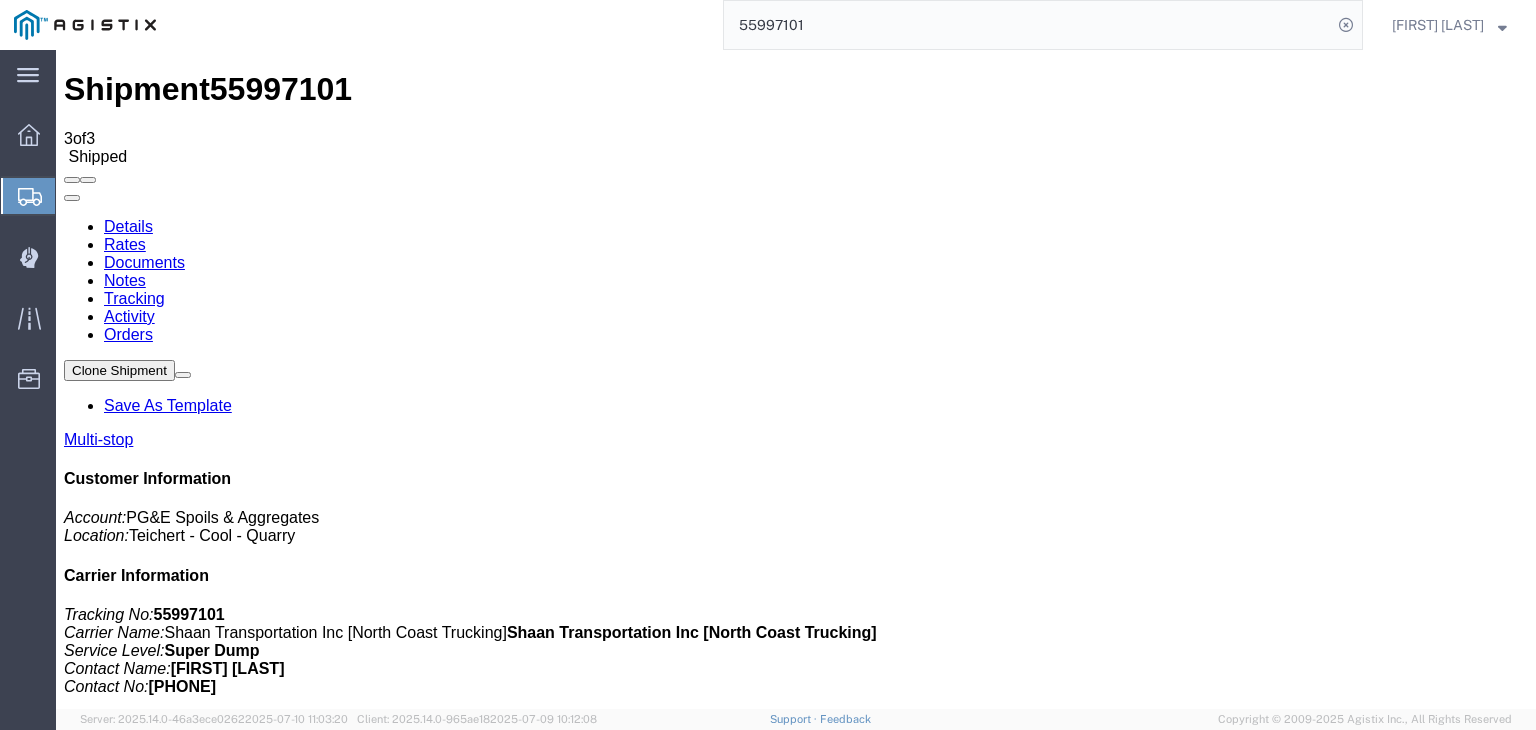 click on "Add New Tracking" at bounding box center (229, 1195) 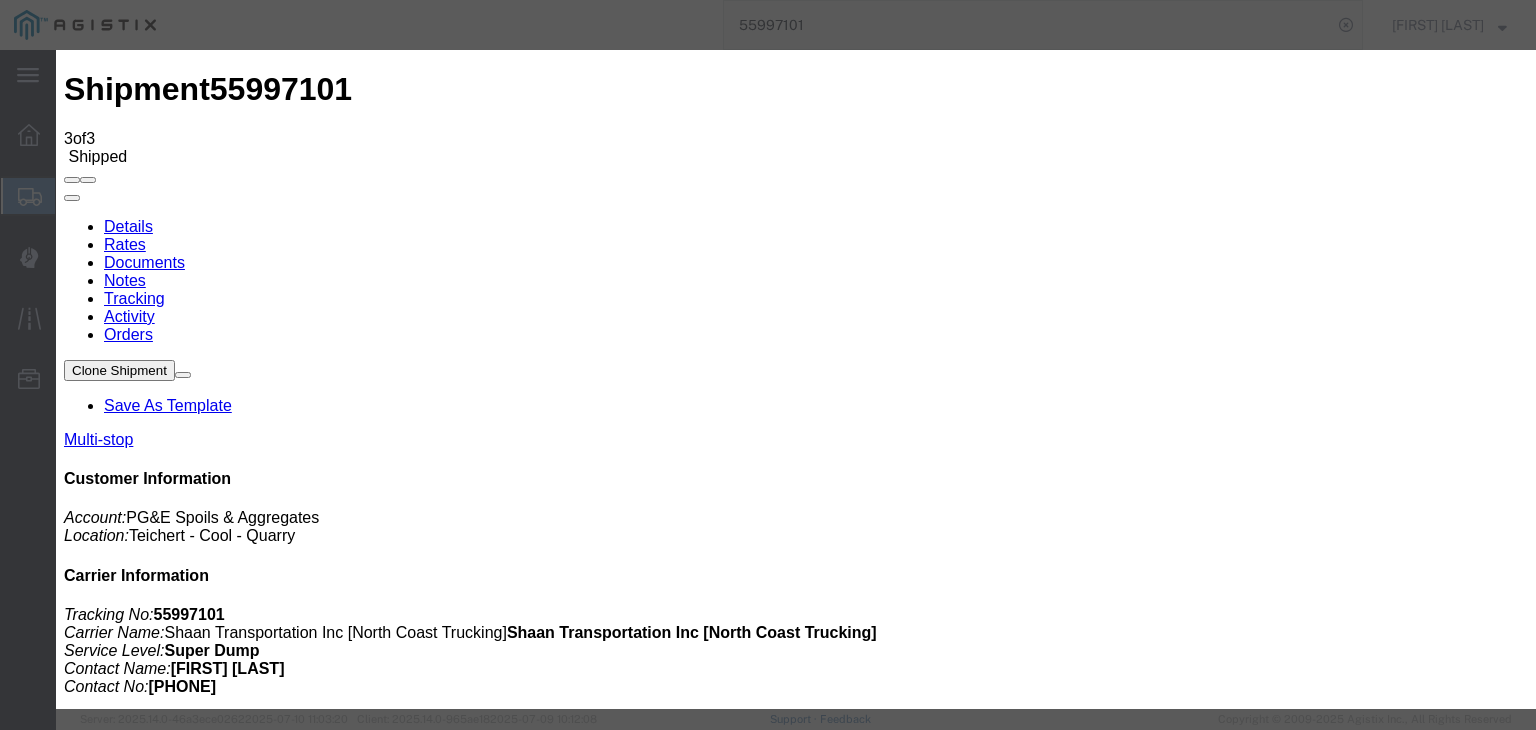 type on "07/13/2025" 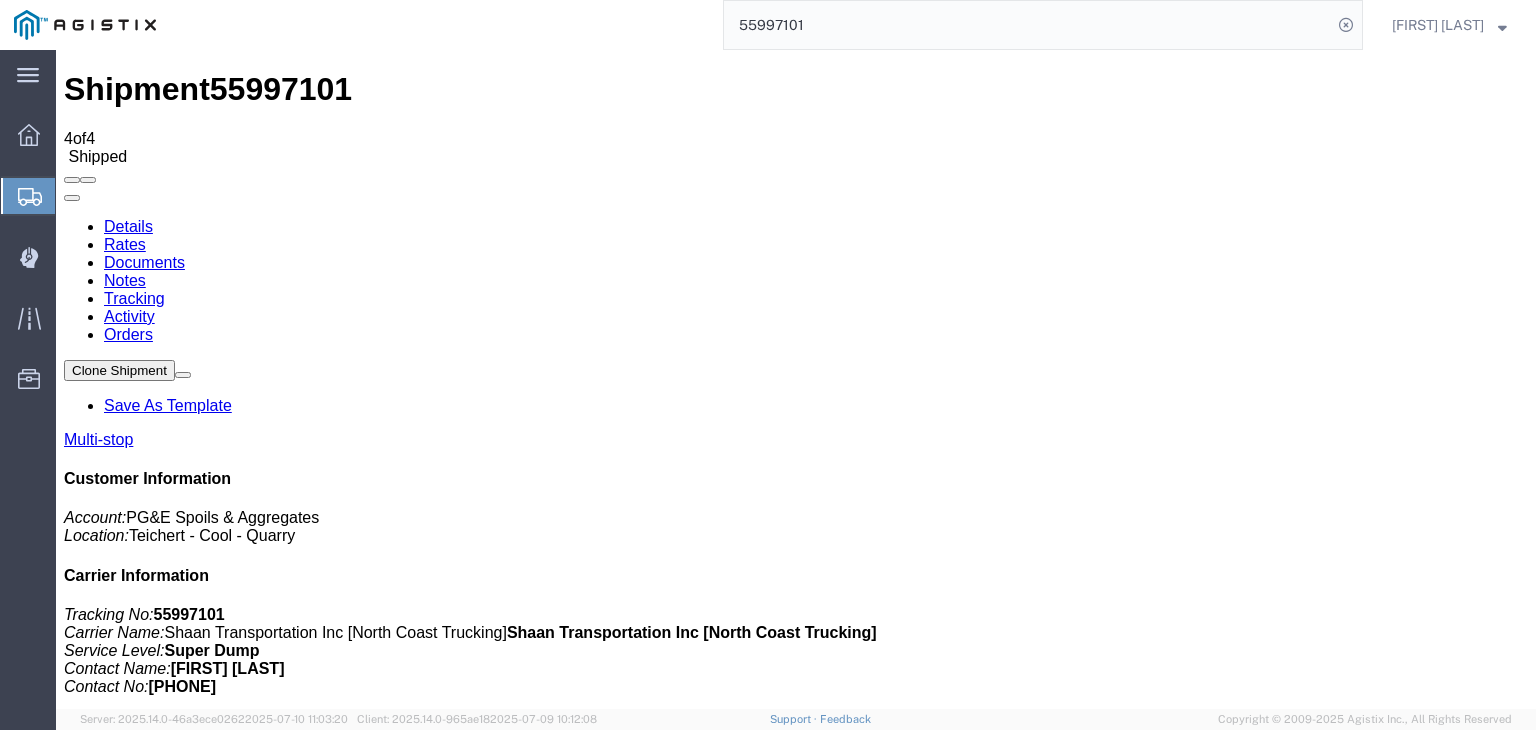 click on "Add New Tracking" at bounding box center (229, 1195) 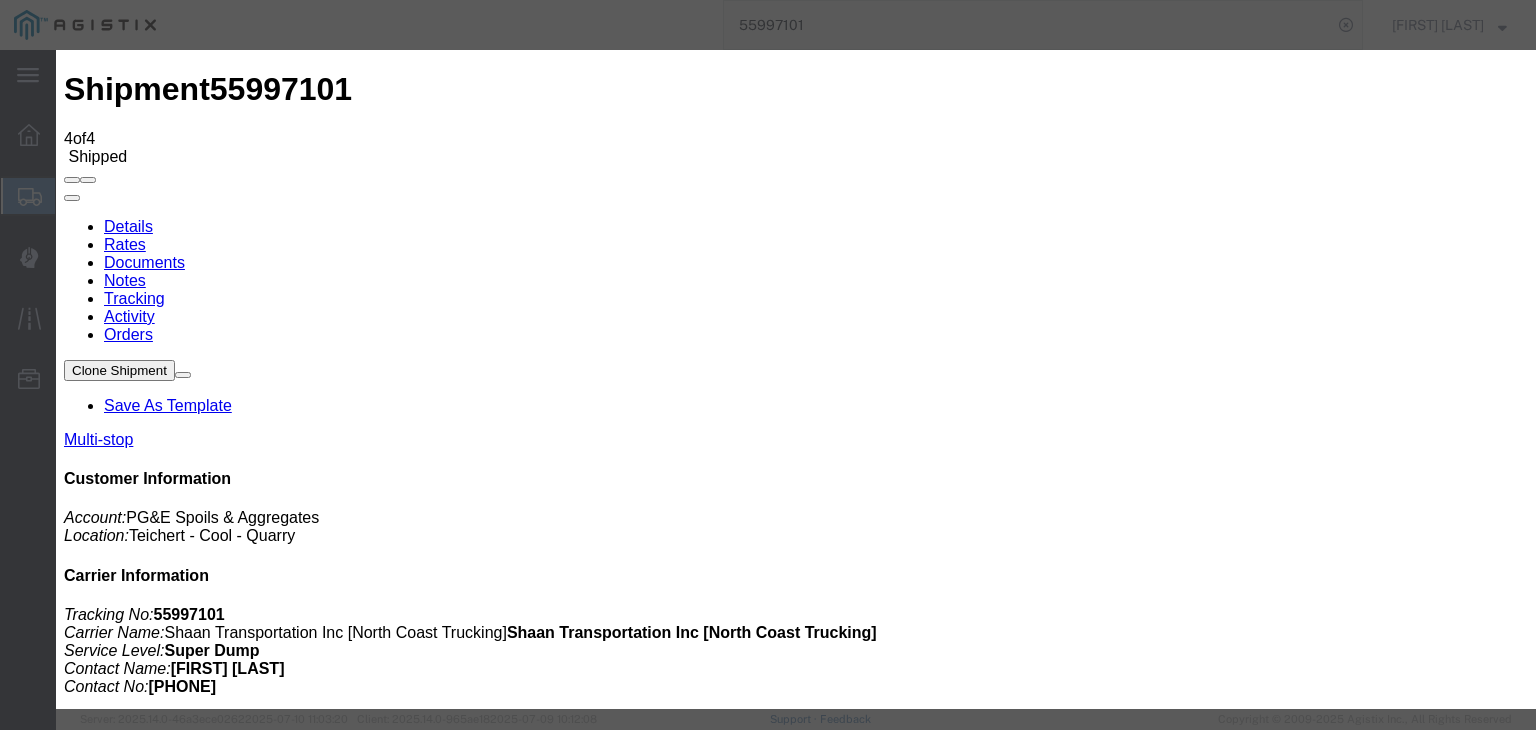 type on "07/13/2025" 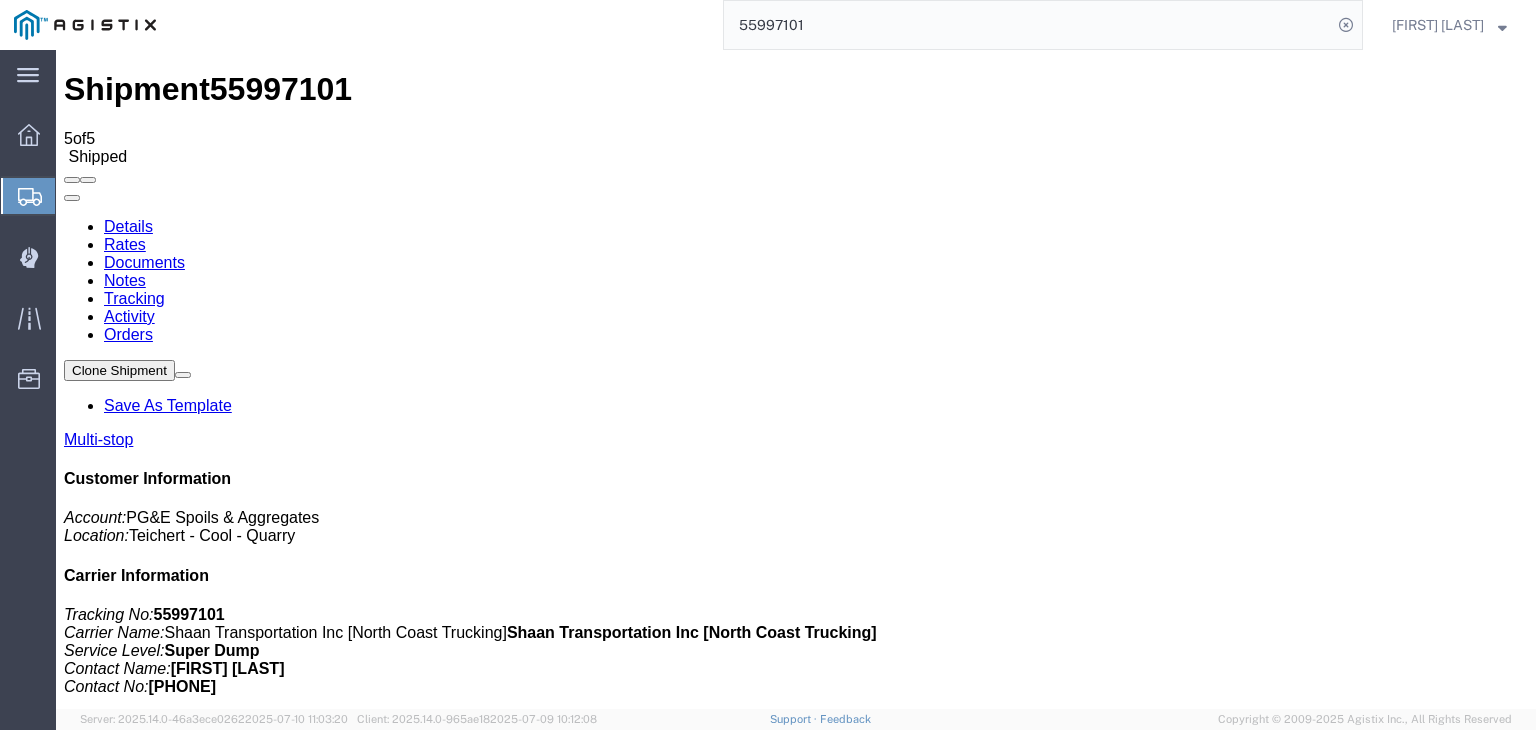 click on "Add New Tracking" at bounding box center [229, 1195] 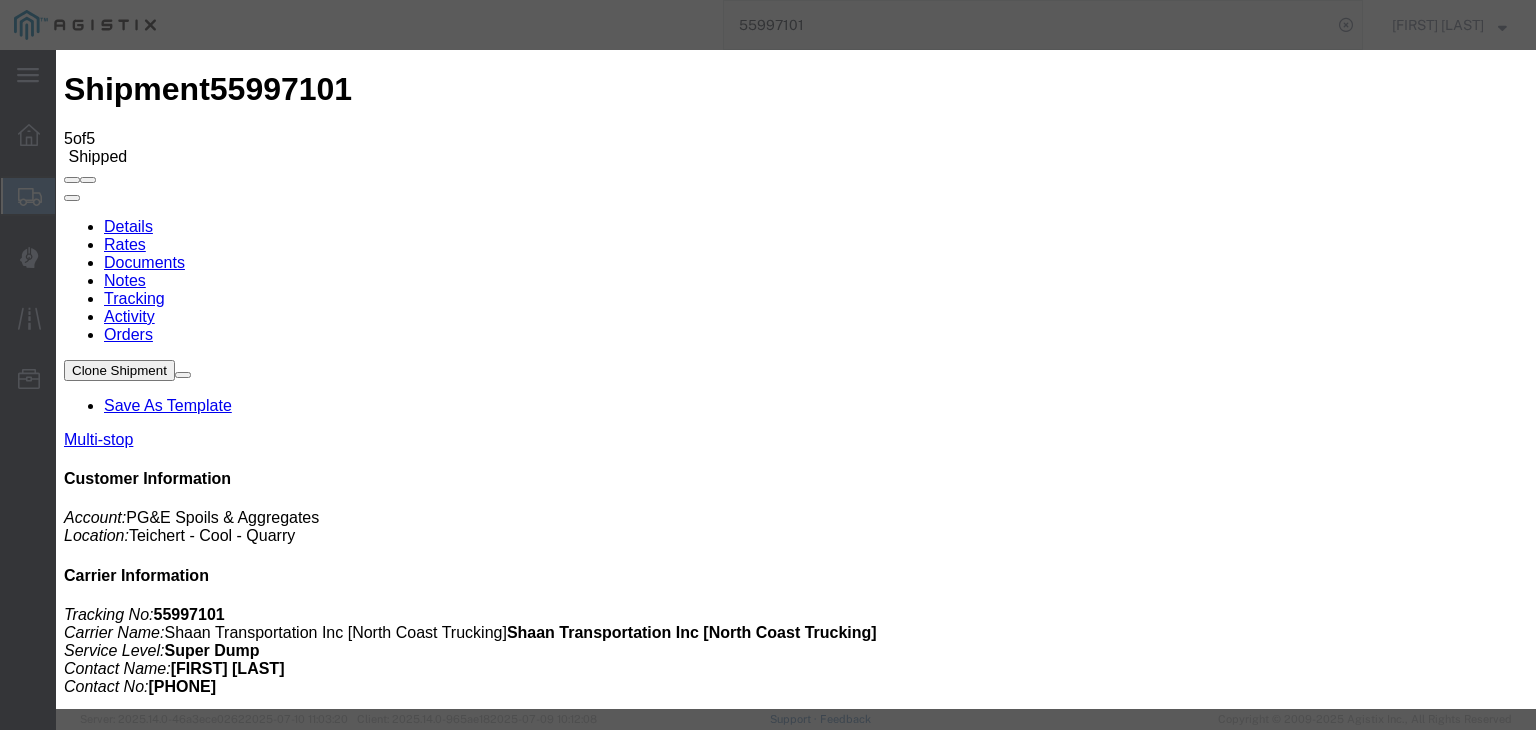 click on "07/13/2025" at bounding box center [168, 4035] 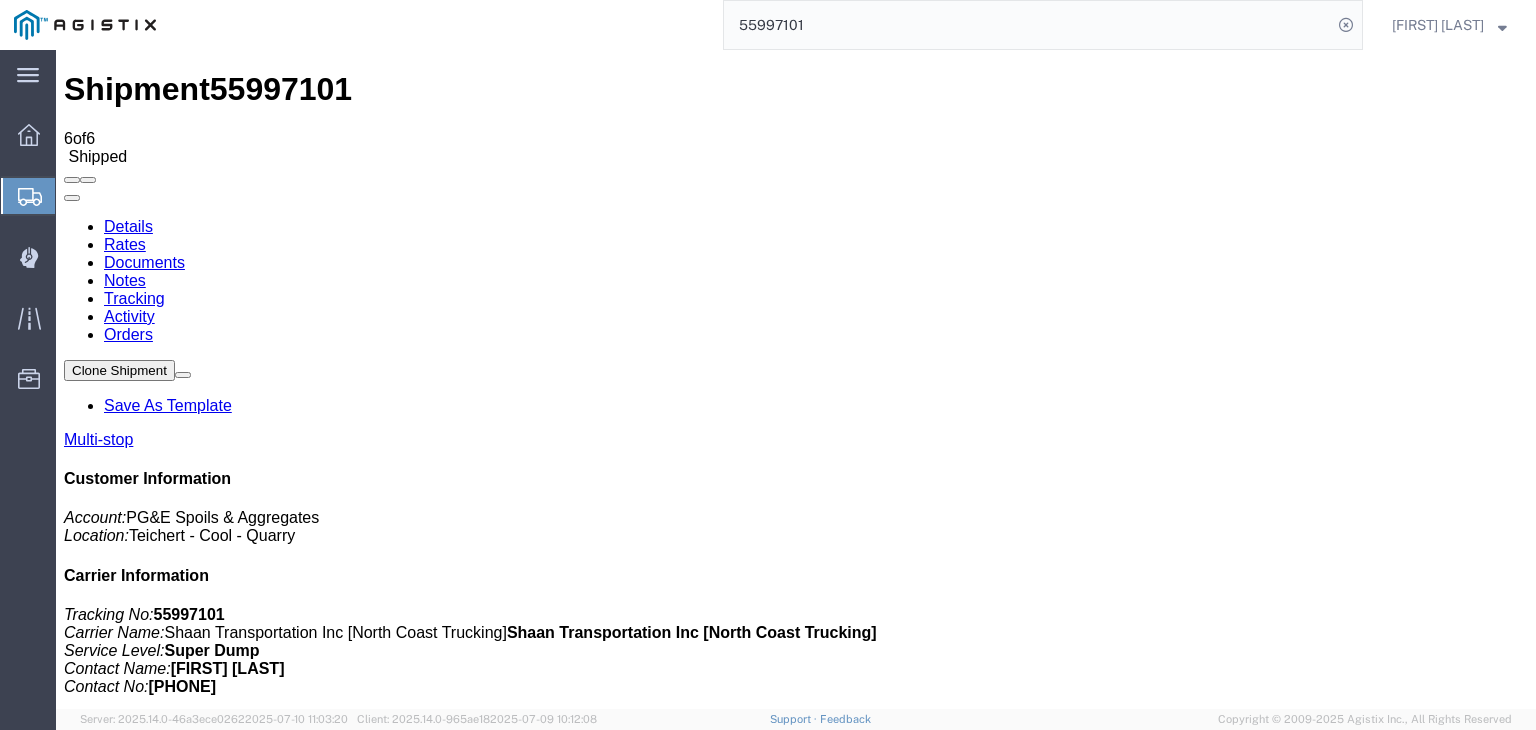 click on "Add New Tracking" at bounding box center (229, 1195) 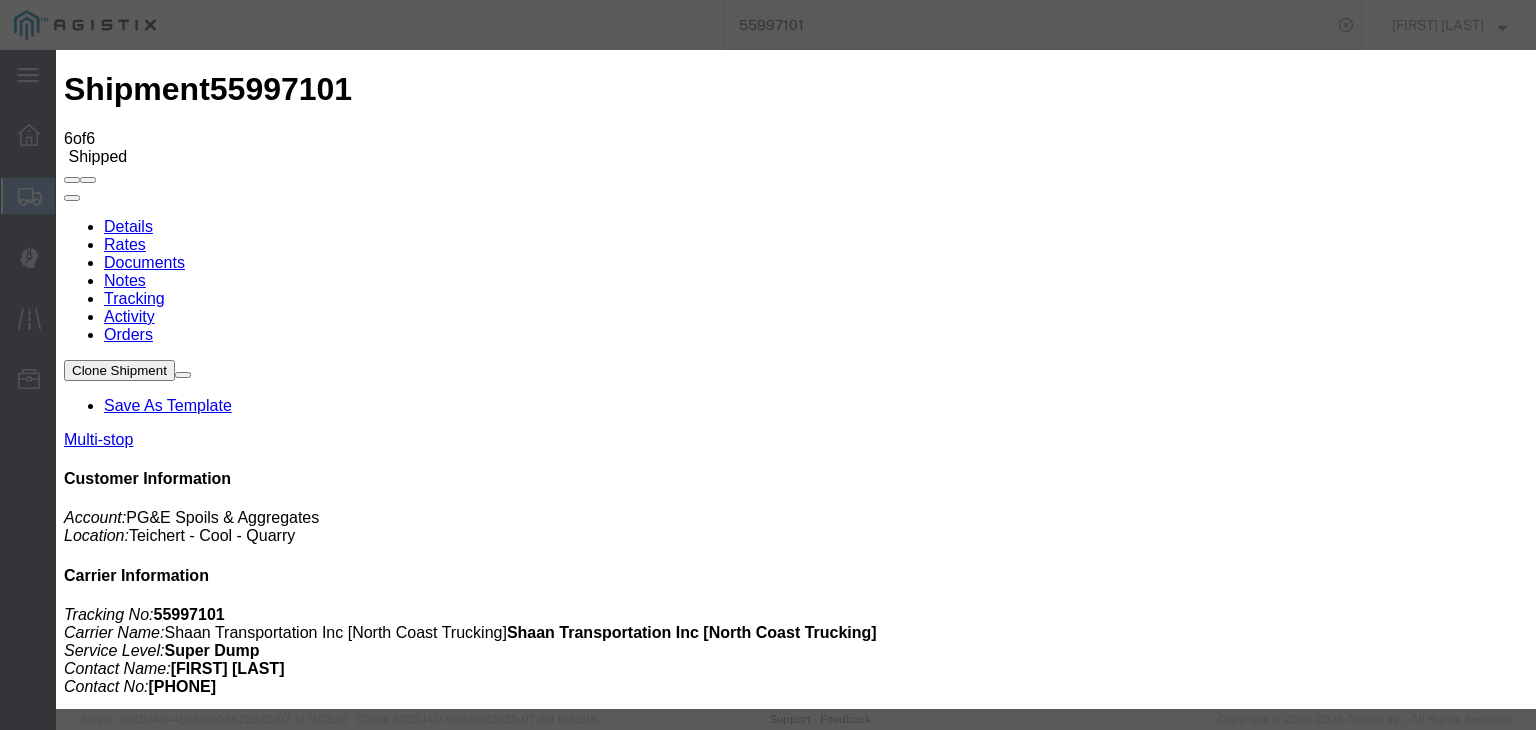 click on "07/13/2025" at bounding box center [168, 4278] 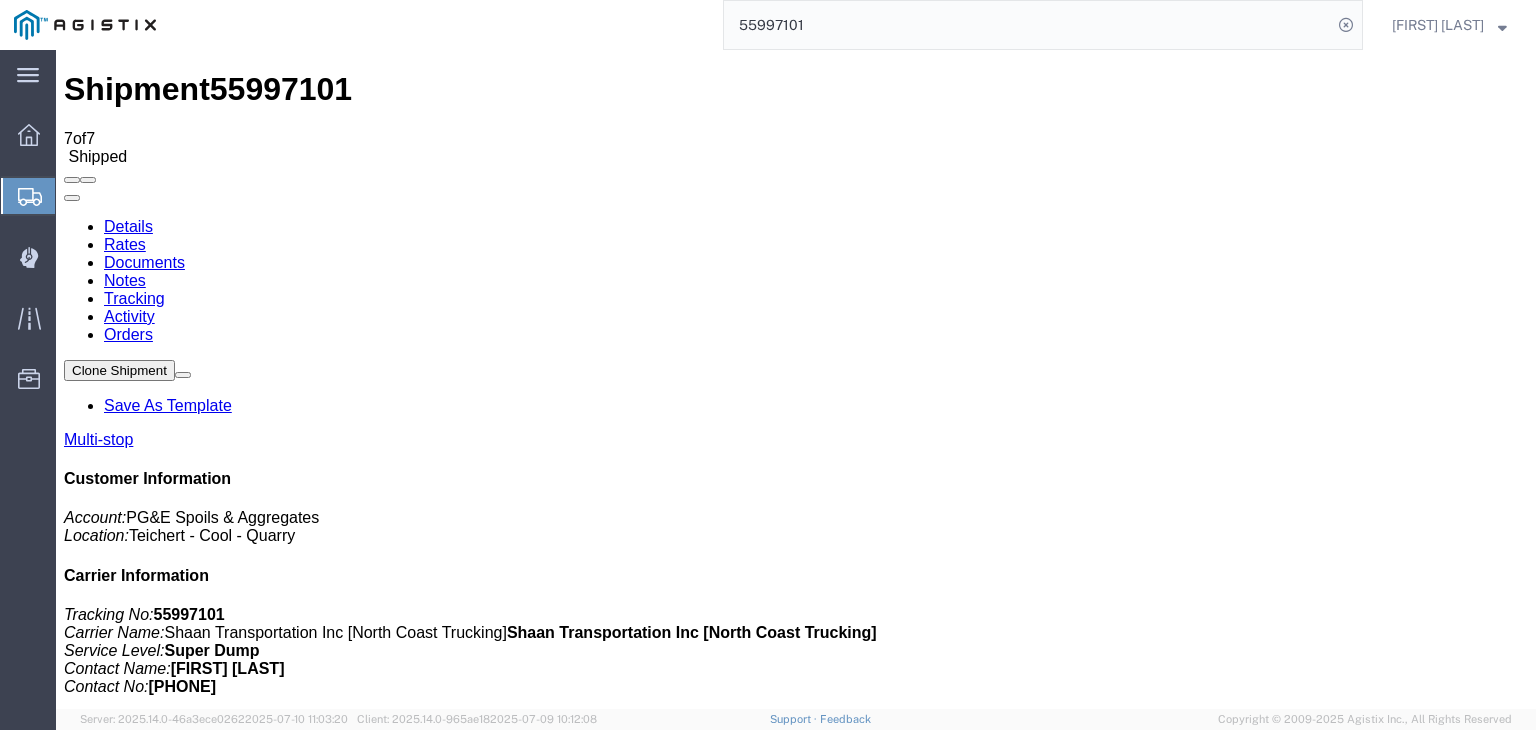click on "Add New Tracking" at bounding box center [229, 1195] 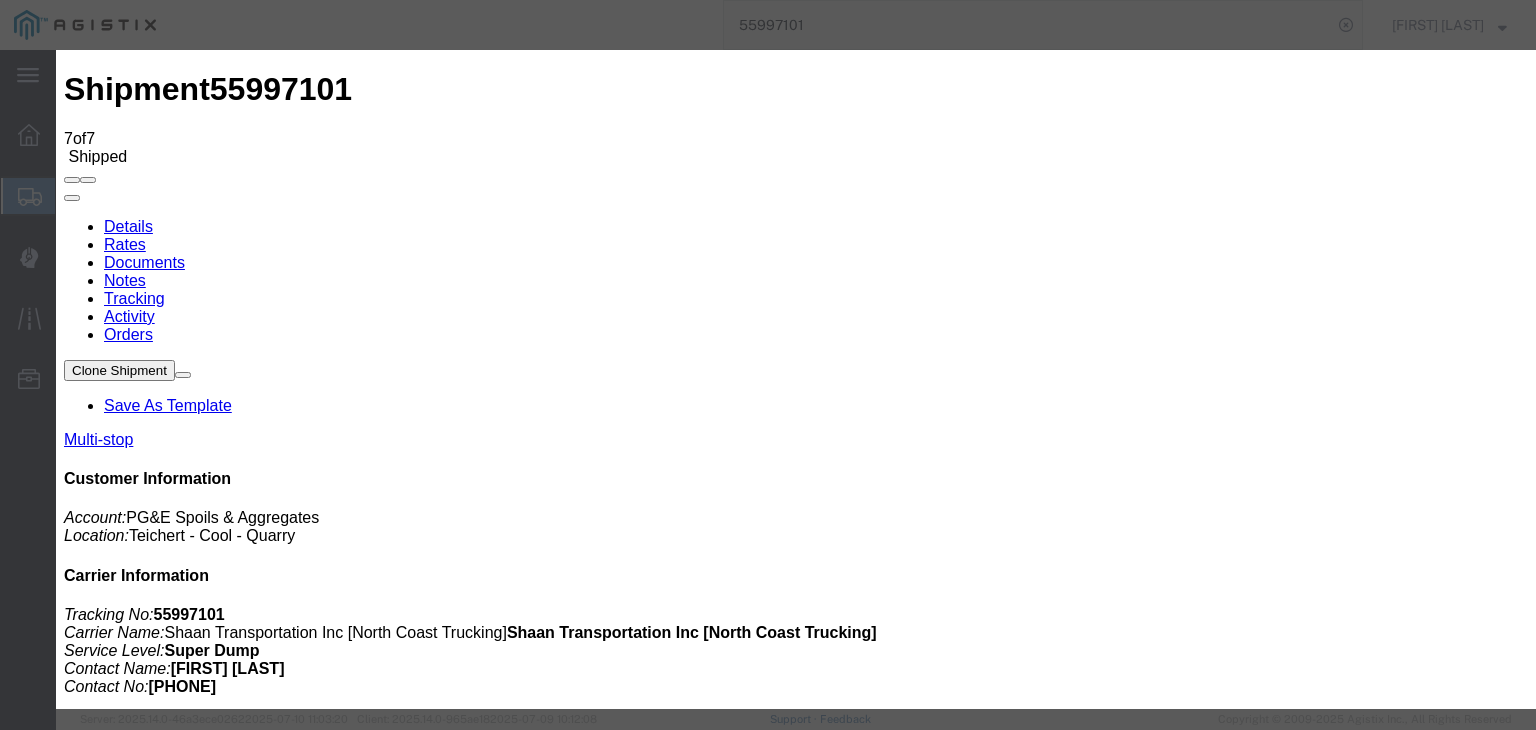 click on "07/13/2025" at bounding box center (168, 4521) 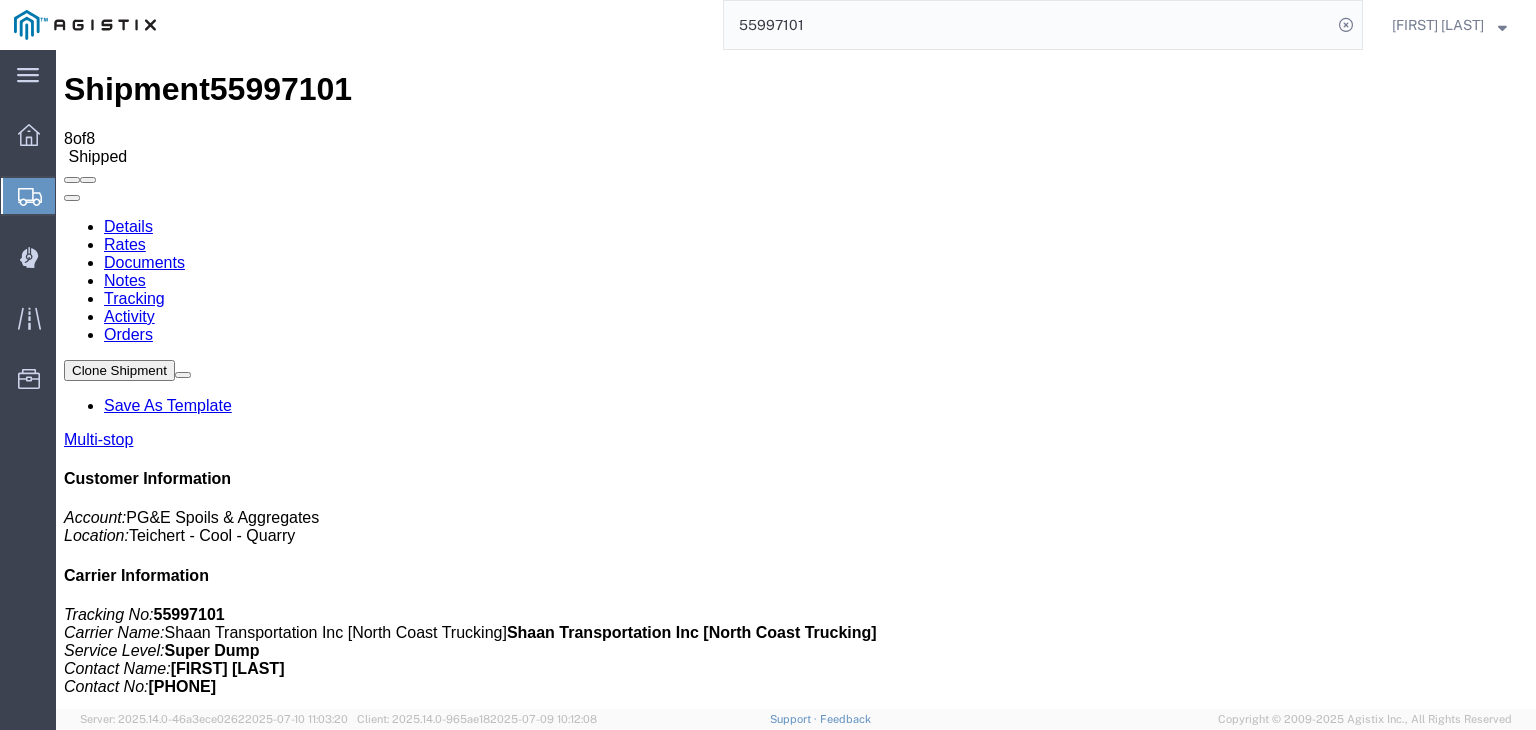click on "Add New Tracking" at bounding box center (229, 1195) 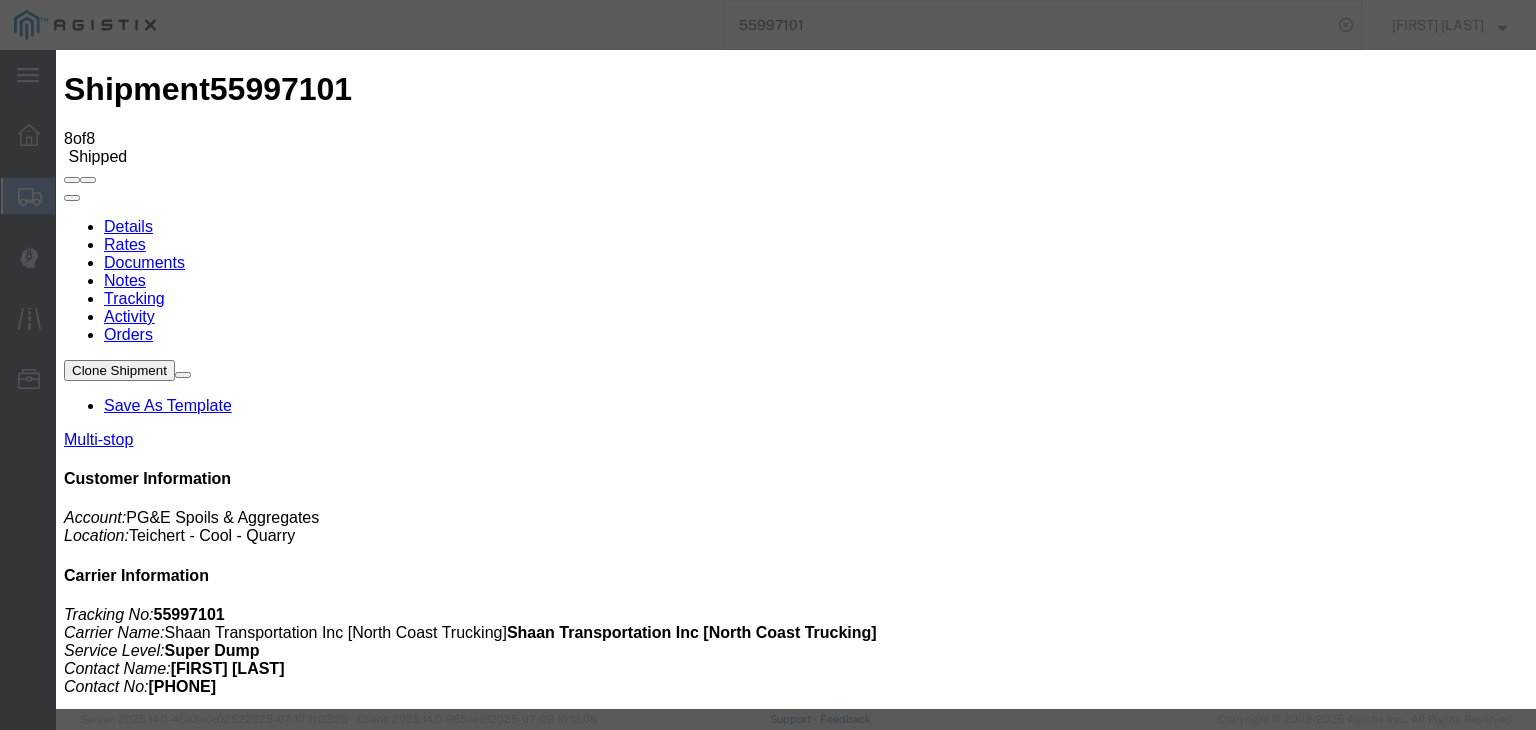 click on "07/13/2025" at bounding box center [168, 4764] 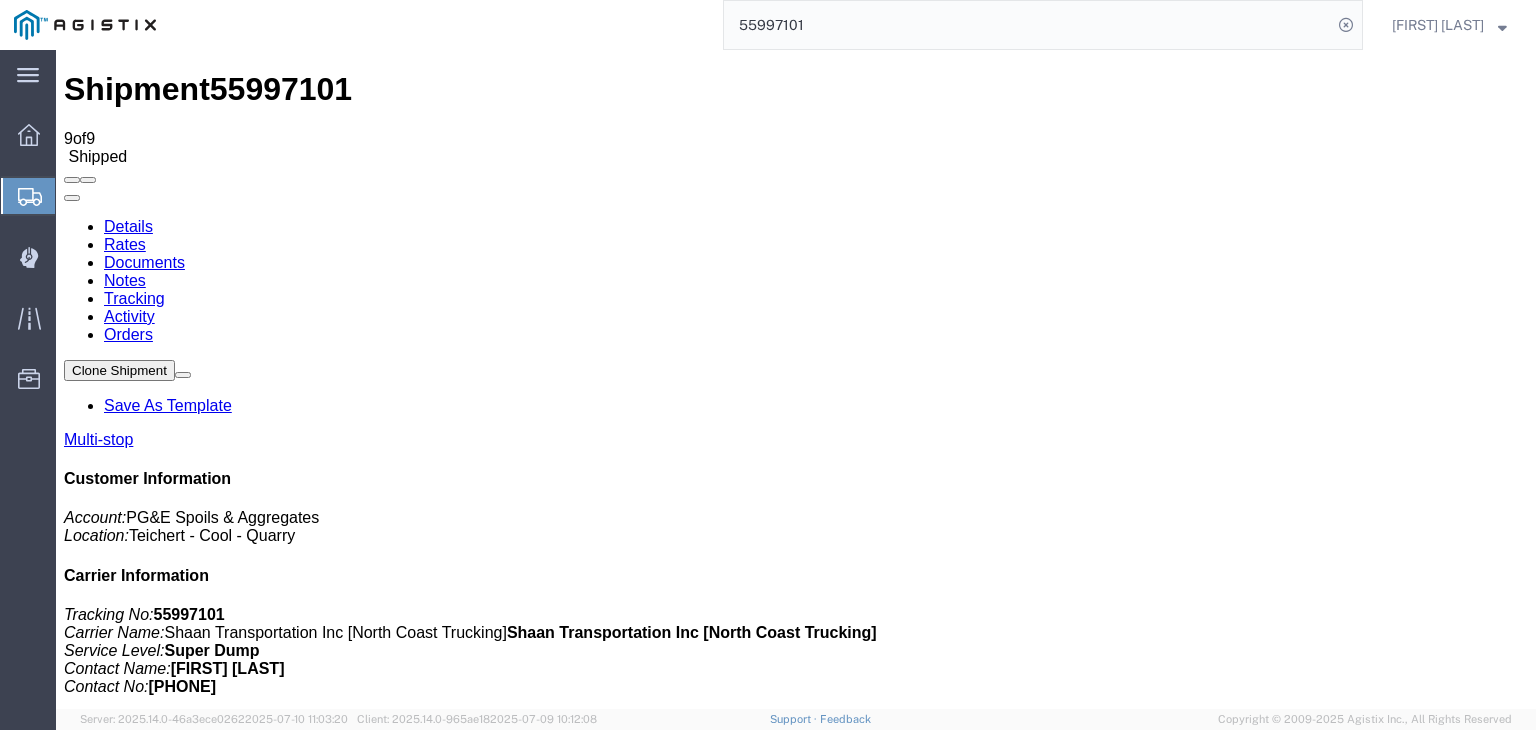 click on "Add New Tracking" at bounding box center (229, 1195) 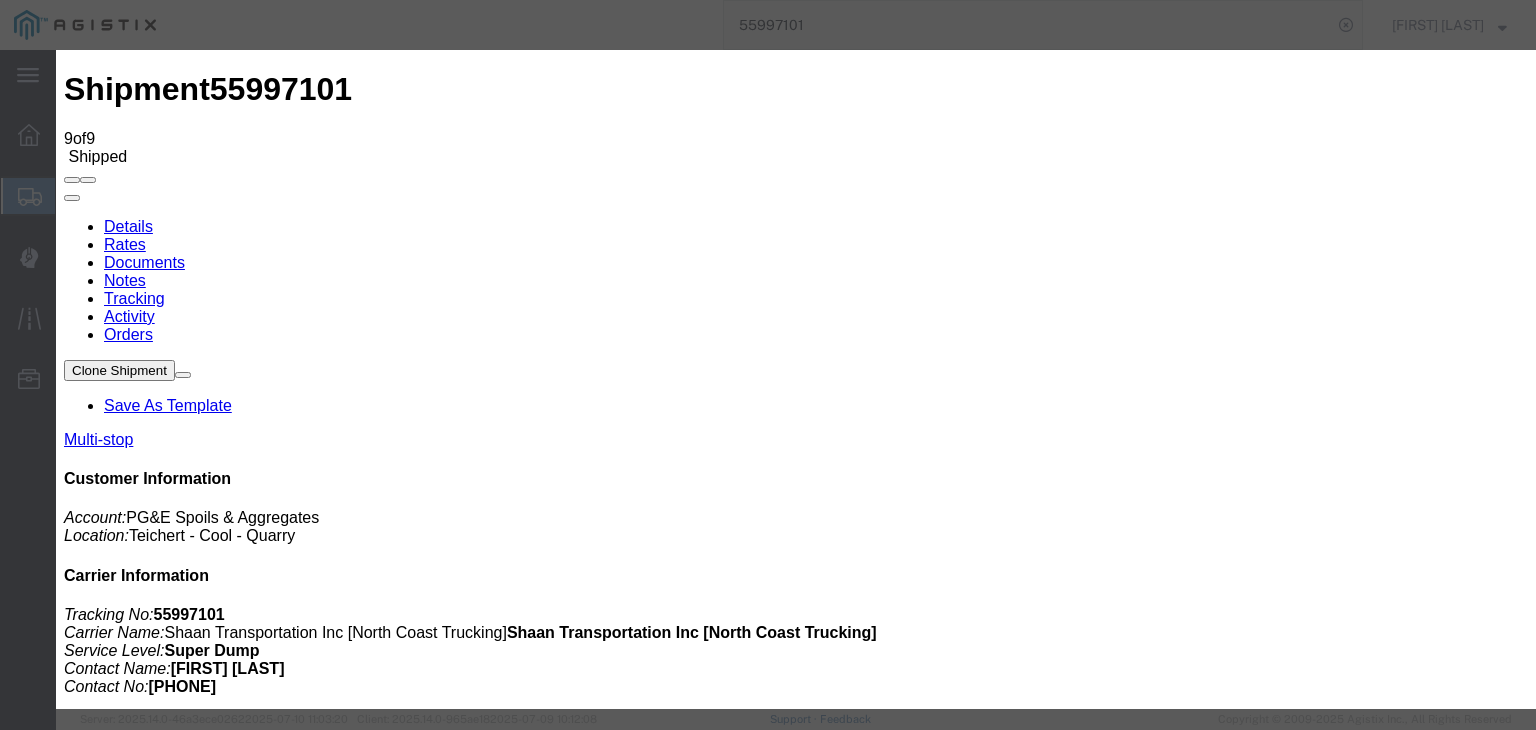 click on "Activity
Status Date
07/13/2025
Time
11:00 AM
Status
Select Arrival Notice Available Arrival Notice Imported Arrive at Delivery Location Arrive at Pick-Up Location Arrive at Terminal Location Attempted Delivery Attempted Pick-Up Awaiting Customs Clearance Awaiting Pick-Up Break Start Break Stop Cargo Damaged Cargo-Offloaded Cleared Customs Confirmed on Board Customs Delay Customs Hold Customs Released DEA Hold Intact DEA Intensive/Exam Delivered Delivery Appointment Scheduled Delivery Confirmation Delivery Dock Closed Delivery Refused Depart Delivery Location Depart Pick-Up Location Depart Terminal Location Documents Uploaded Entry Docs Received Entry Submitted Estimated date / time for ETA Expired Export Customs Cleared Export Customs Sent FDA Documents Sent FDA Exam FDA Hold FDA Released FDA Review Flight Update Forwarded Fully Released Import Customs Cleared In-Transit In-Transit with Partner ISF filed Loaded Loading Started Mechanical Delay Missed Pick-Up" at bounding box center (790, 5295) 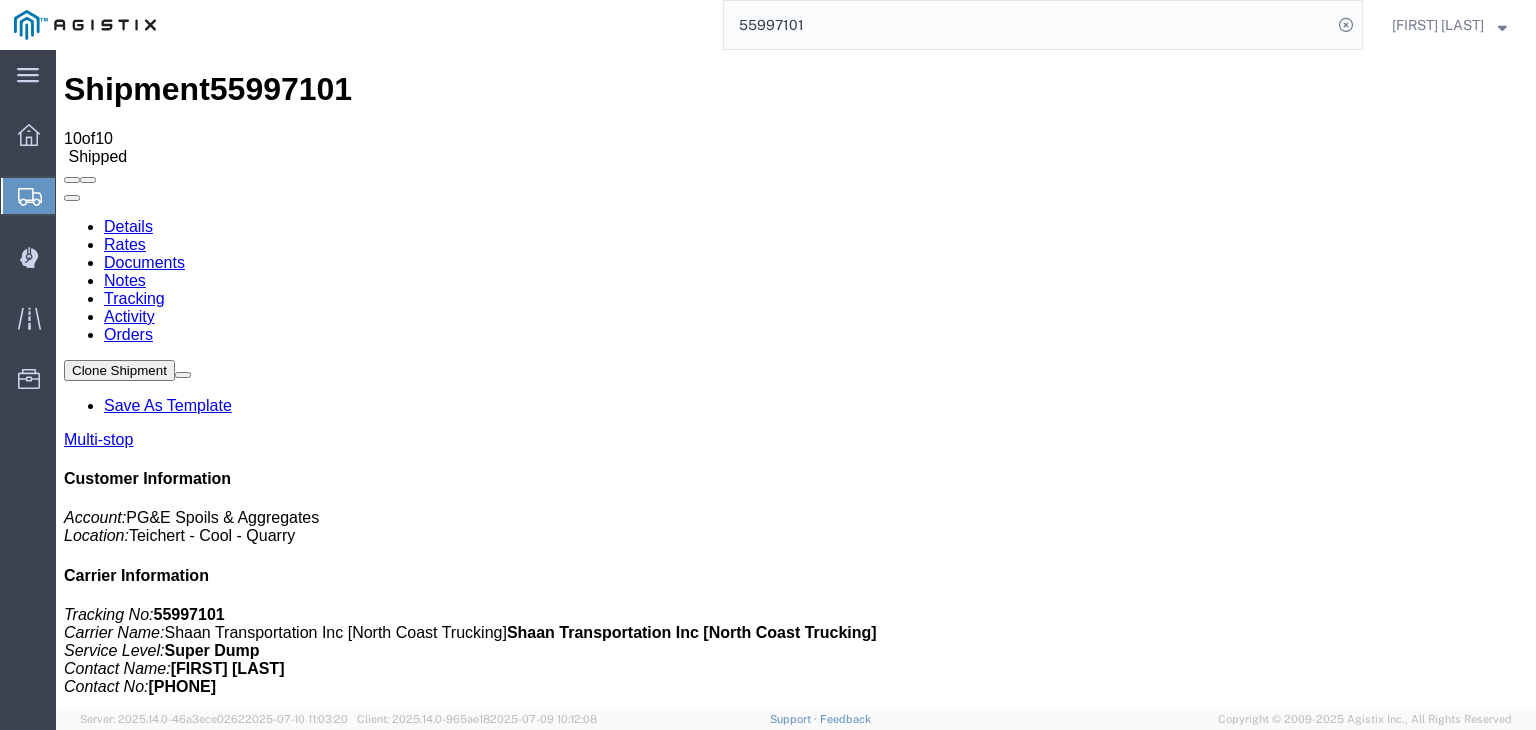 click on "Add New Tracking" at bounding box center (229, 1195) 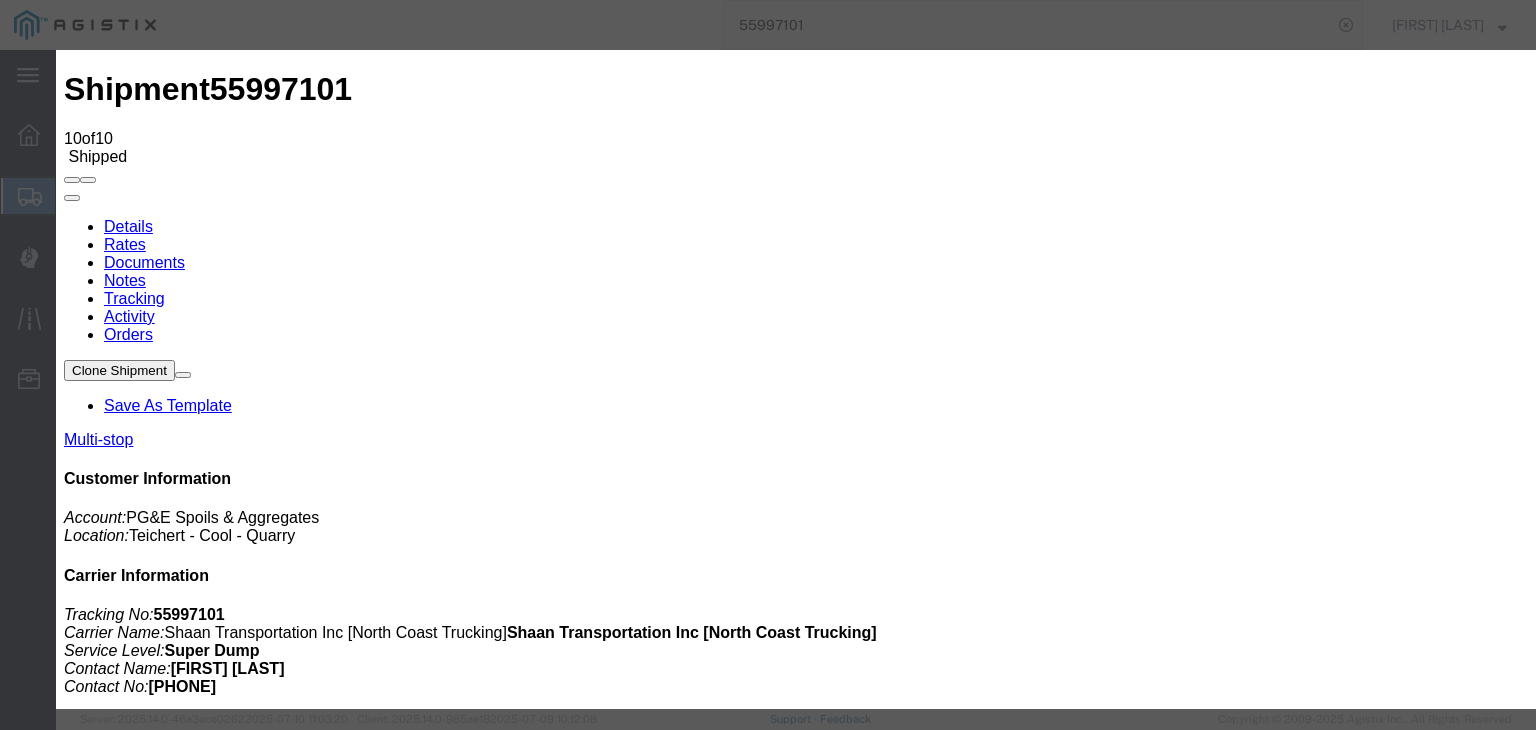 click on "07/13/2025" at bounding box center [168, 5250] 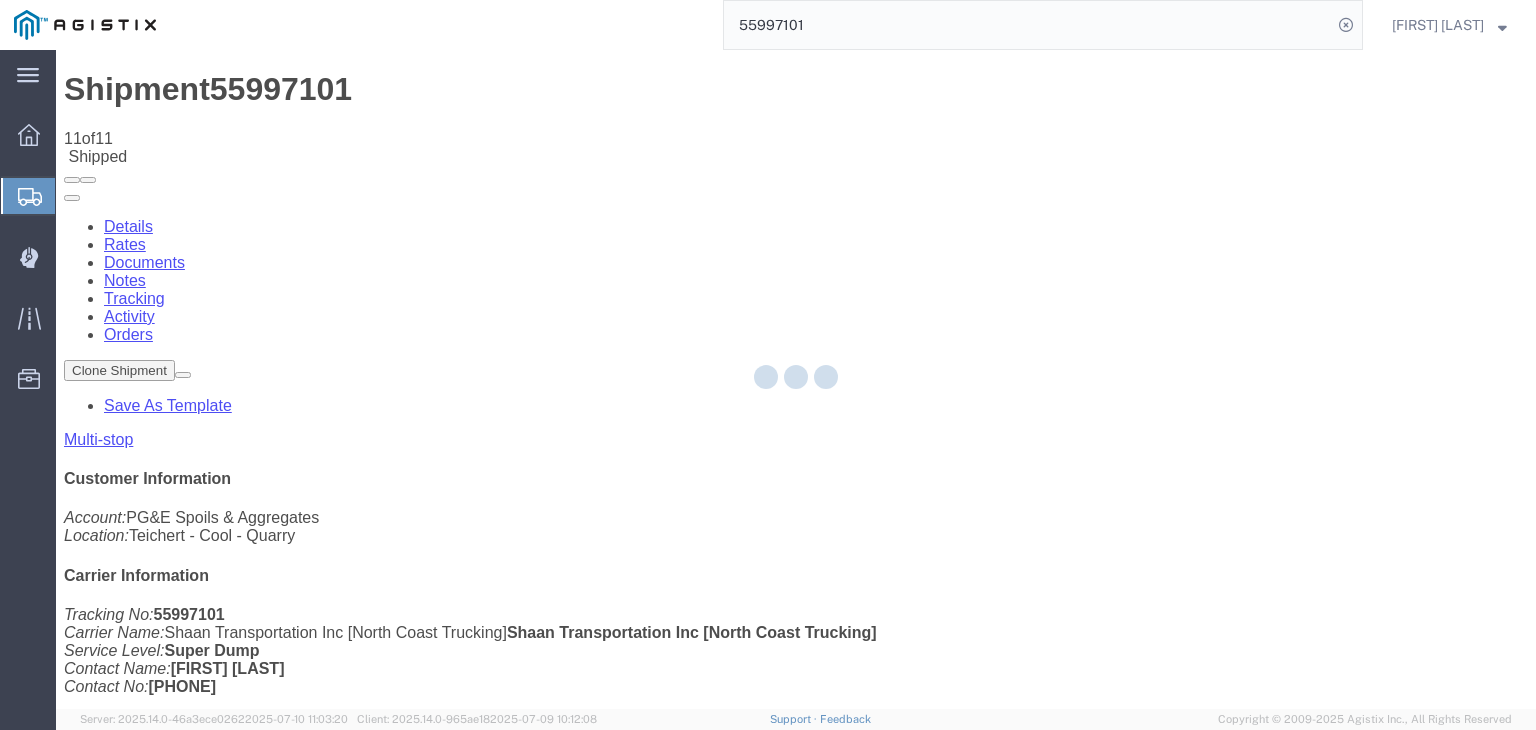 click 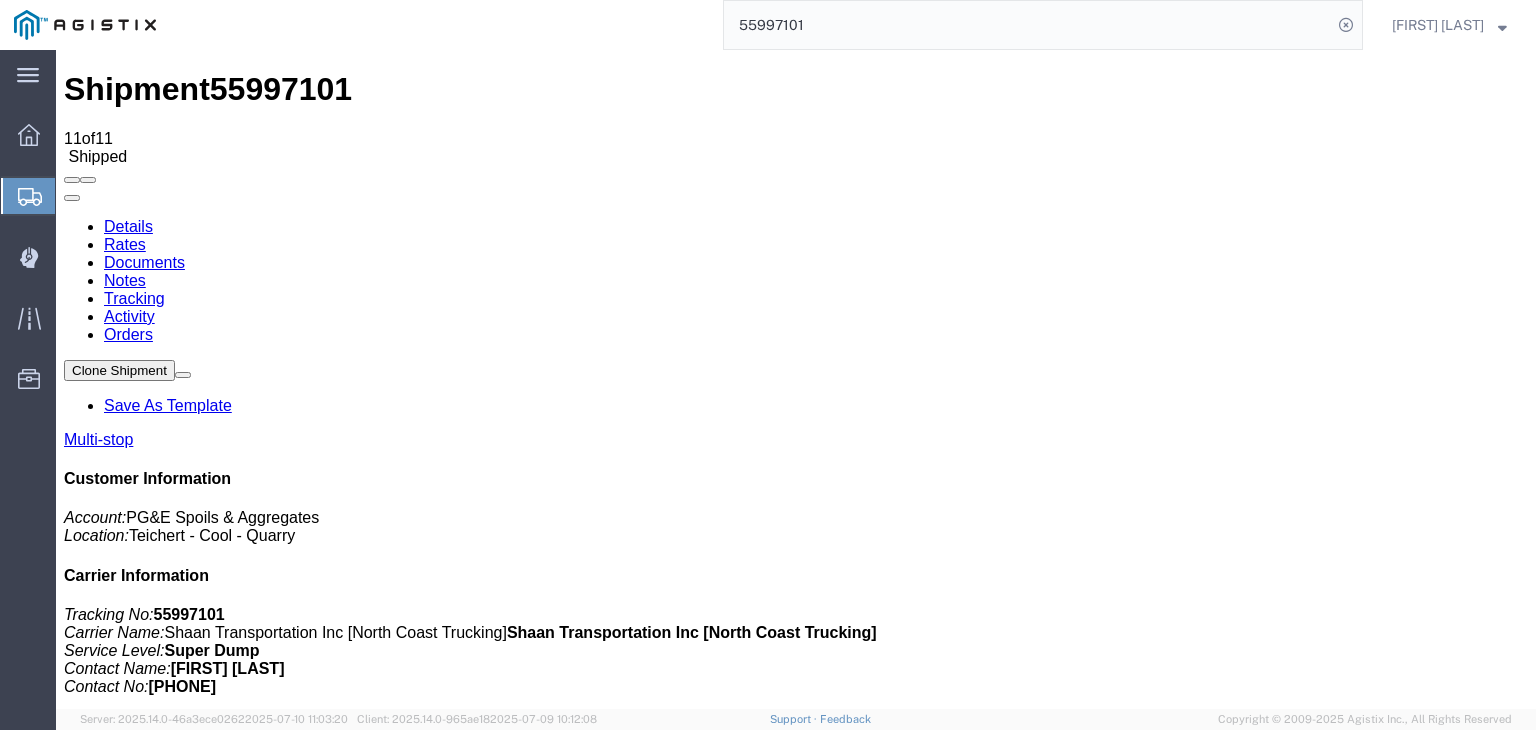 click on "Add New Tracking" at bounding box center [229, 1195] 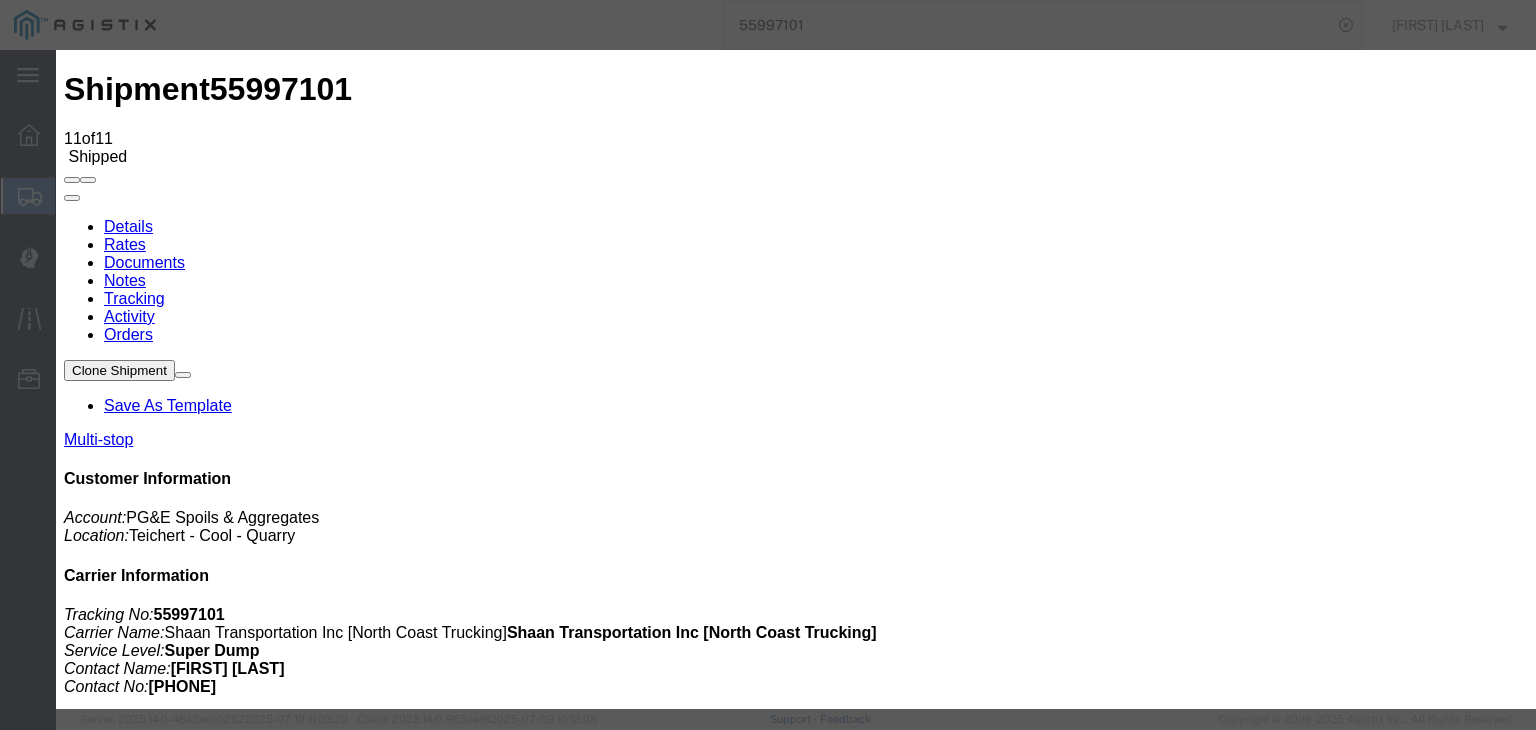 click on "07/13/2025" at bounding box center (168, 5493) 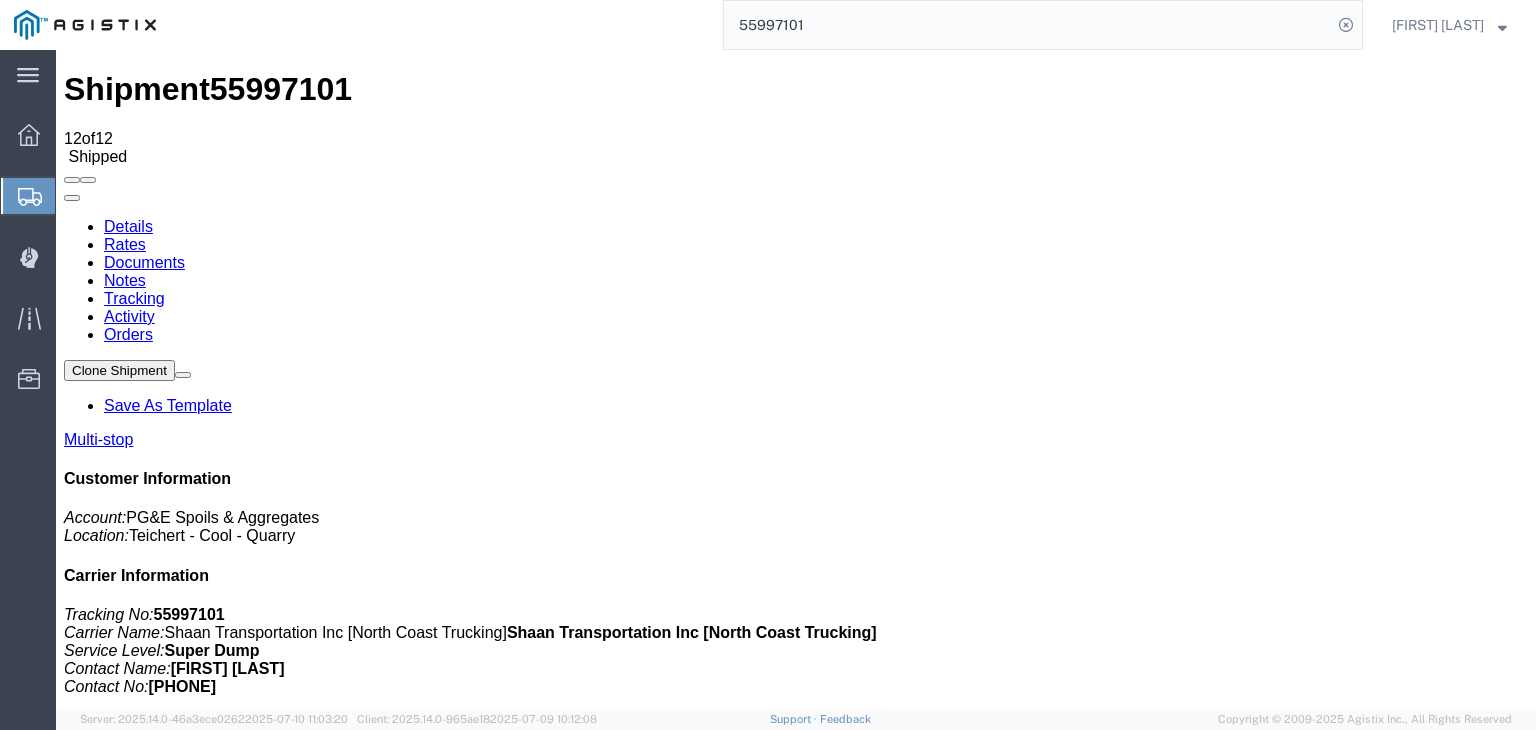 click on "Add New Tracking" at bounding box center (229, 1195) 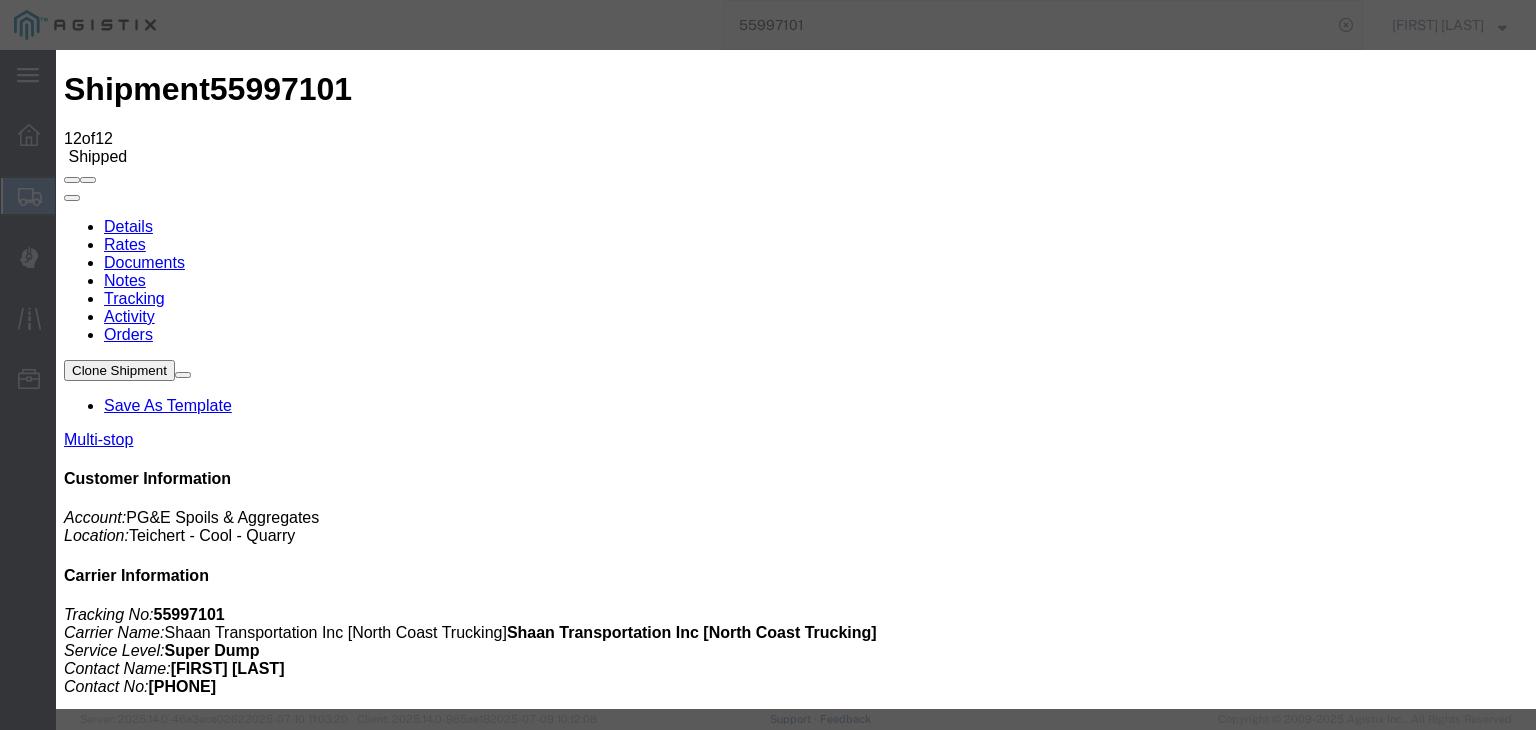 click on "07/13/2025" at bounding box center [168, 5736] 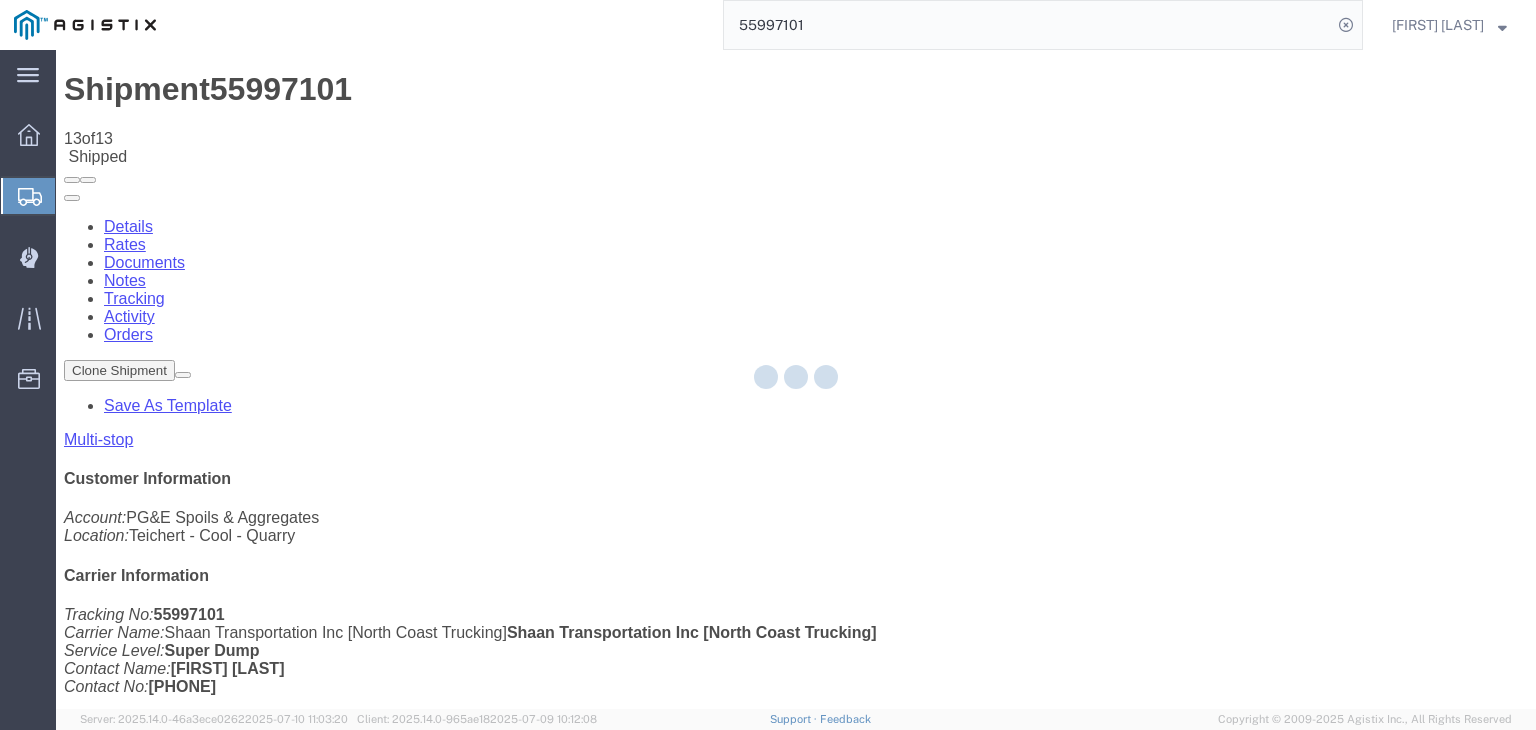 click 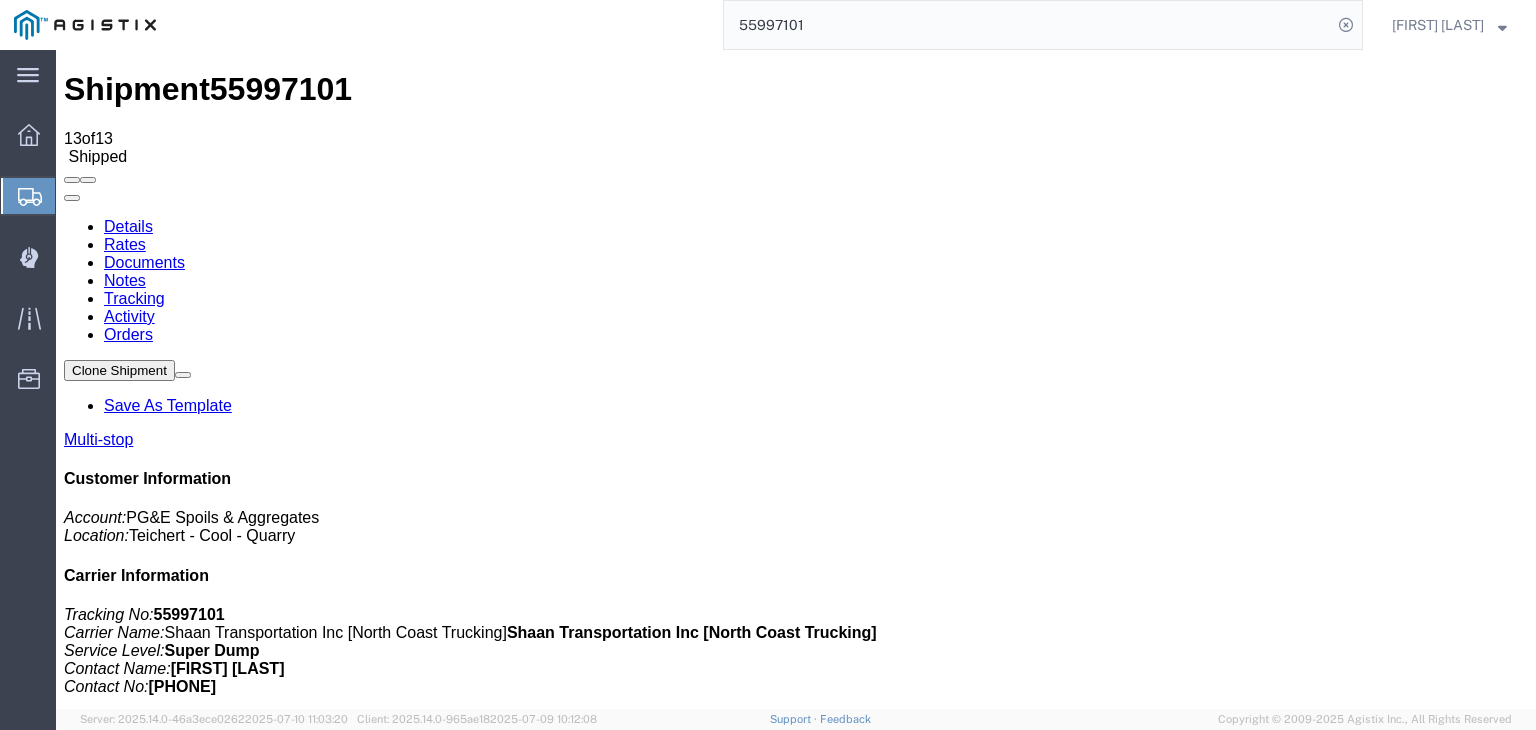 click on "Add New Tracking" at bounding box center (229, 1195) 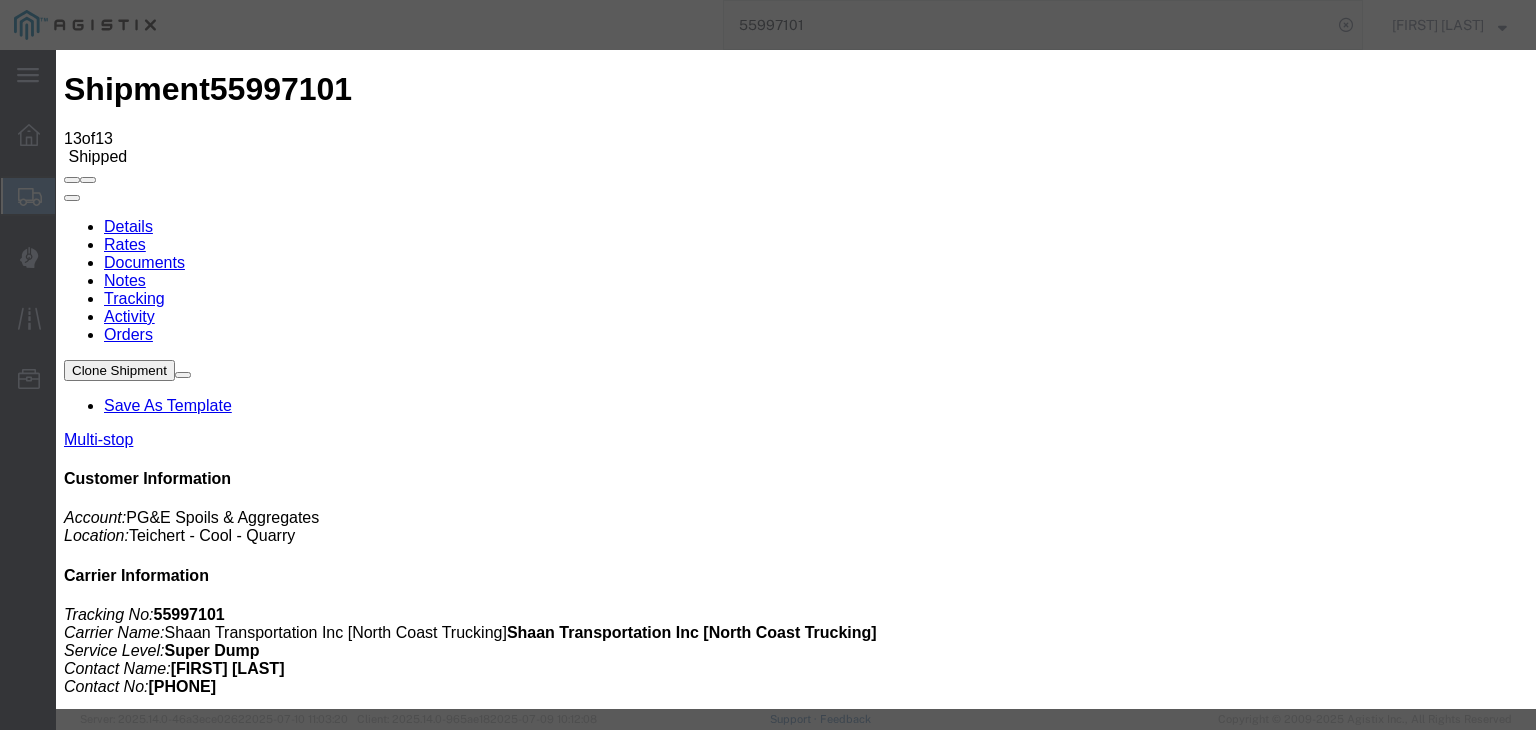click on "07/13/2025" at bounding box center (168, 5979) 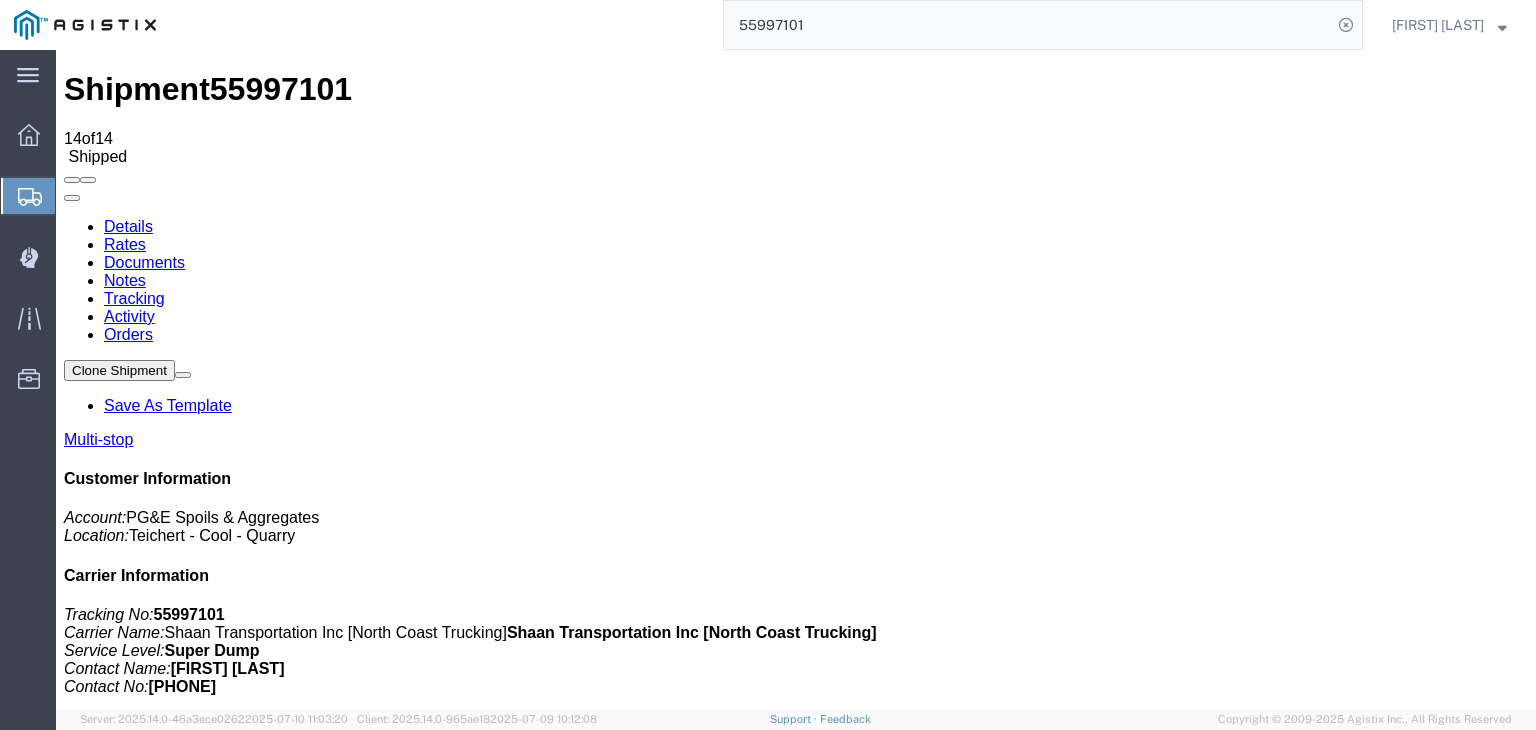 click on "Add New Tracking" at bounding box center [229, 1195] 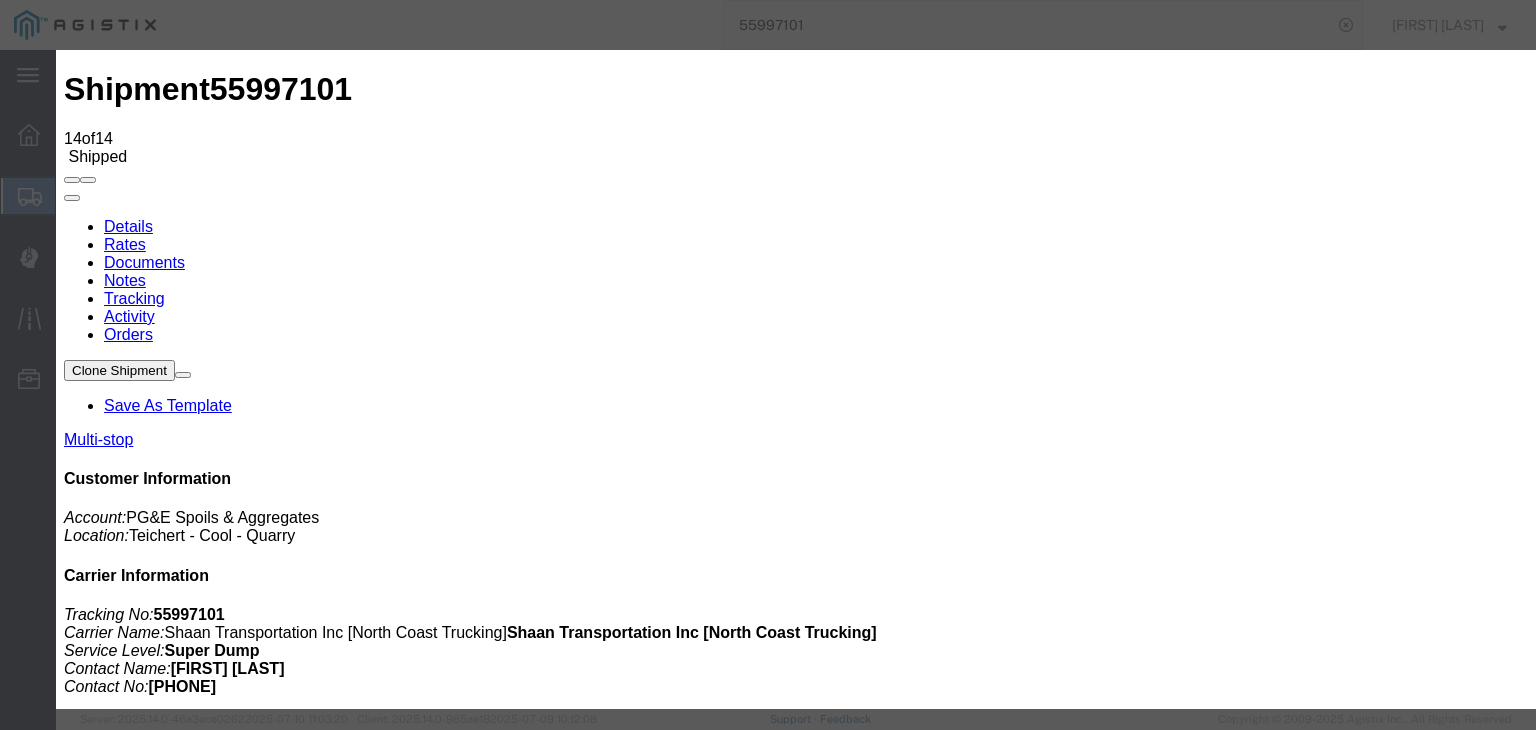 click on "07/13/2025" at bounding box center (168, 6222) 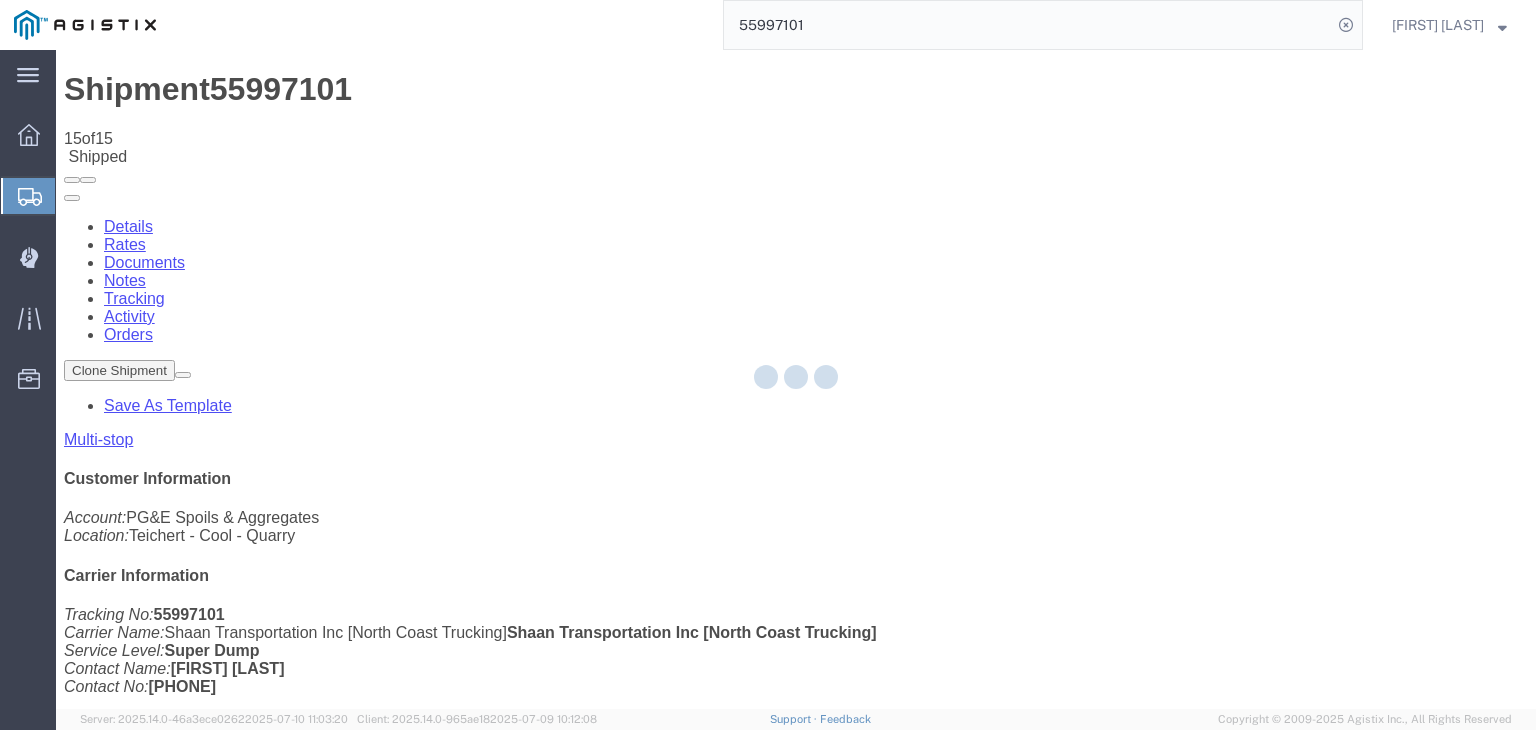 click 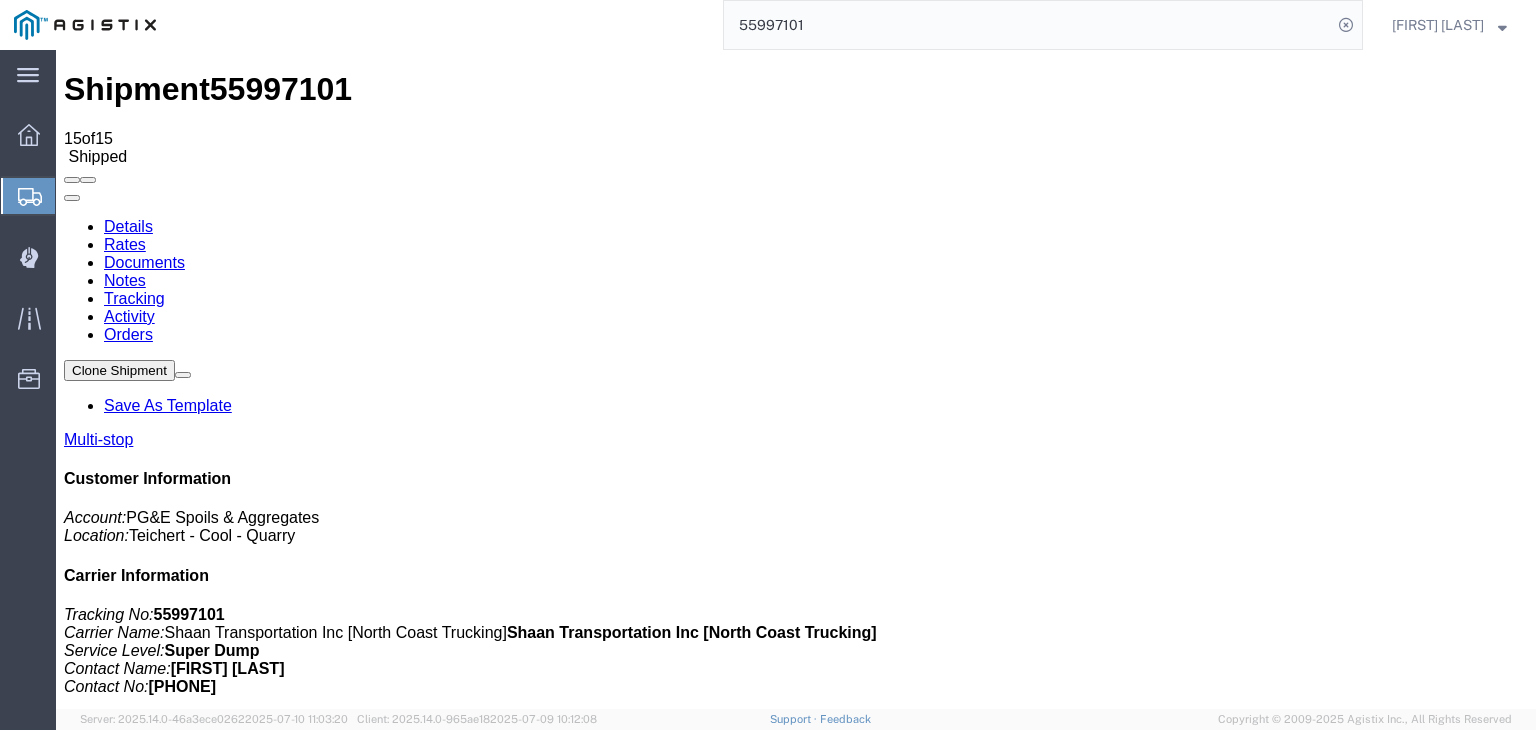 click on "Add New Tracking" at bounding box center (229, 1195) 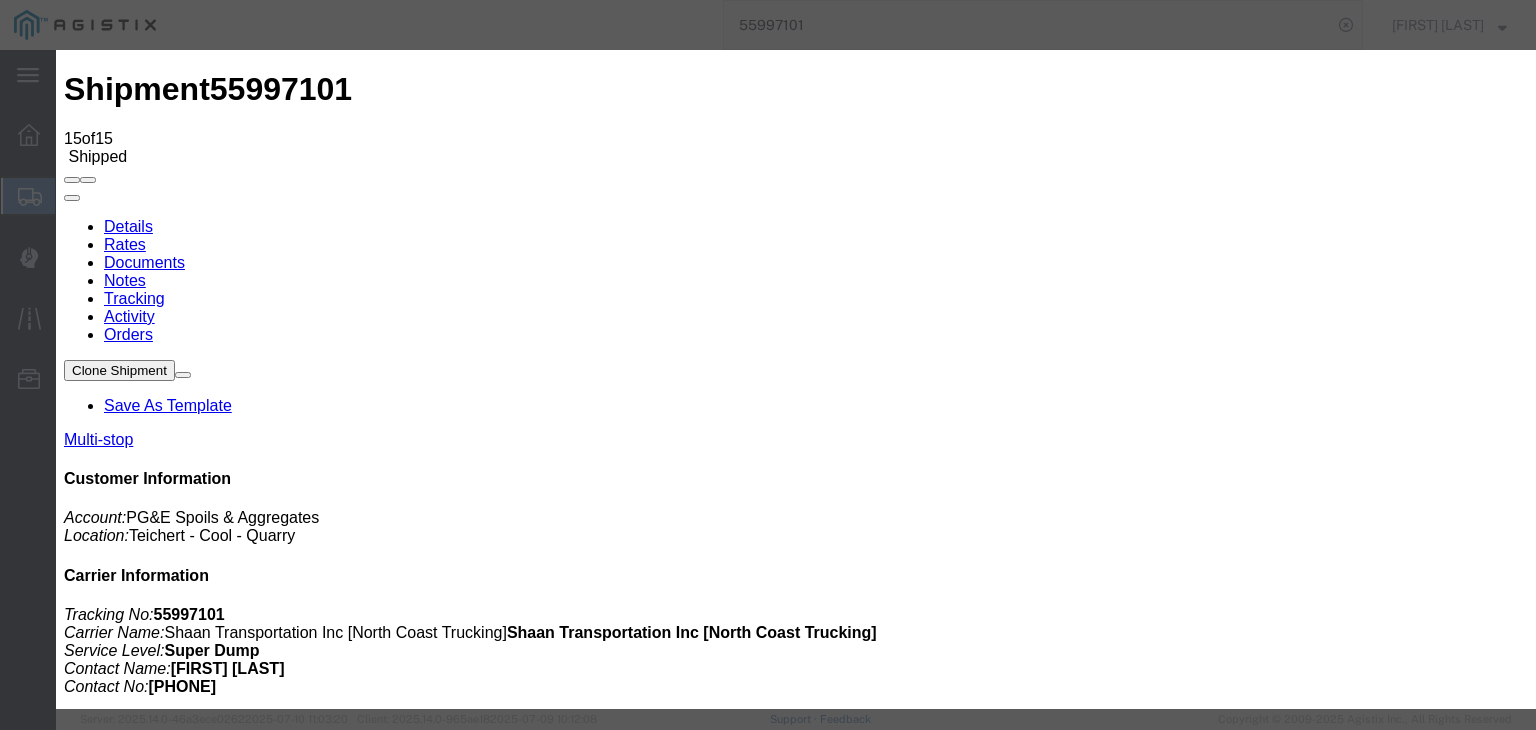click on "07/13/2025" at bounding box center [168, 6465] 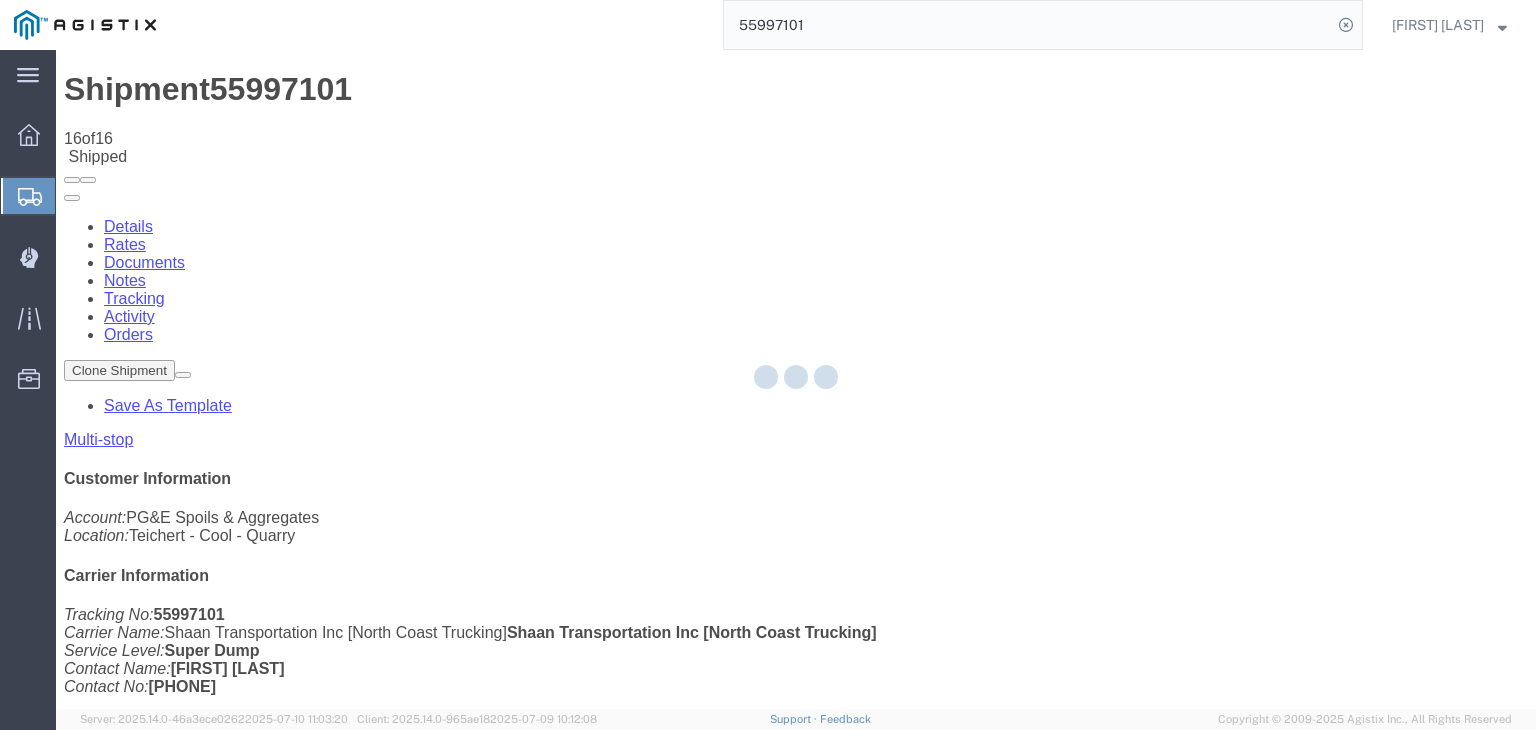 click 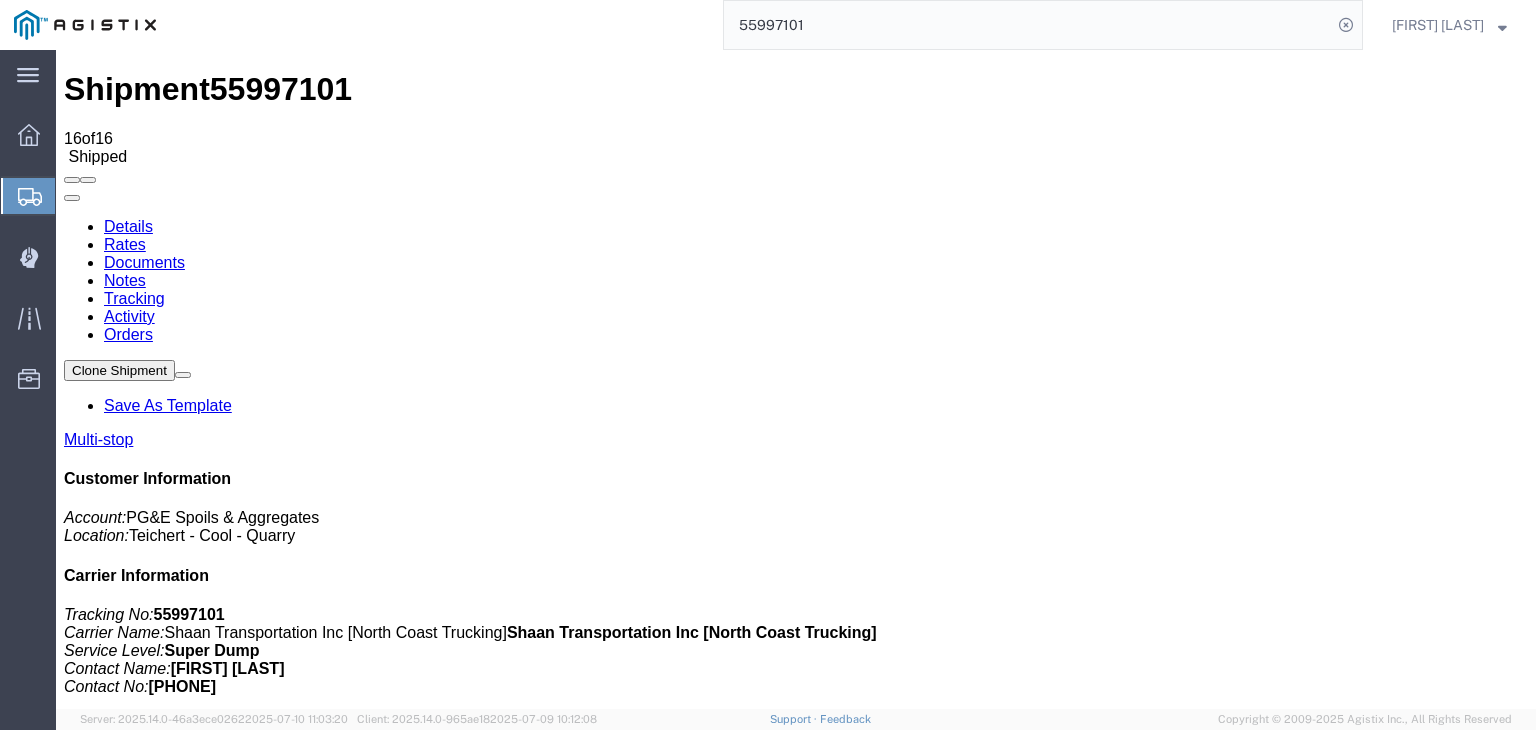 click on "Add New Tracking" at bounding box center (229, 1195) 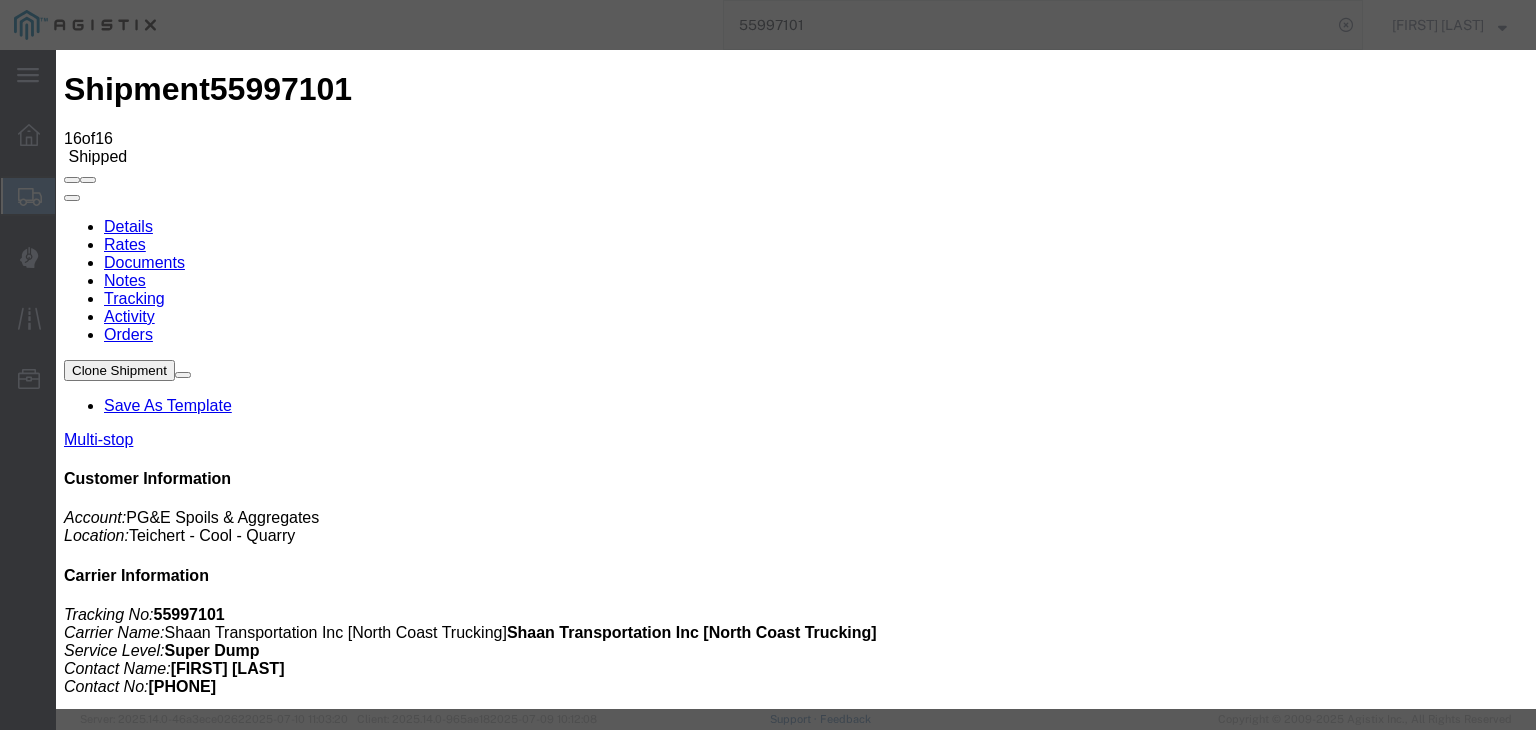 click on "07/13/2025" at bounding box center [168, 6708] 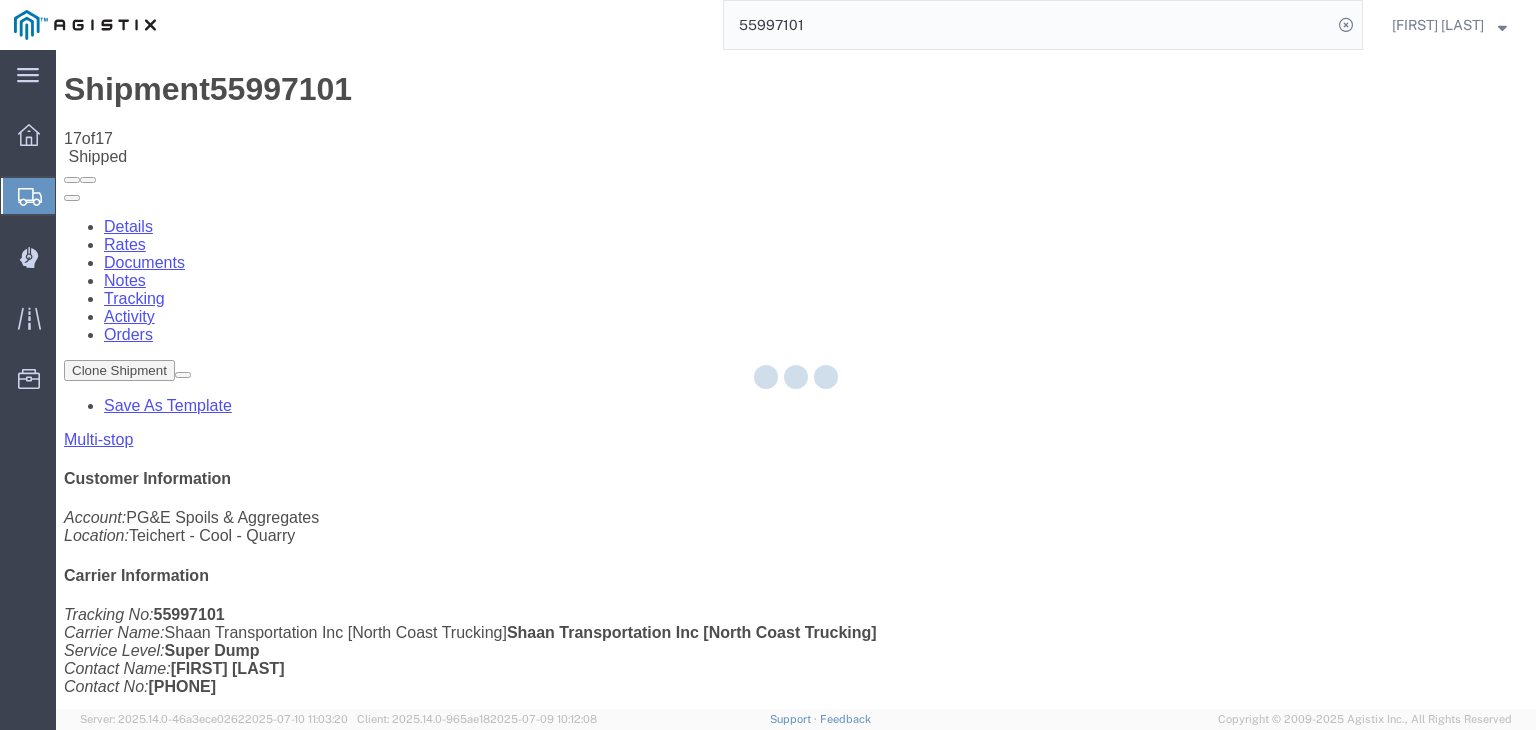 click 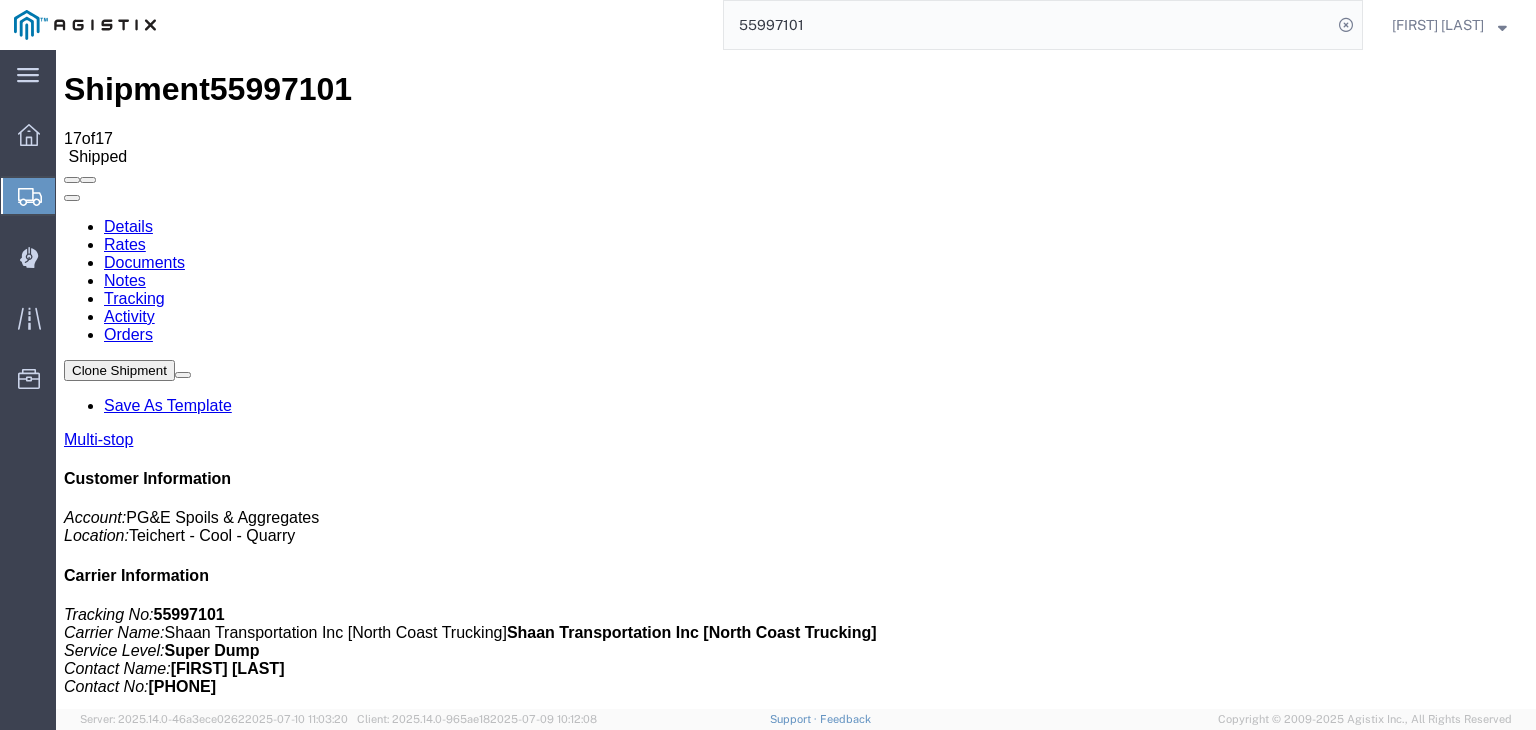 click on "Add New Tracking" at bounding box center (229, 1195) 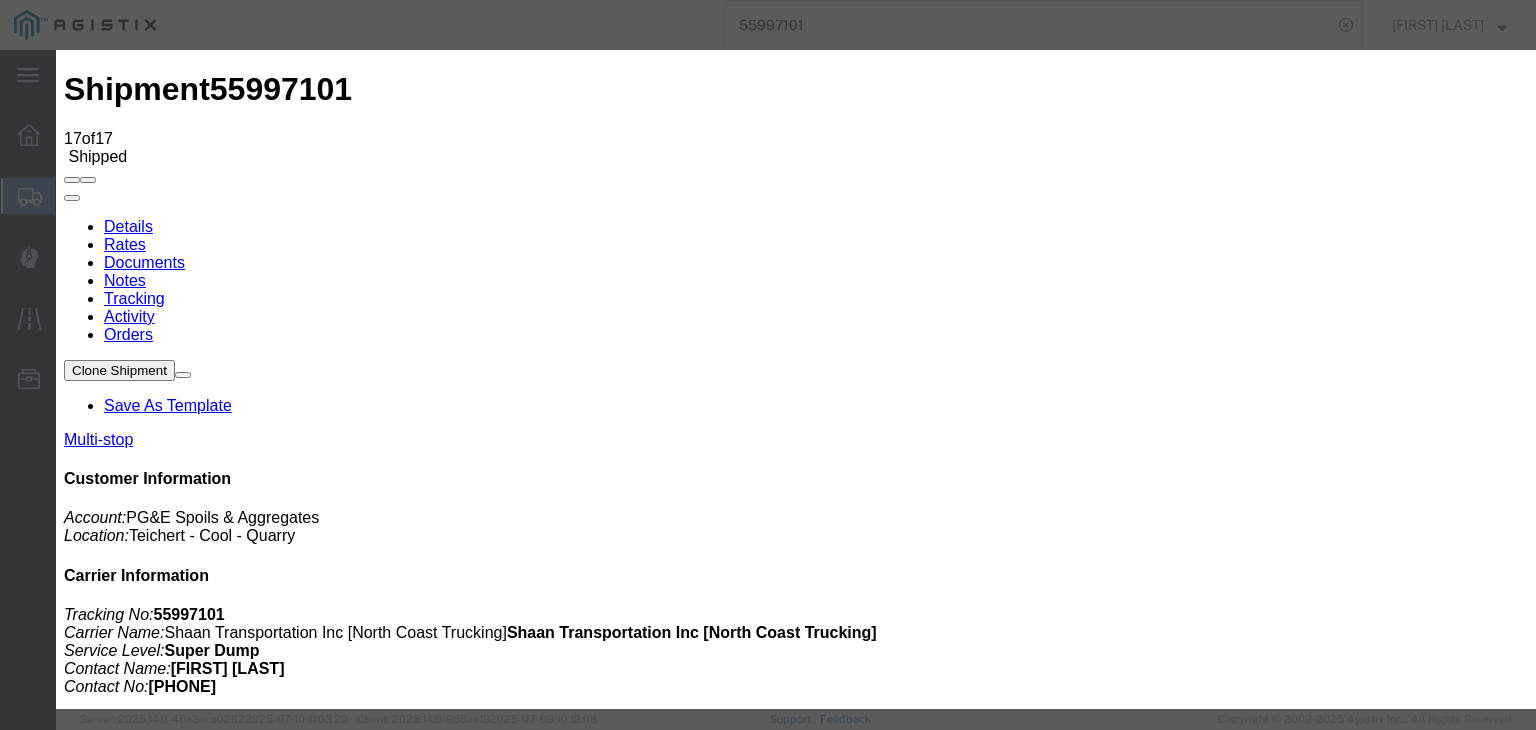 click on "07/13/2025" at bounding box center [168, 6951] 